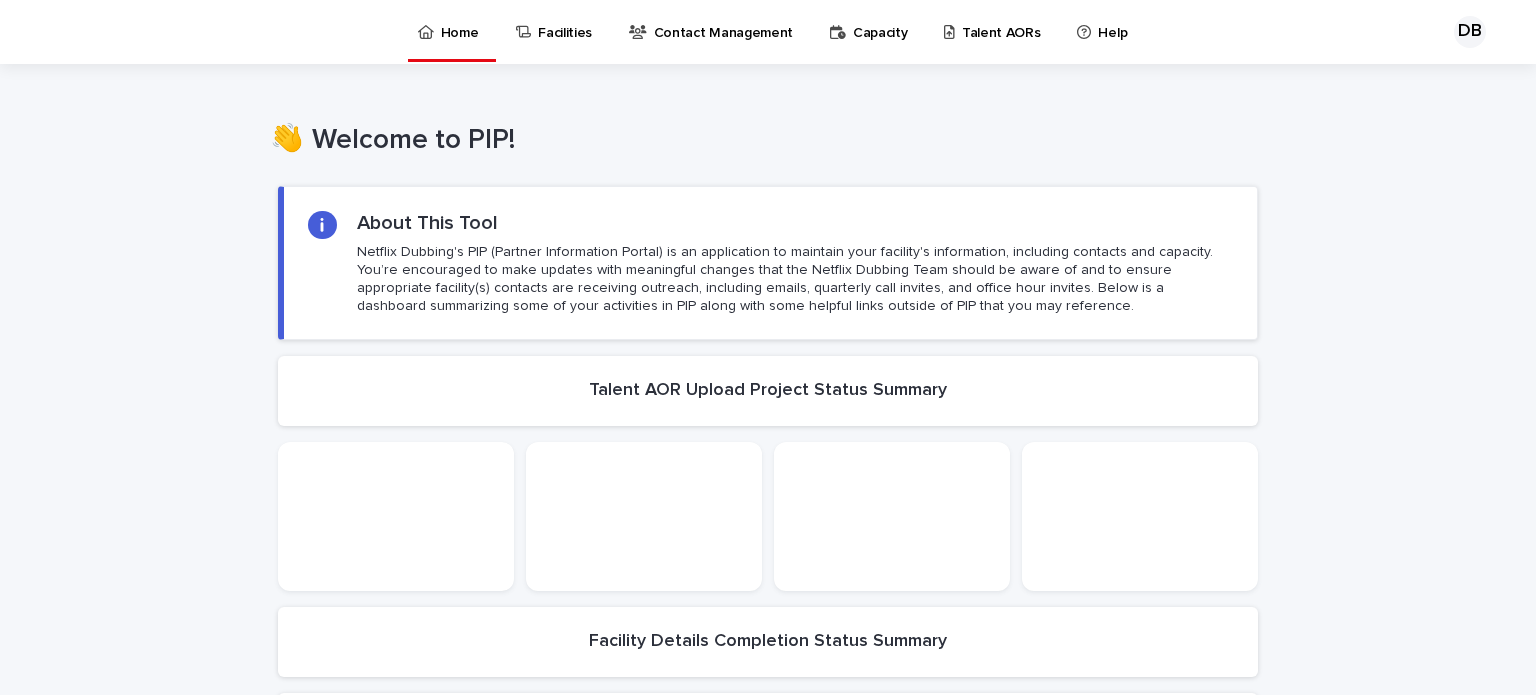 scroll, scrollTop: 0, scrollLeft: 0, axis: both 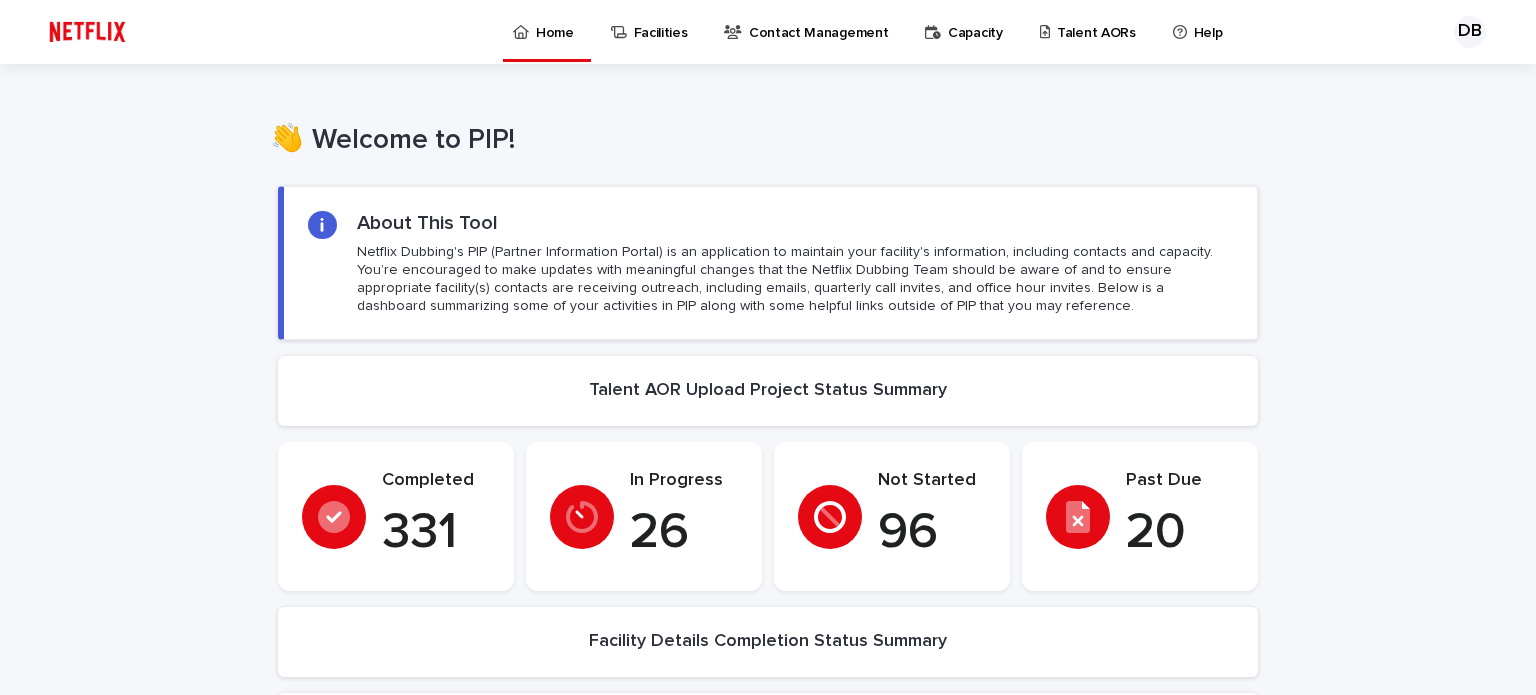 click on "Talent AORs" at bounding box center [1091, 31] 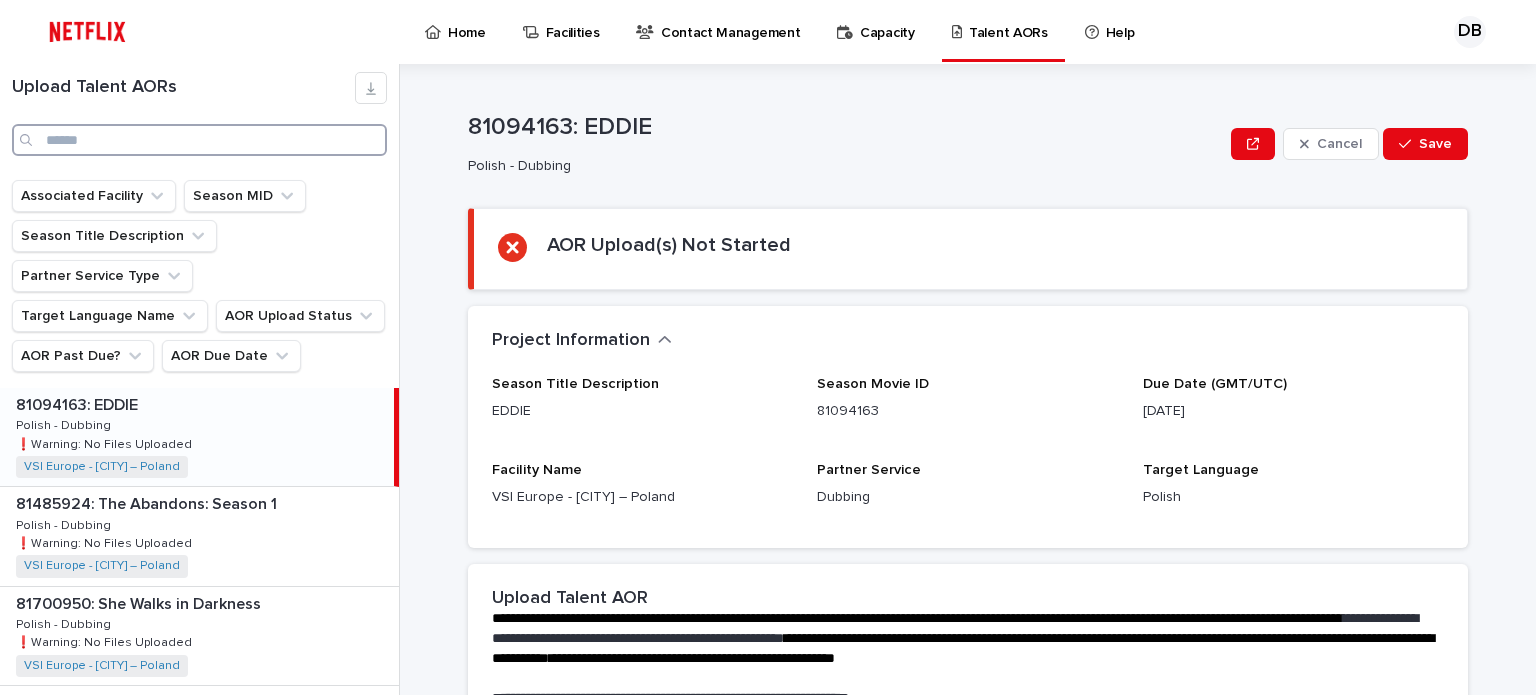 click at bounding box center (199, 140) 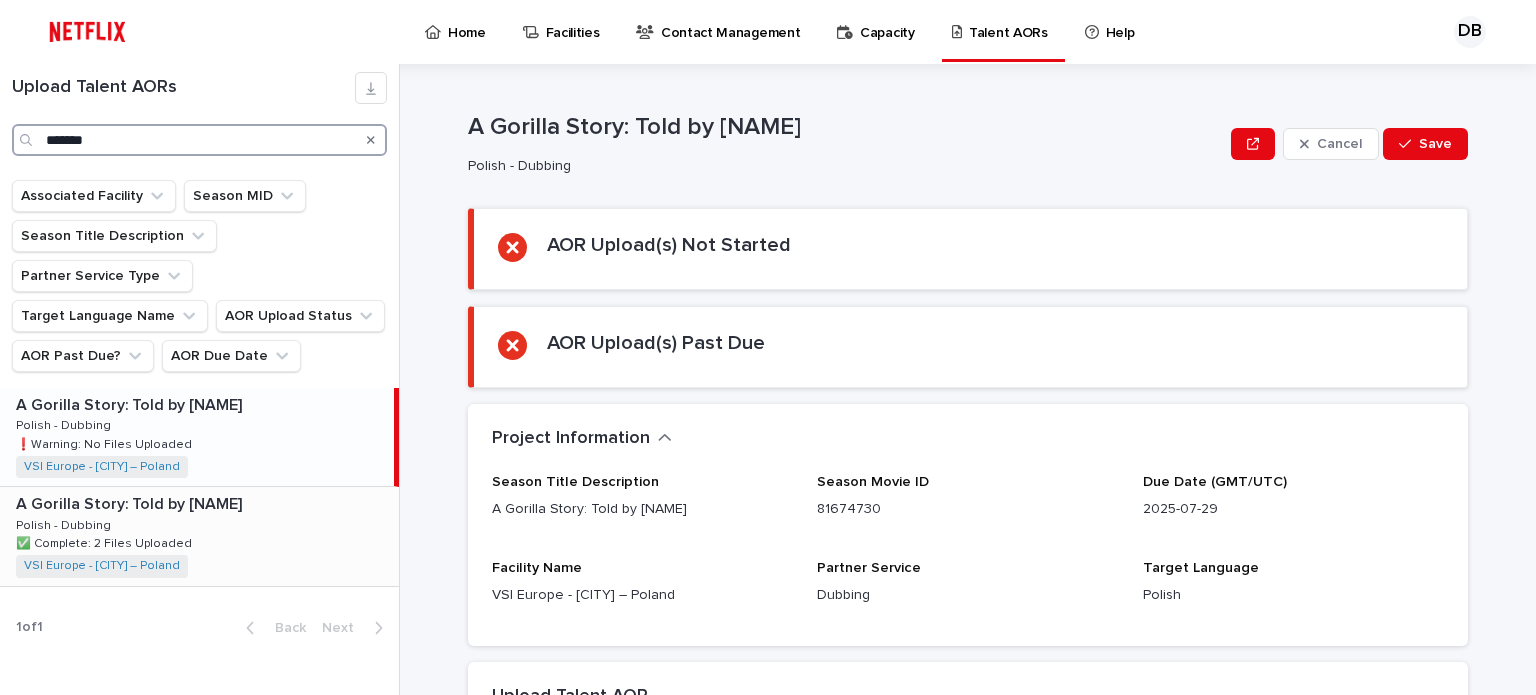 type on "*******" 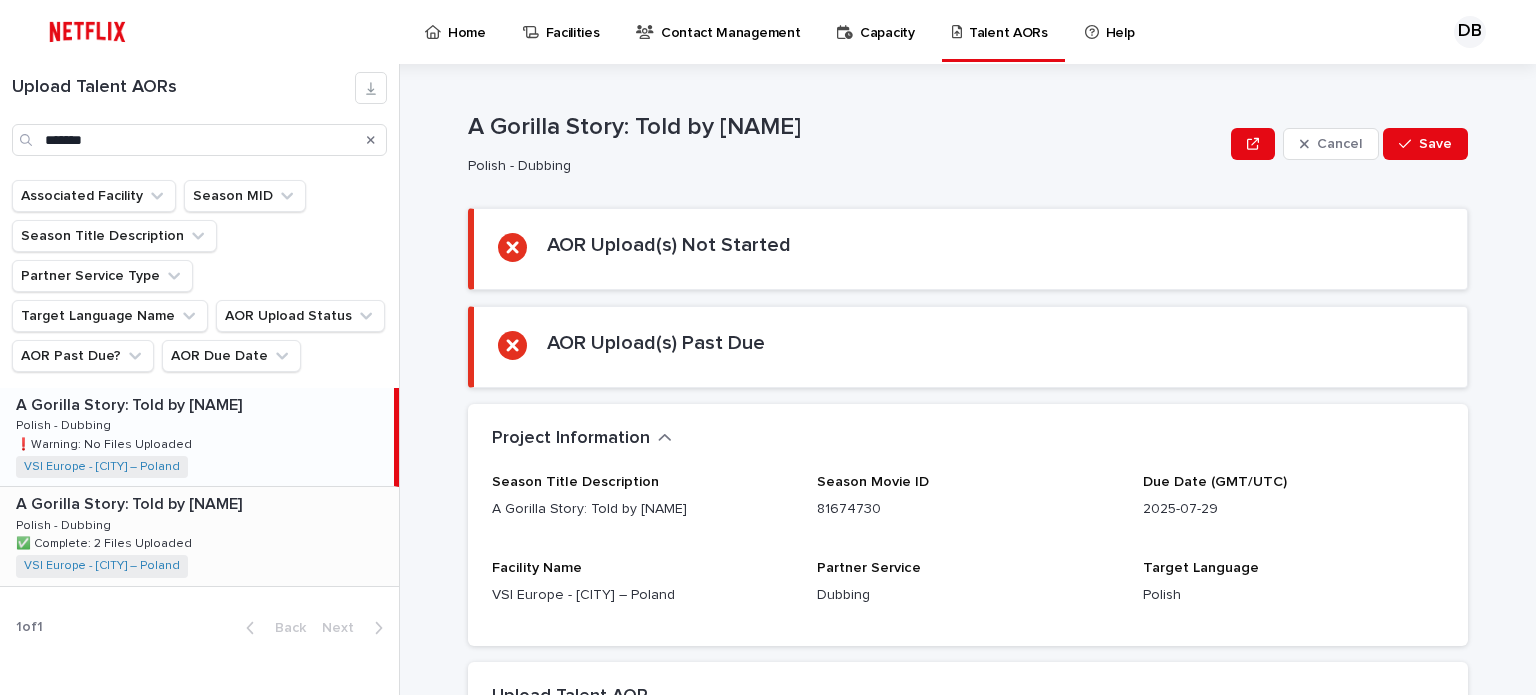 click on "81674730: A Gorilla Story: Told by David Attenborough 81674730: A Gorilla Story: Told by David Attenborough   Polish - Dubbing Polish - Dubbing   ✅ Complete: 2 Files Uploaded ✅ Complete: 2 Files Uploaded   VSI Europe - Warsaw – Poland   + 0" at bounding box center (199, 536) 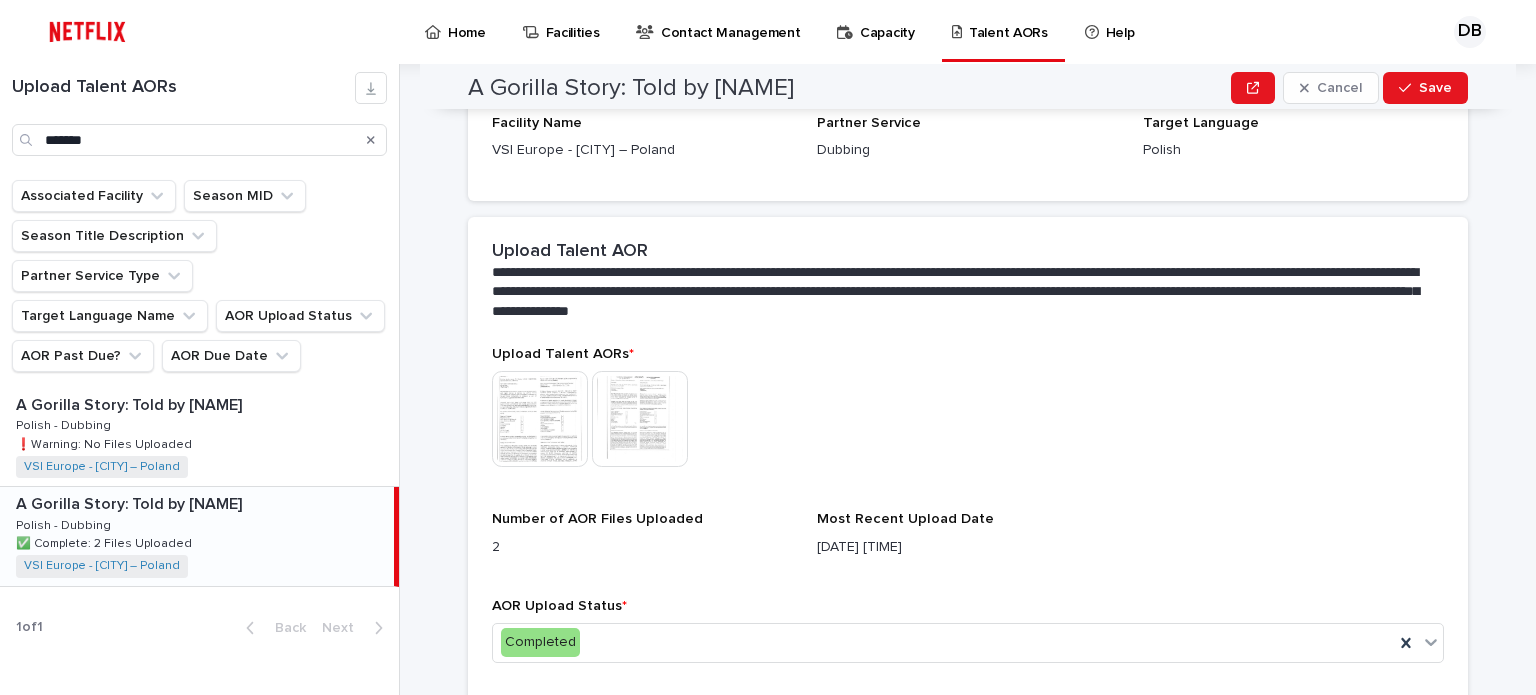 scroll, scrollTop: 400, scrollLeft: 0, axis: vertical 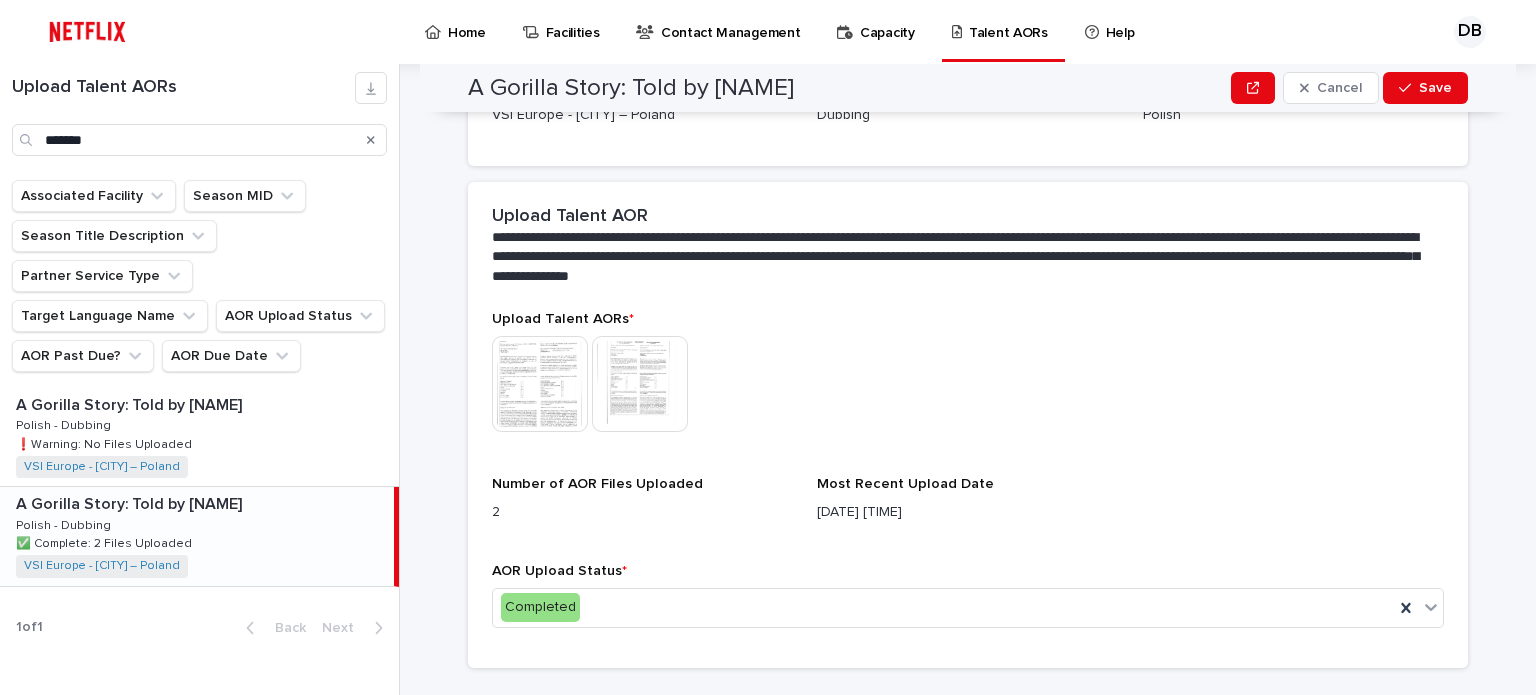 click at bounding box center [640, 384] 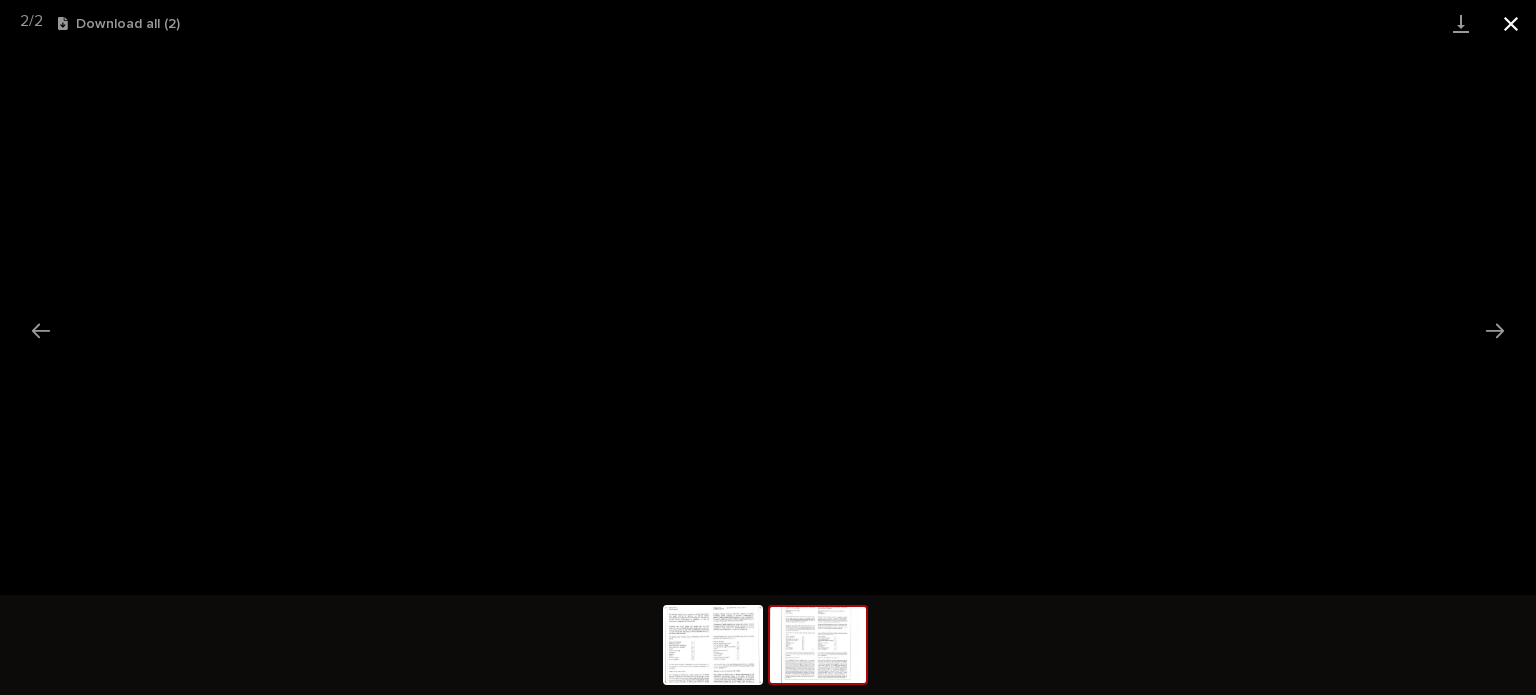 click at bounding box center [1511, 23] 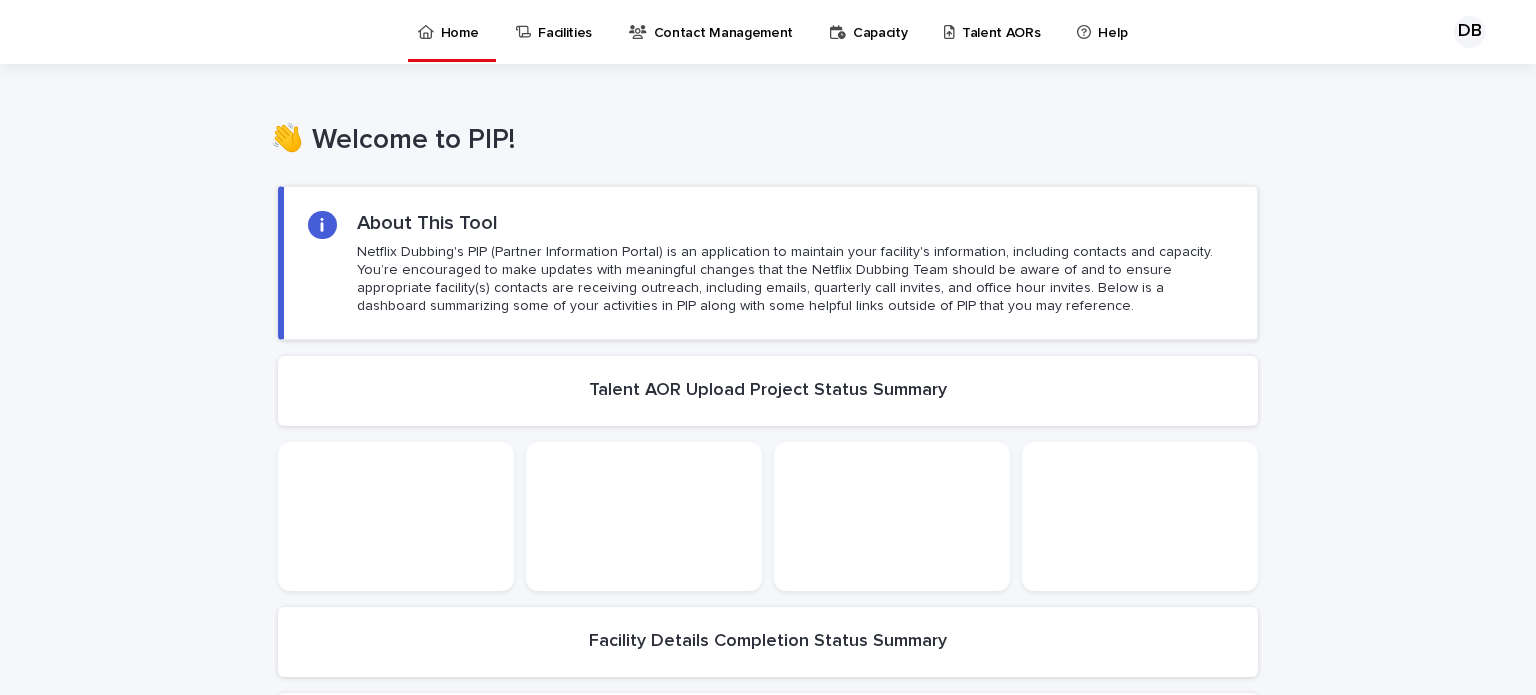 scroll, scrollTop: 0, scrollLeft: 0, axis: both 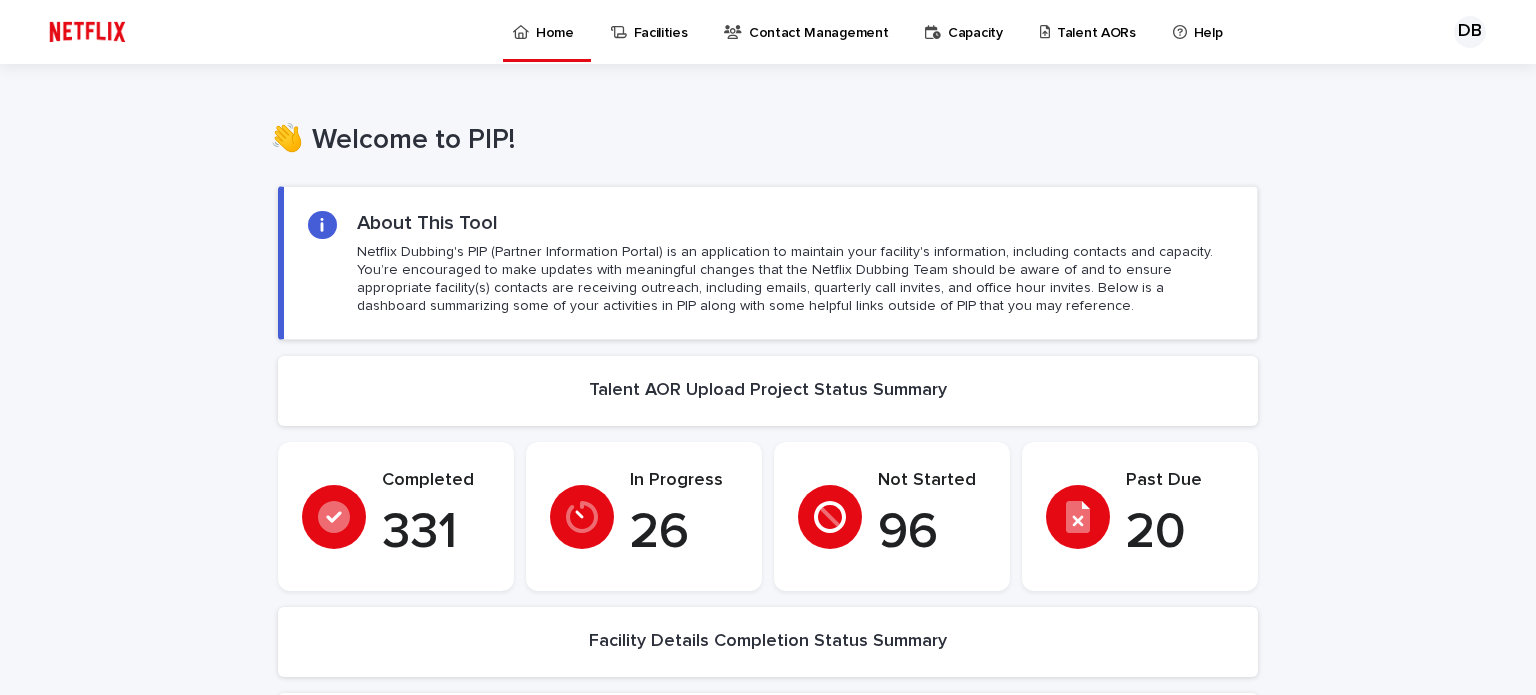 click on "Contact Management" at bounding box center [809, 31] 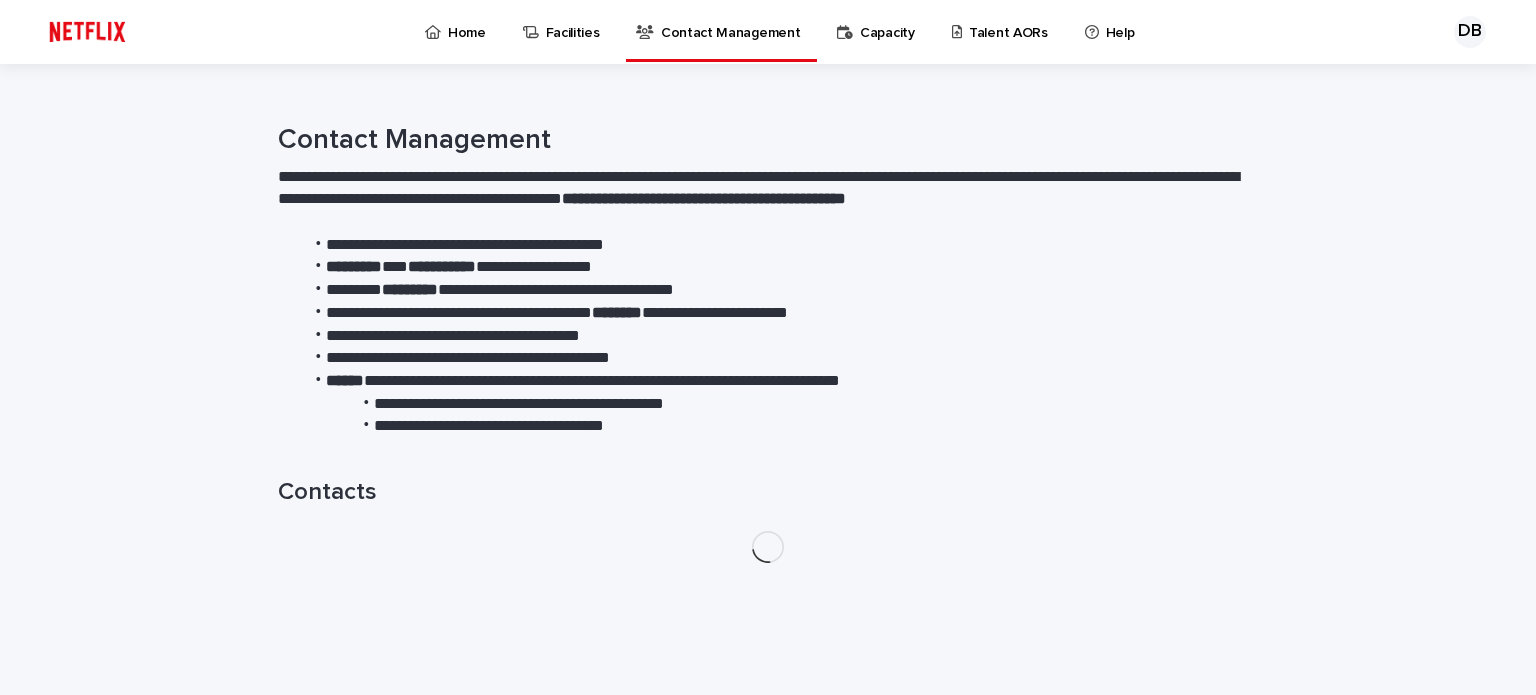 click on "Talent AORs" at bounding box center (1008, 21) 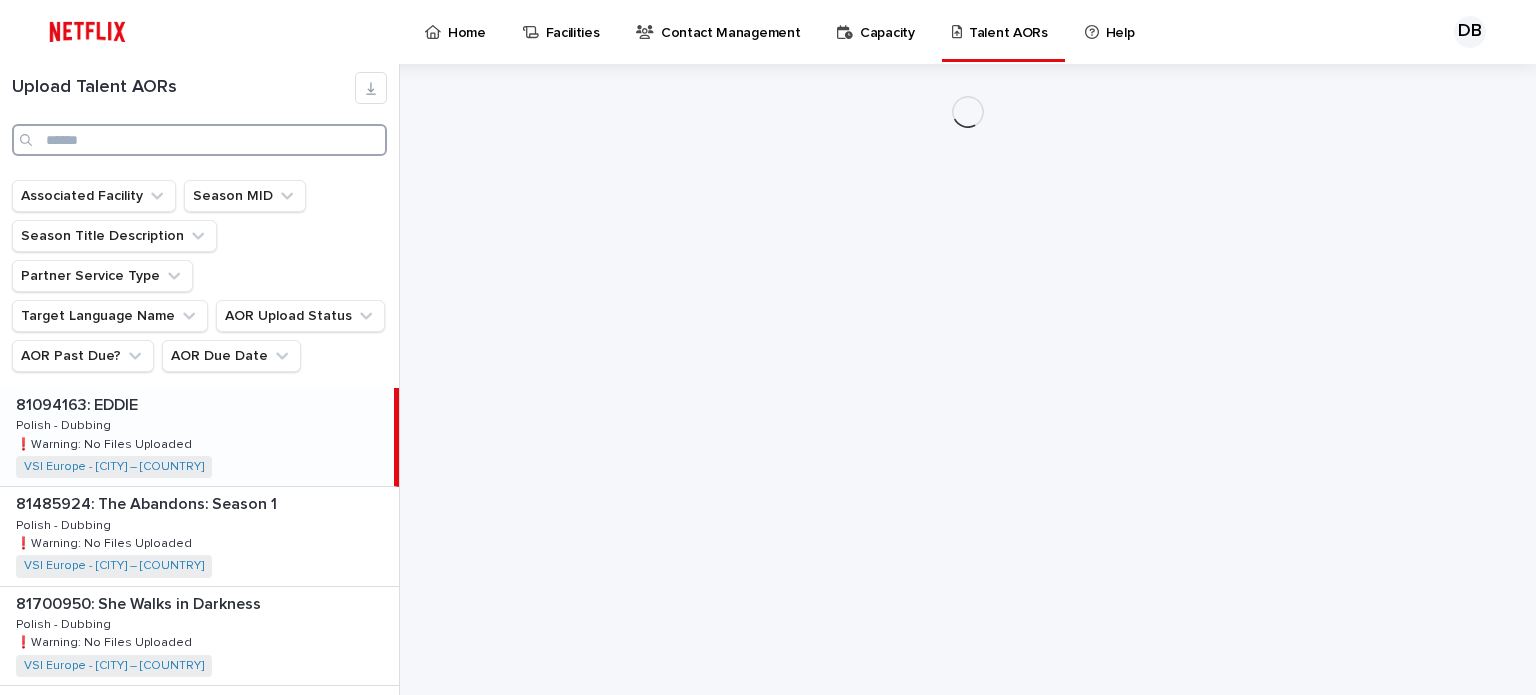 click at bounding box center [199, 140] 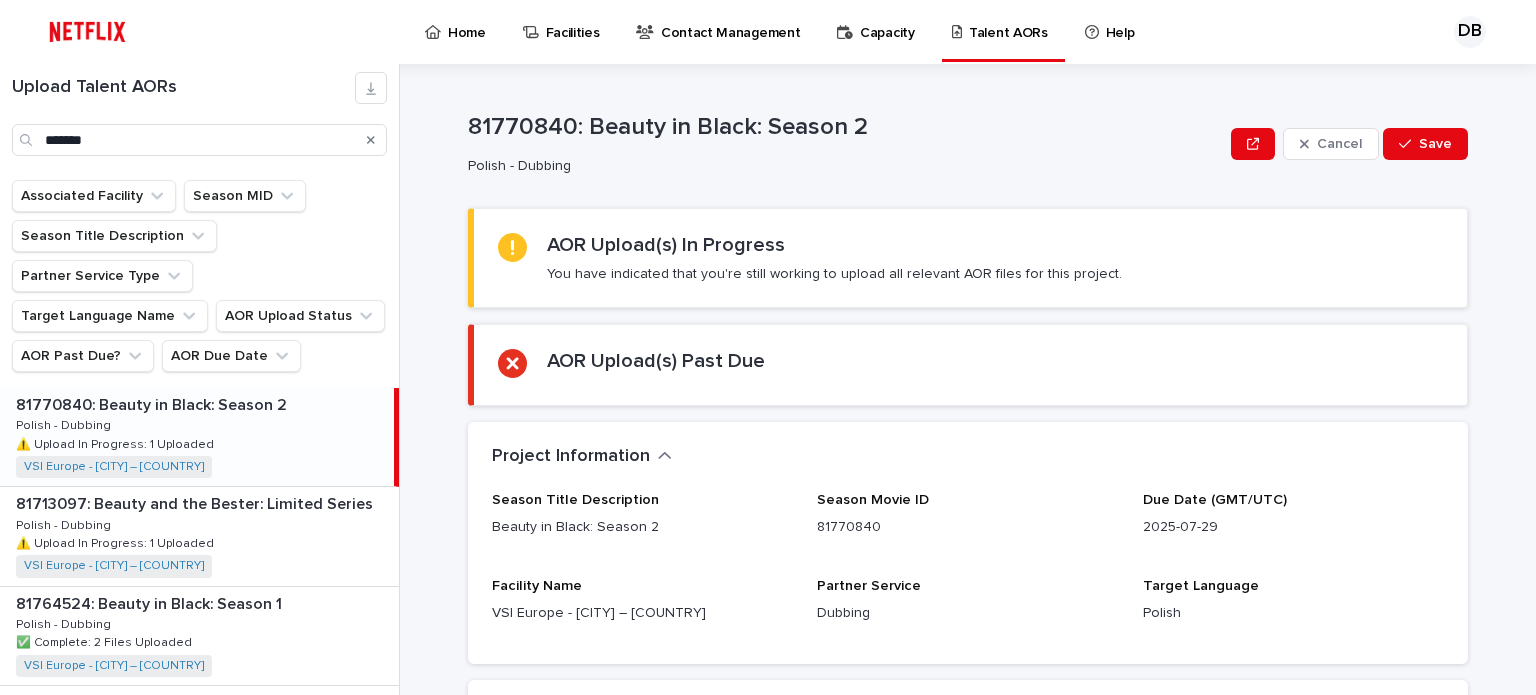 click on "81770840: Beauty in Black: Season 2" at bounding box center (153, 403) 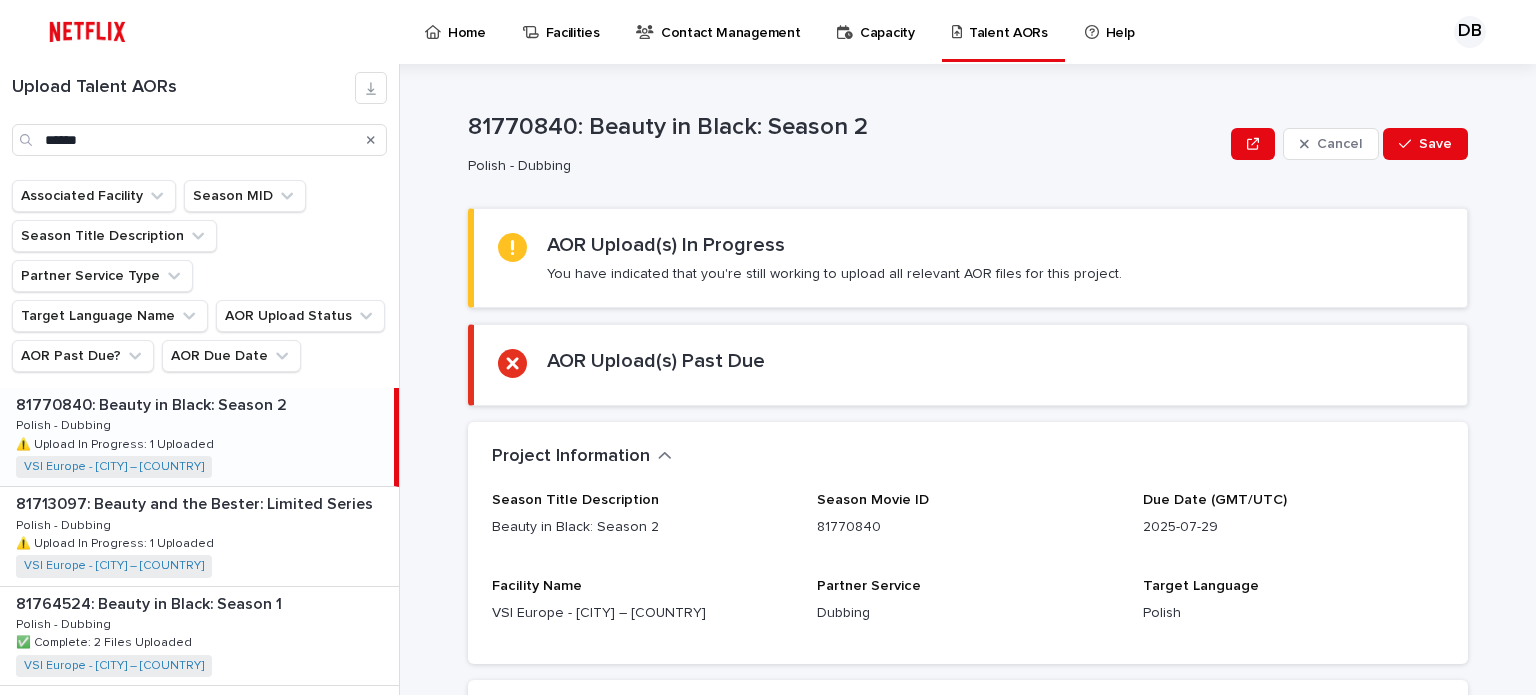 click on "[NUMBER]: Beauty in Black: Season 2 [NUMBER]: Beauty in Black: Season 2   Polish - Dubbing Polish - Dubbing   ⚠️ Upload In Progress: 1 Uploaded ⚠️ Upload In Progress: 1 Uploaded   VSI Europe - [CITY] – [COUNTRY]   + 0" at bounding box center (197, 437) 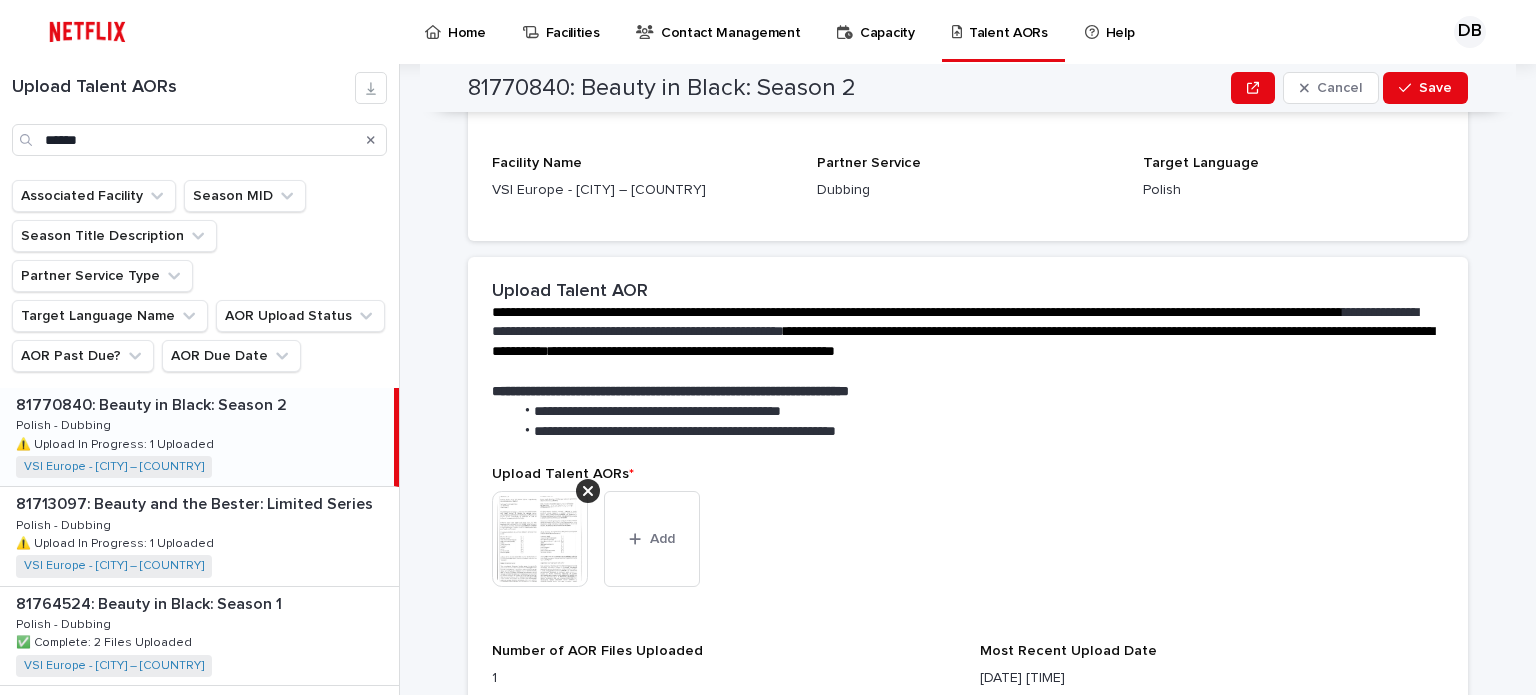 scroll, scrollTop: 500, scrollLeft: 0, axis: vertical 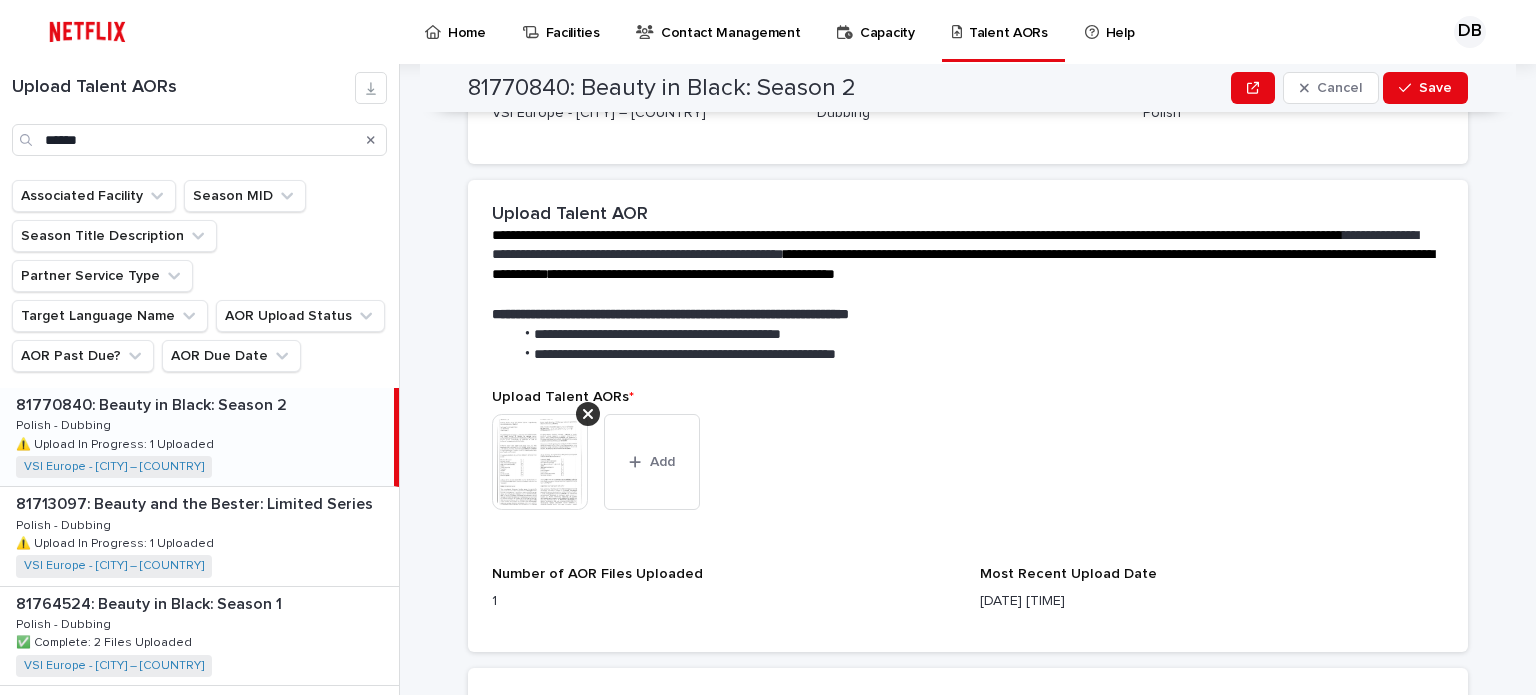 click at bounding box center (540, 462) 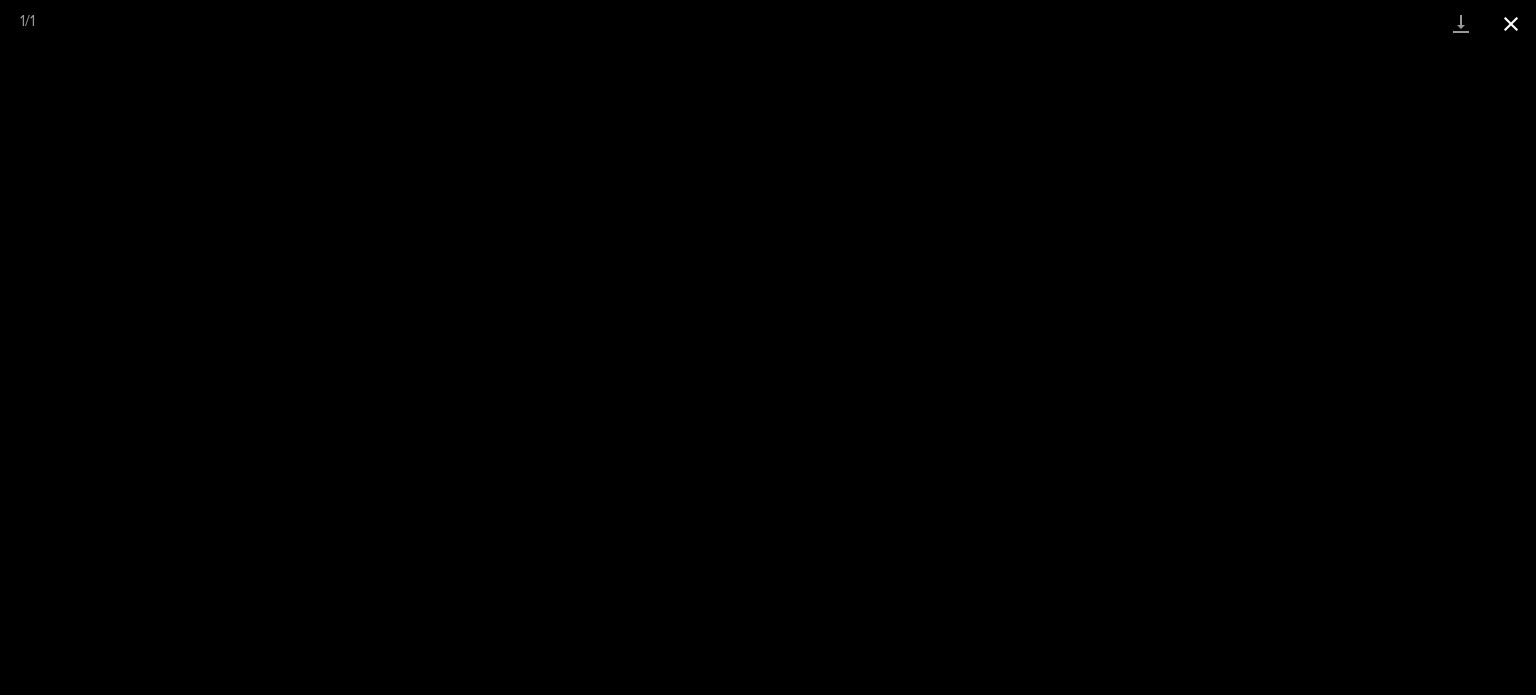 click at bounding box center (1511, 23) 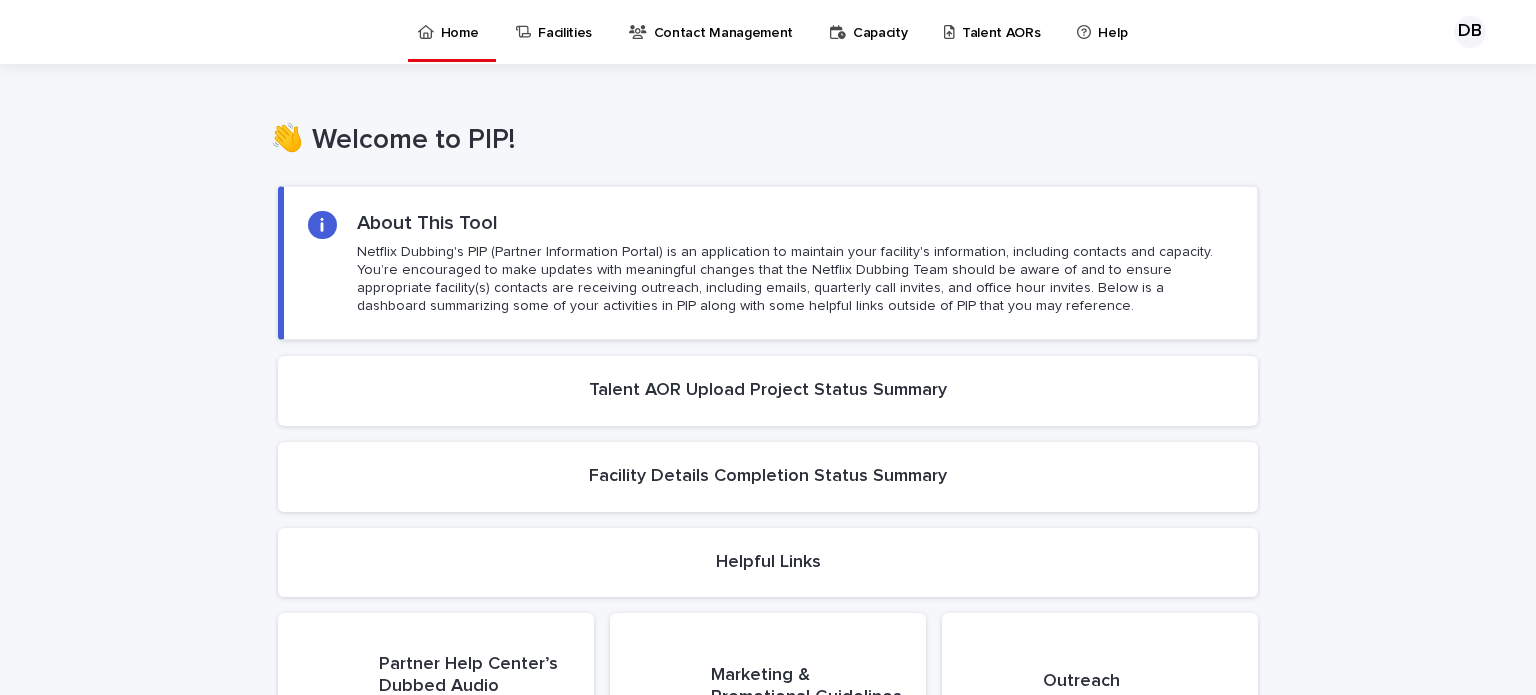 scroll, scrollTop: 0, scrollLeft: 0, axis: both 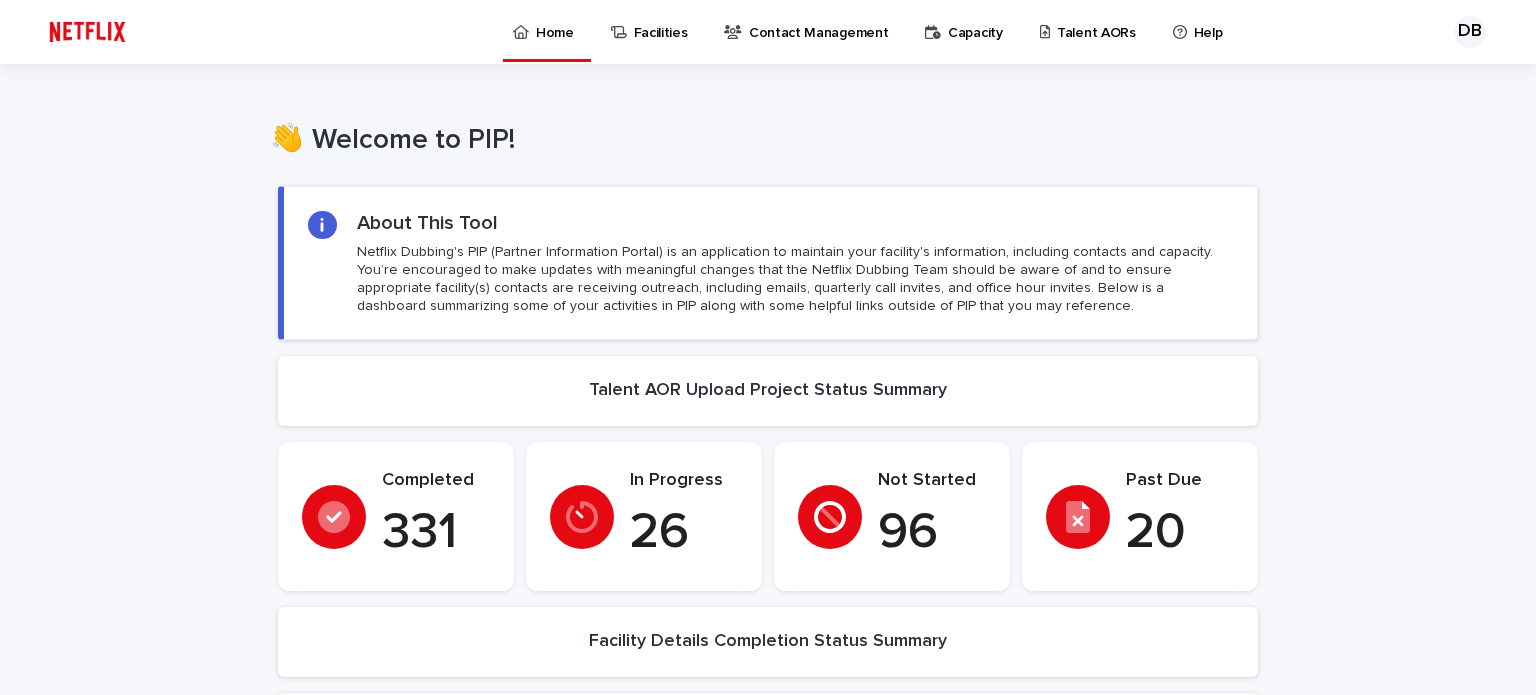 click on "Talent AORs" at bounding box center [1096, 21] 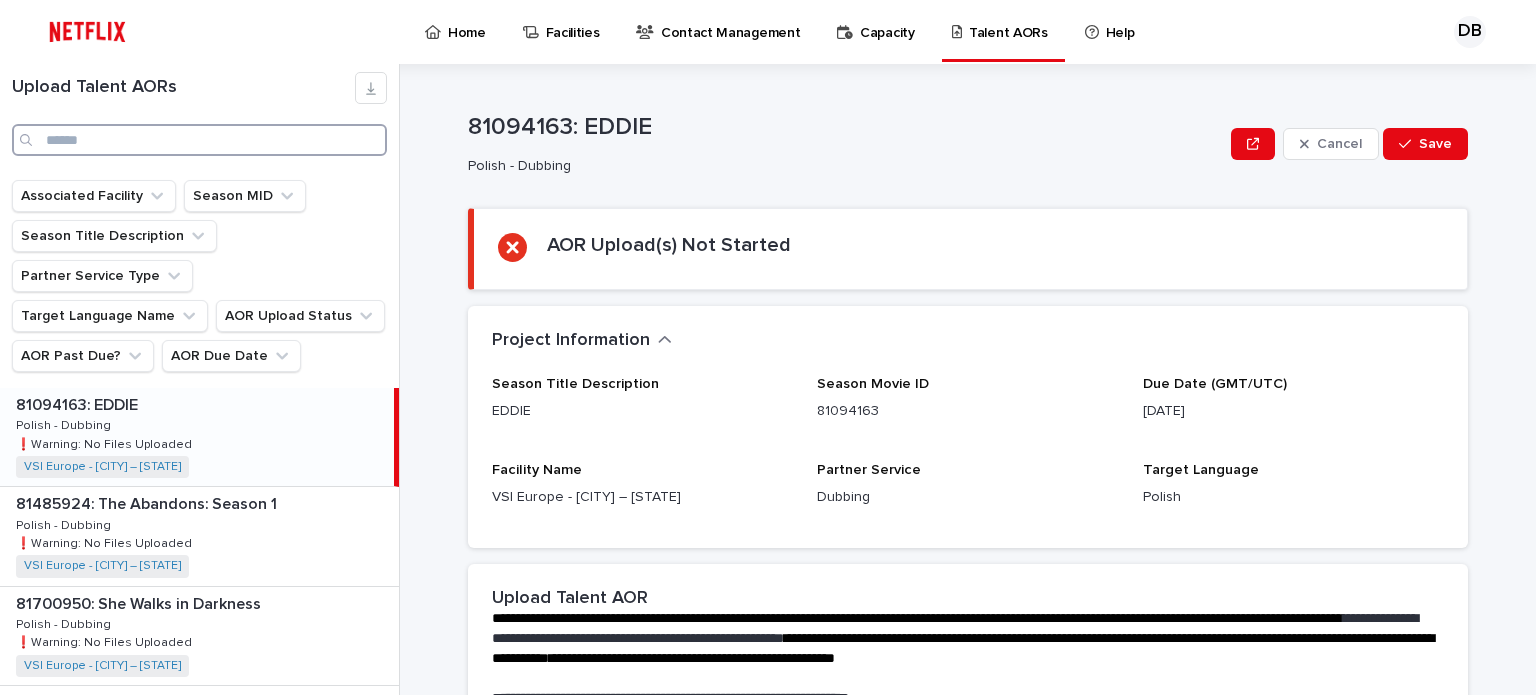 click at bounding box center [199, 140] 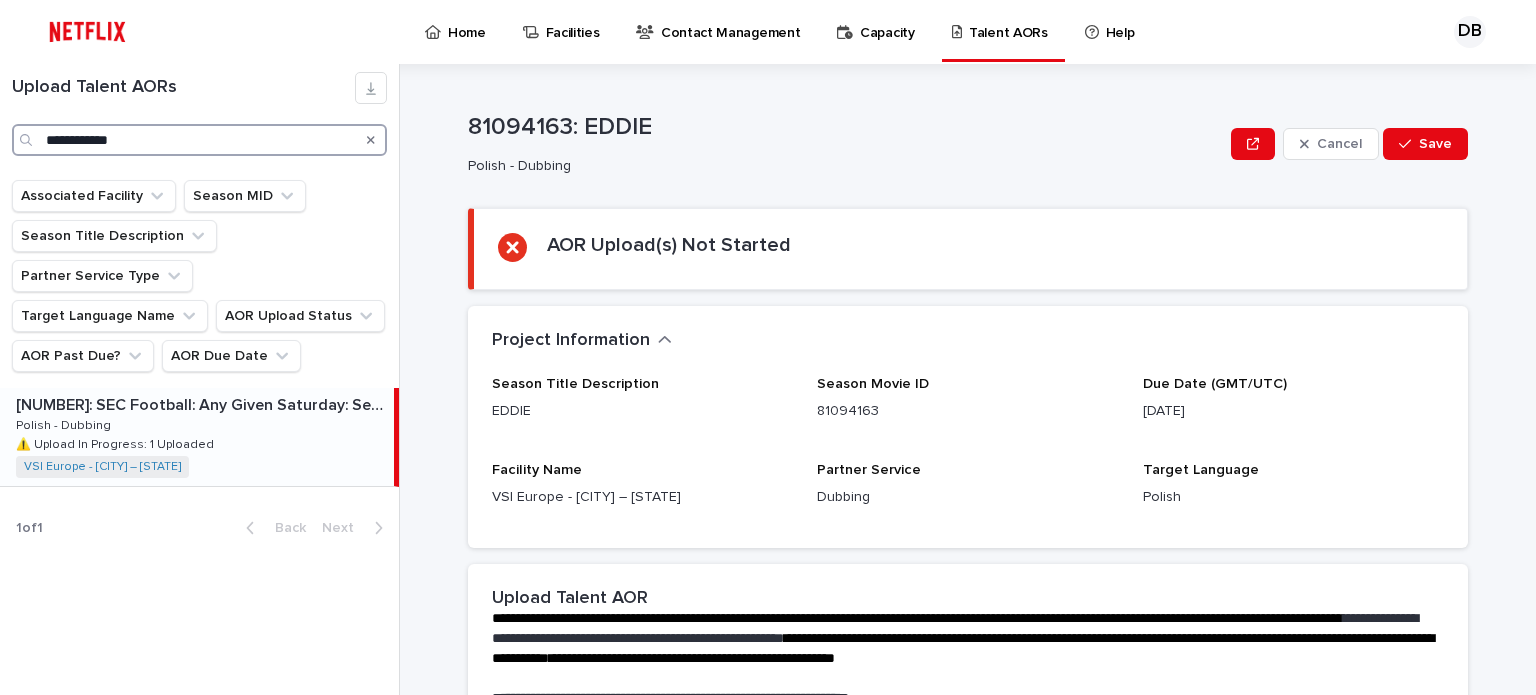 type on "**********" 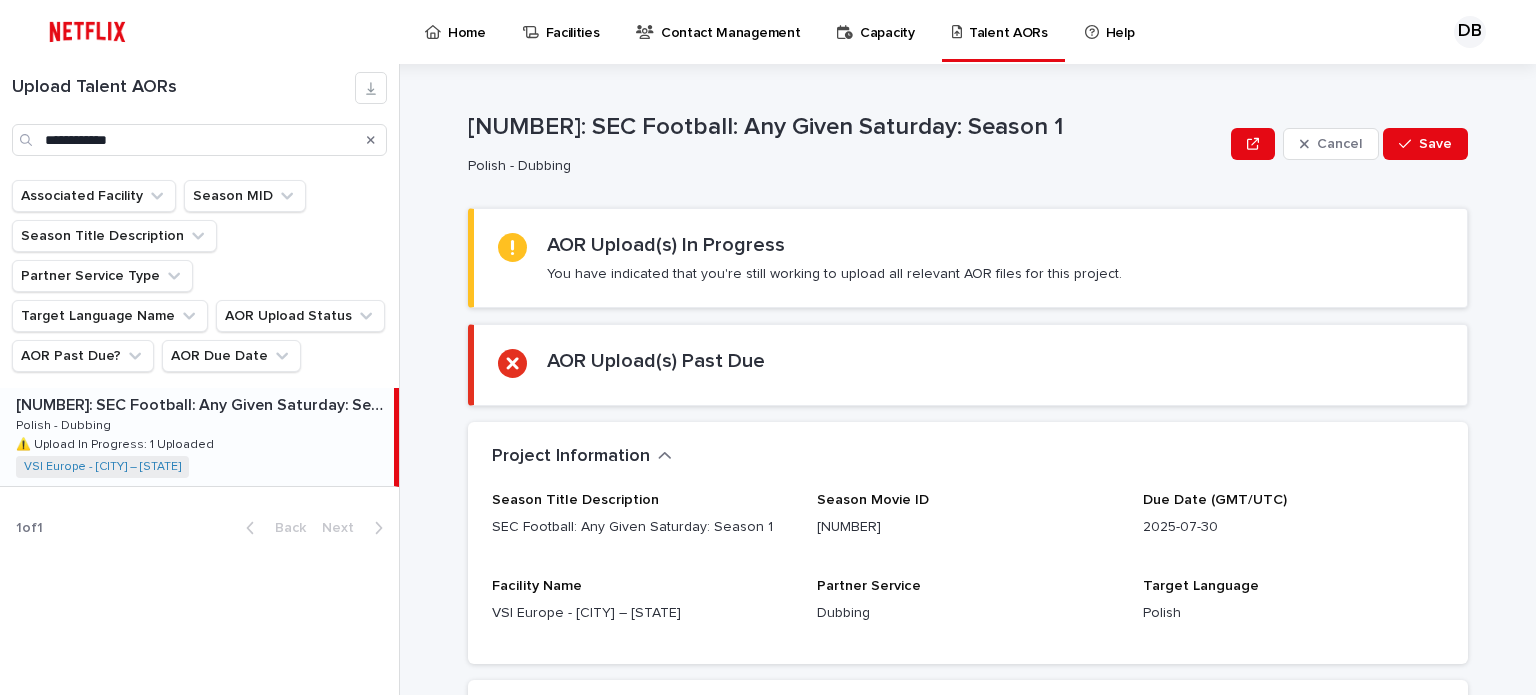 click on "81901692: SEC Football: Any Given Saturday: Season 1 81901692: SEC Football: Any Given Saturday: Season 1   Polish - Dubbing Polish - Dubbing   ⚠️ Upload In Progress: 1 Uploaded ⚠️ Upload In Progress: 1 Uploaded   VSI Europe - Warsaw – Poland   + 0" at bounding box center (197, 437) 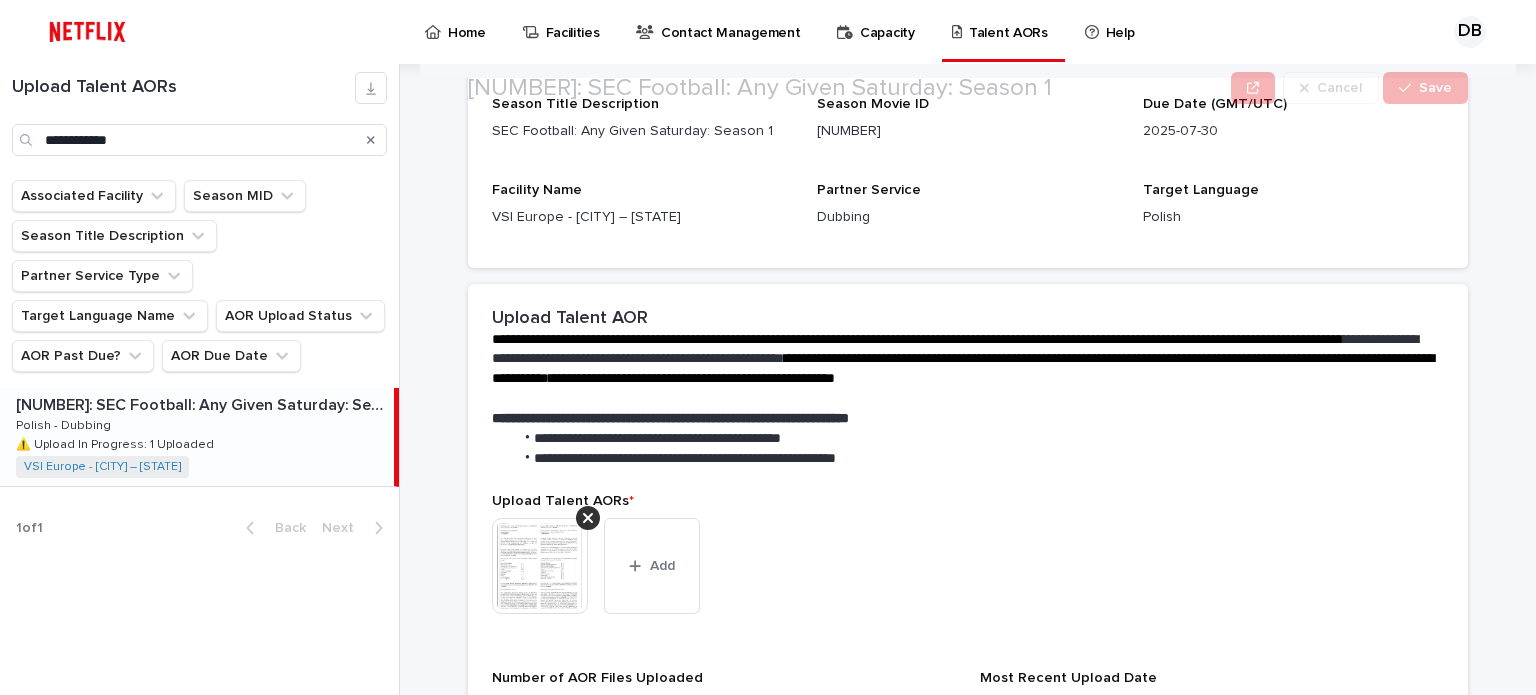 scroll, scrollTop: 400, scrollLeft: 0, axis: vertical 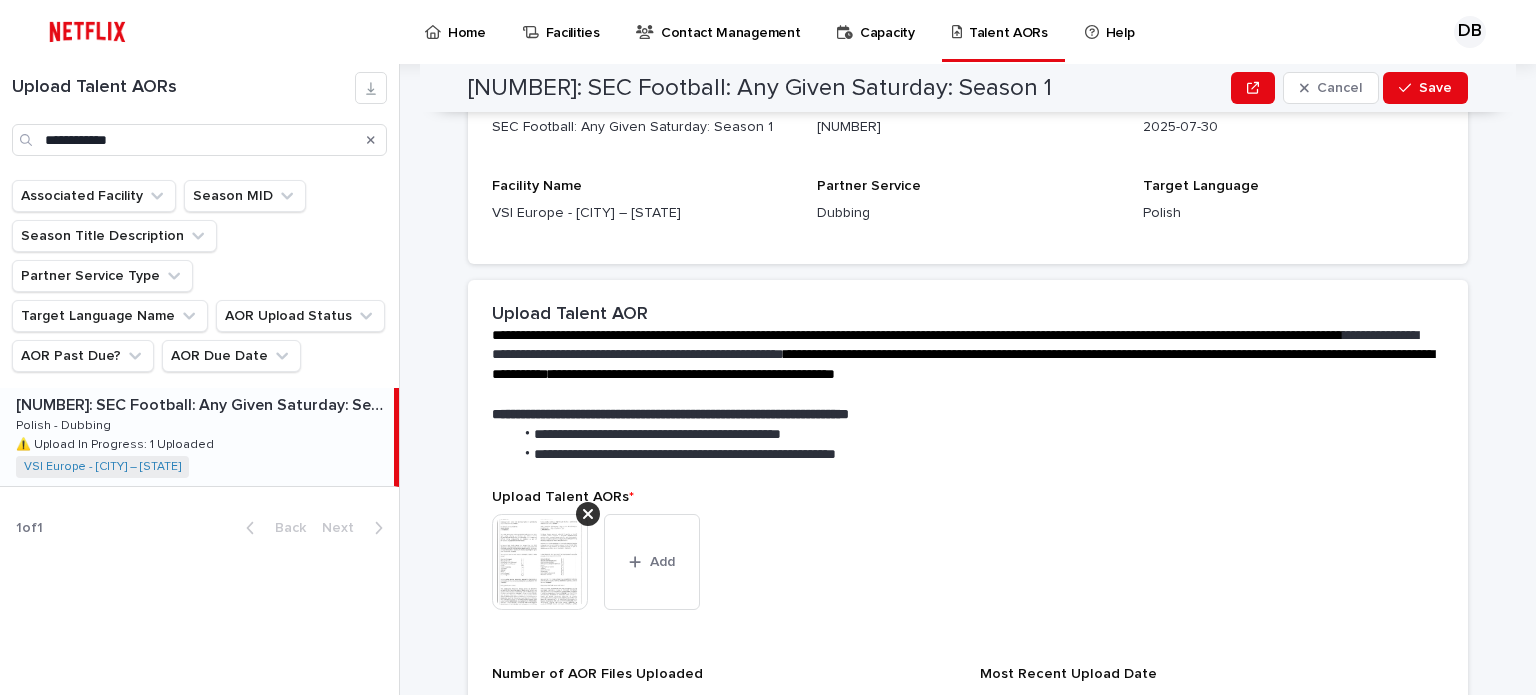 click at bounding box center (540, 562) 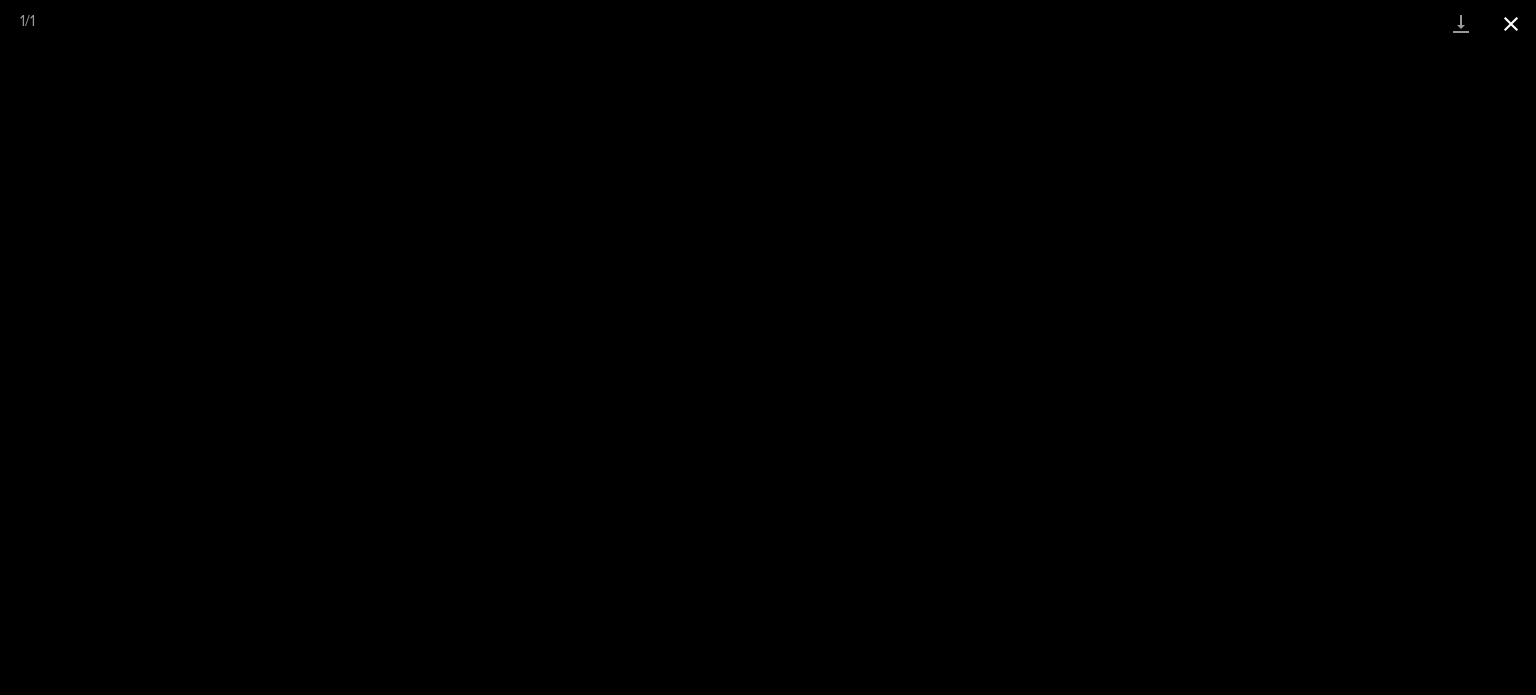 click at bounding box center (1511, 23) 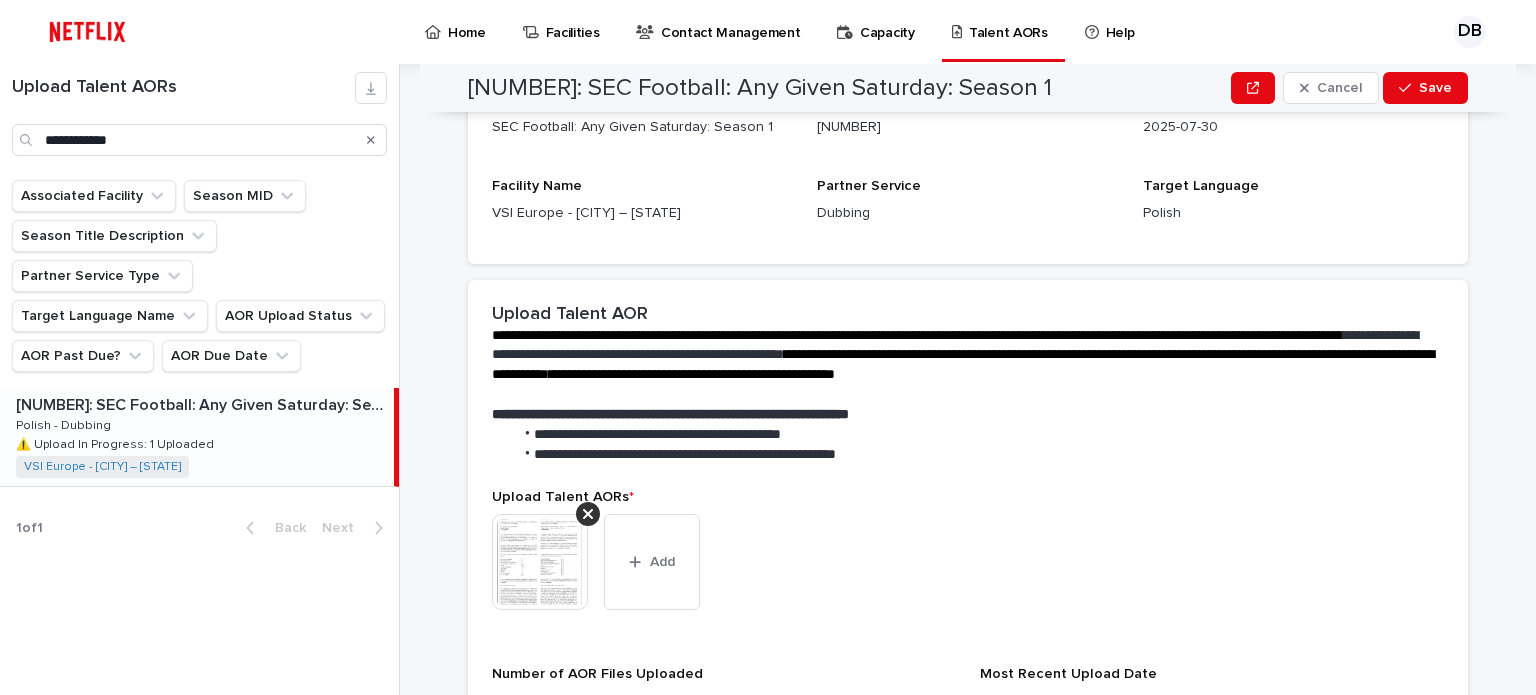 click 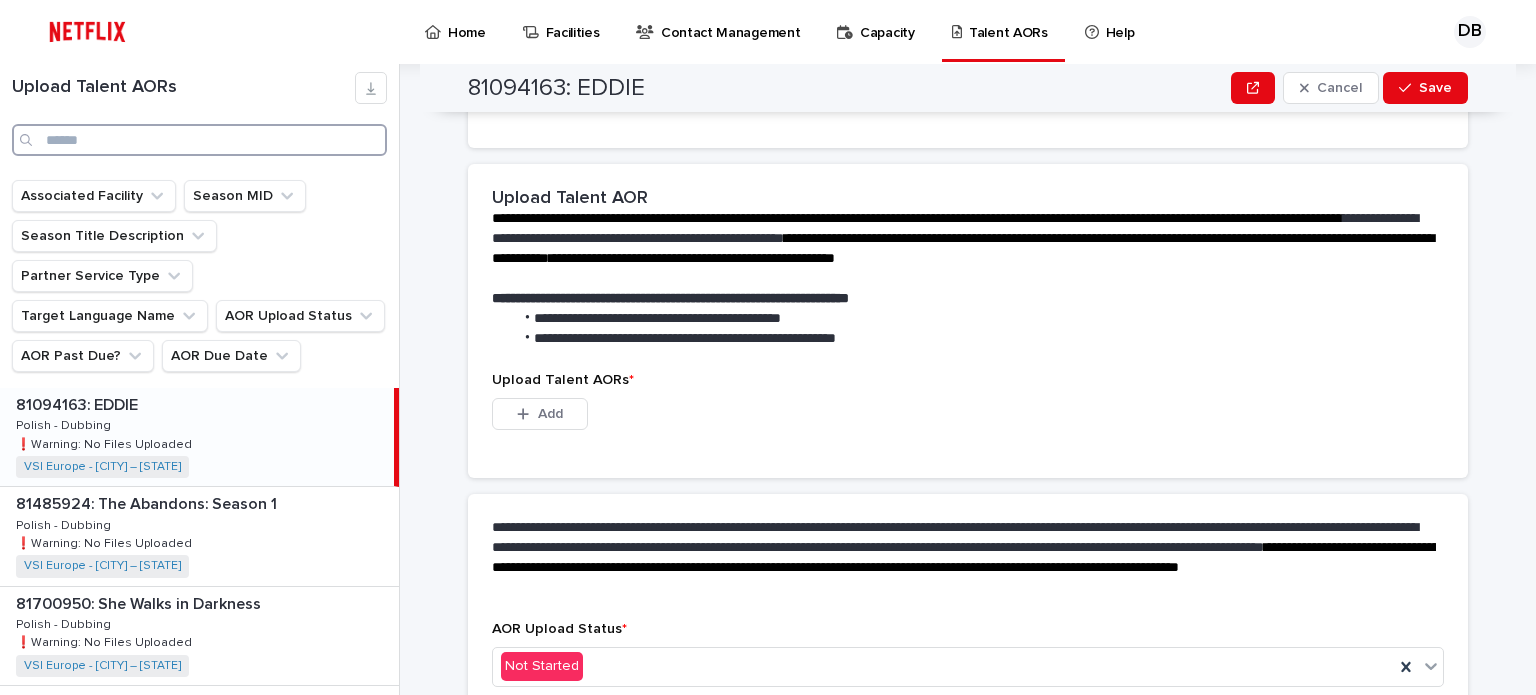 click at bounding box center [199, 140] 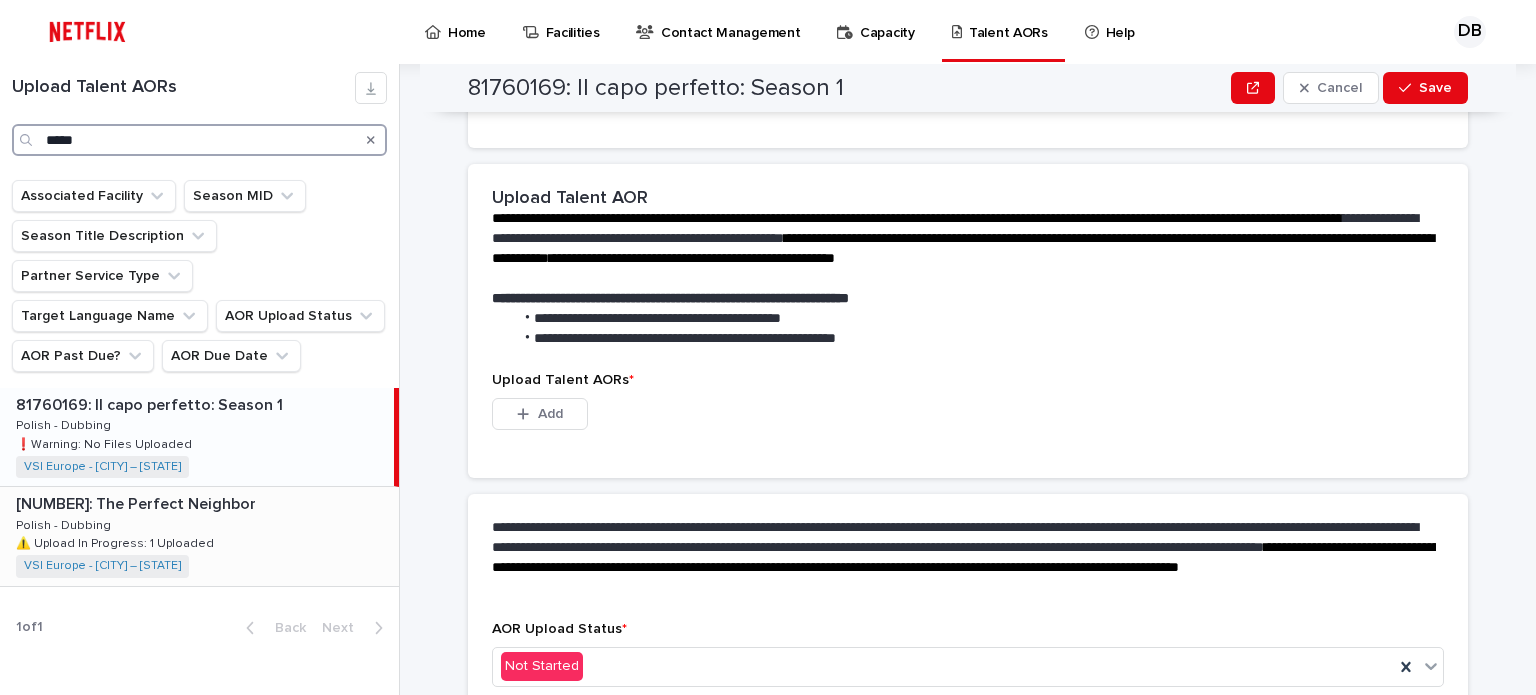 type on "*****" 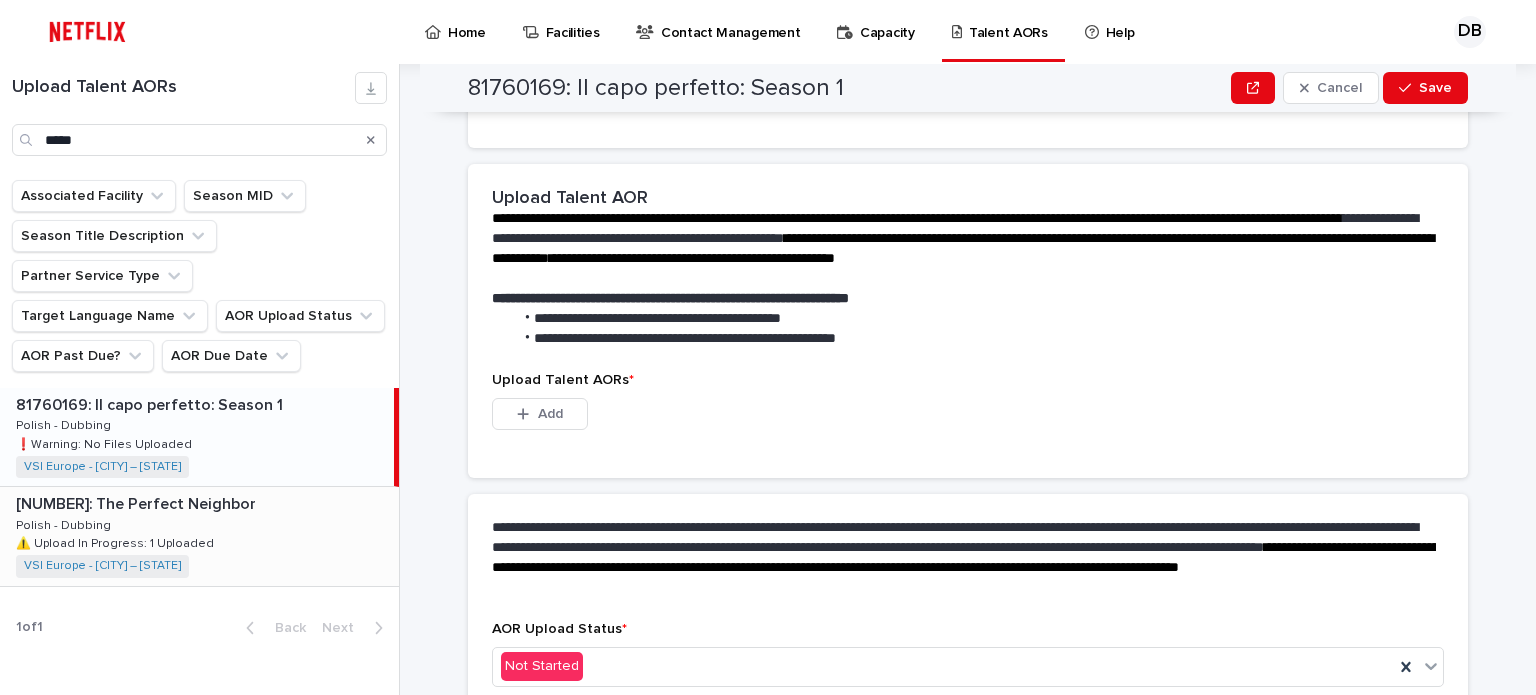 click on "82018736: The Perfect Neighbor 82018736: The Perfect Neighbor   Polish - Dubbing Polish - Dubbing   ⚠️ Upload In Progress: 1 Uploaded ⚠️ Upload In Progress: 1 Uploaded   VSI Europe - Warsaw – Poland   + 0" at bounding box center (199, 536) 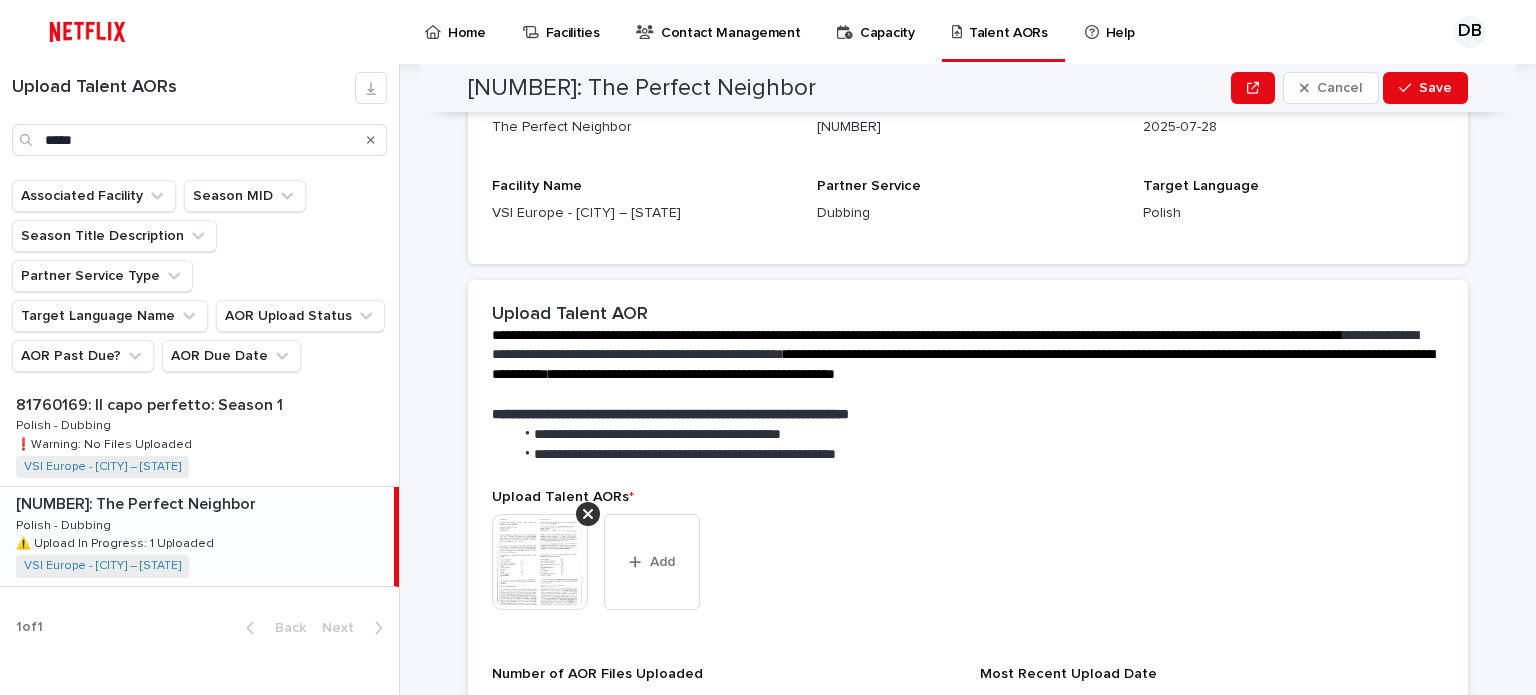 scroll, scrollTop: 600, scrollLeft: 0, axis: vertical 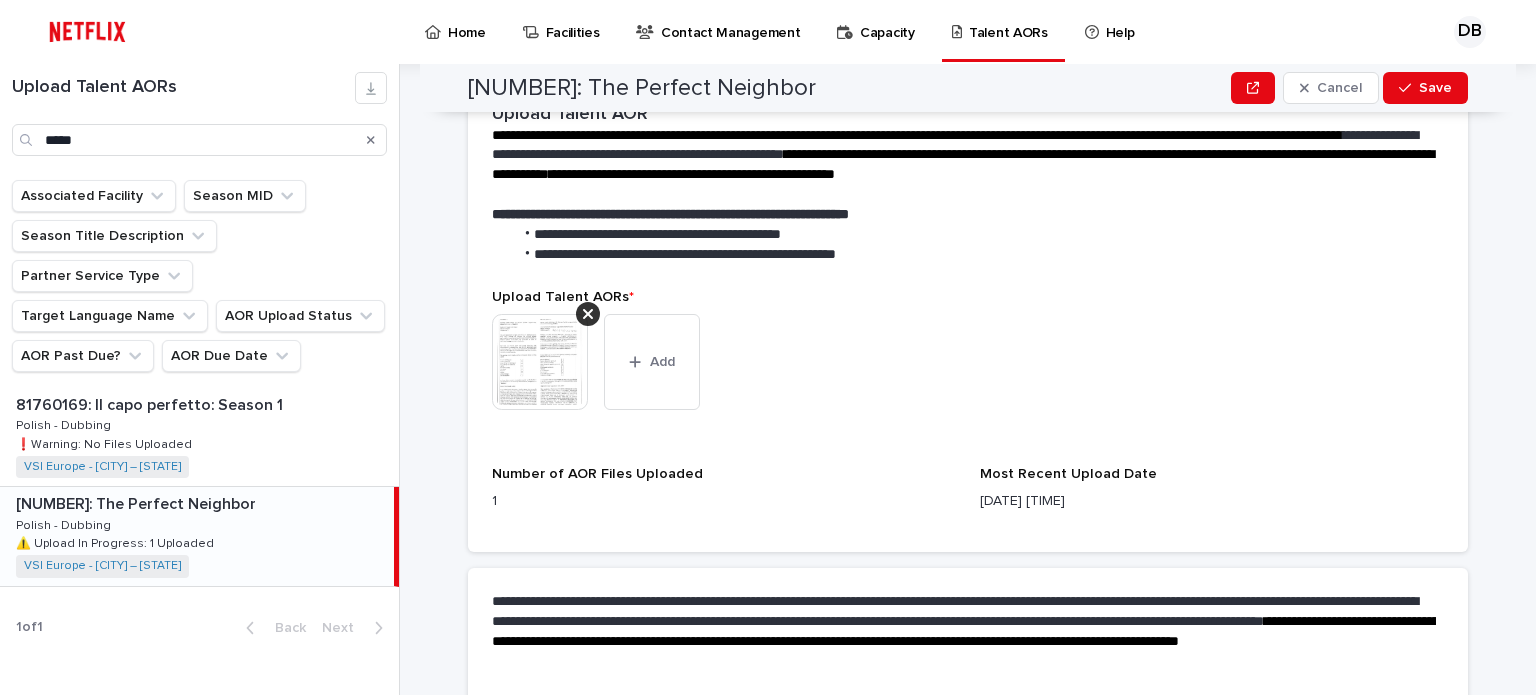 click at bounding box center (540, 362) 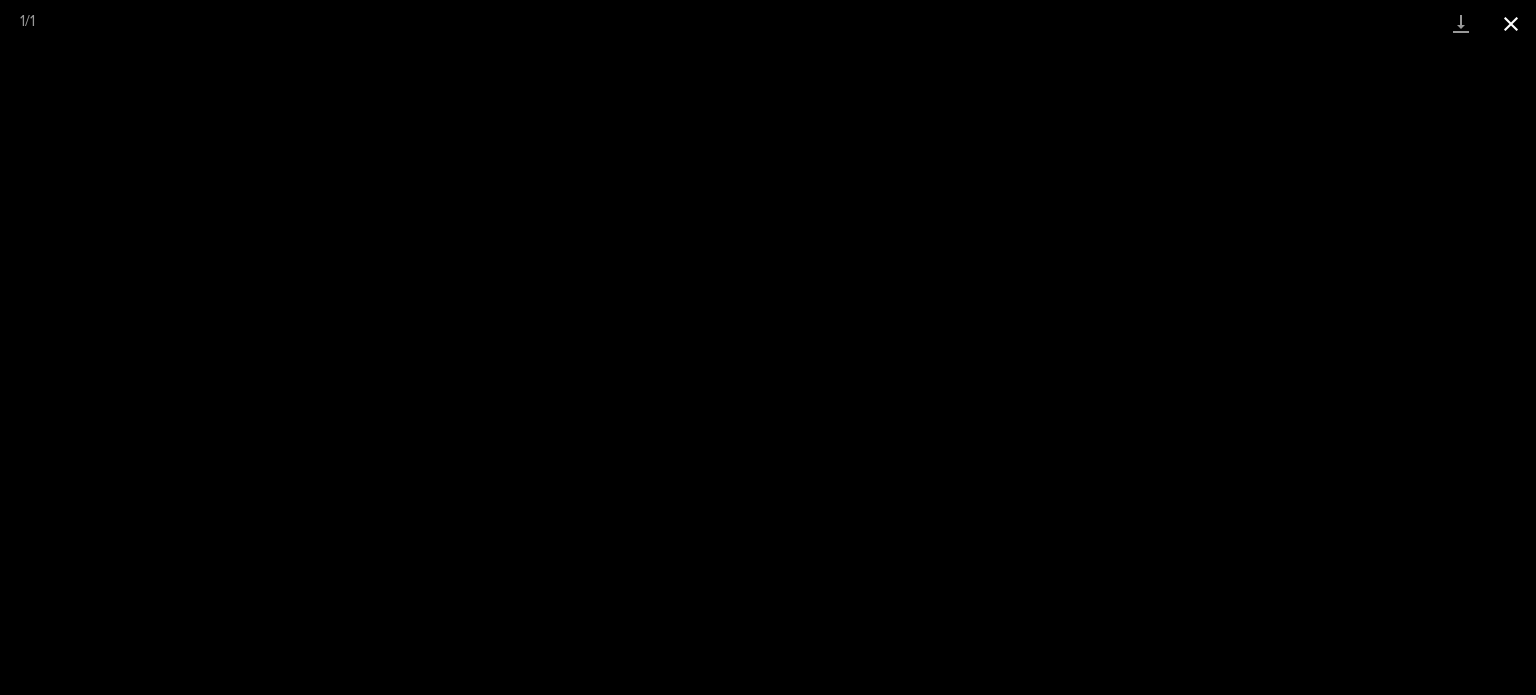 click at bounding box center [1511, 23] 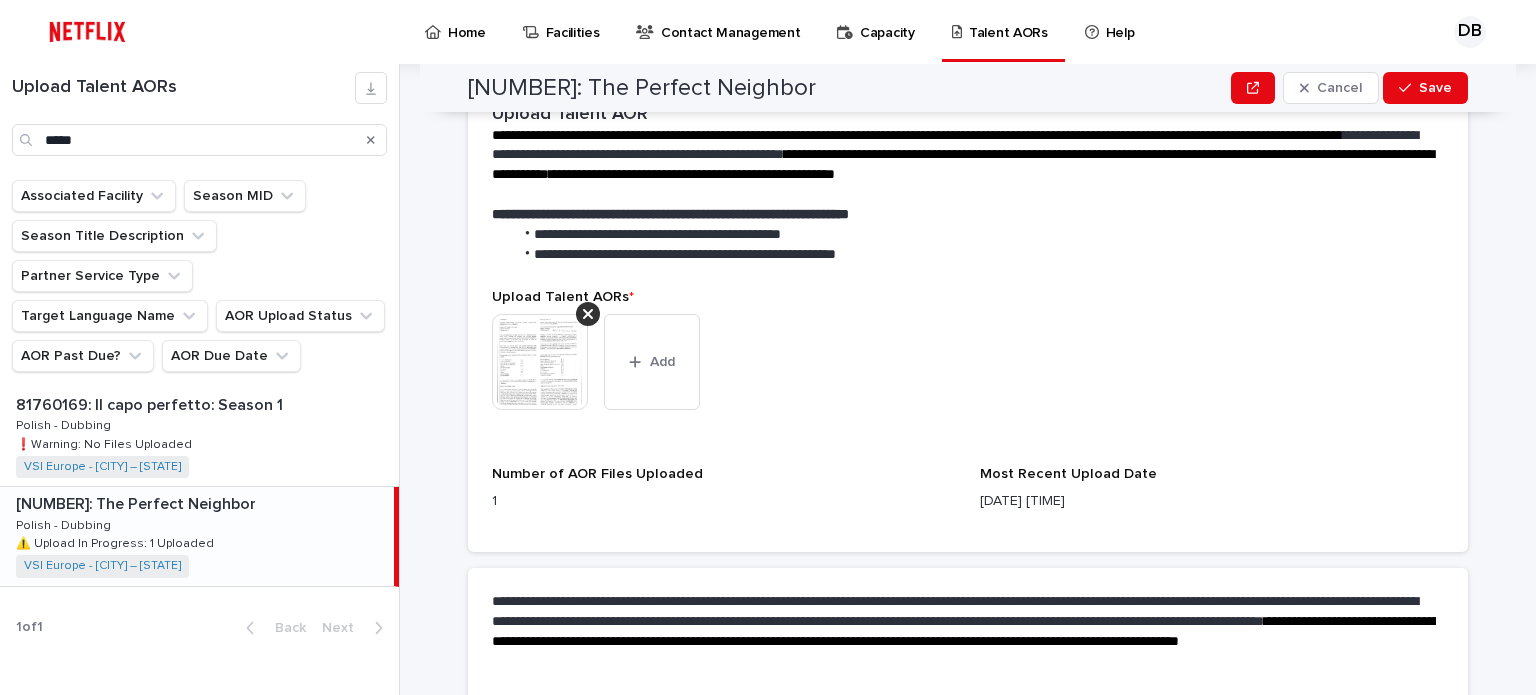 click 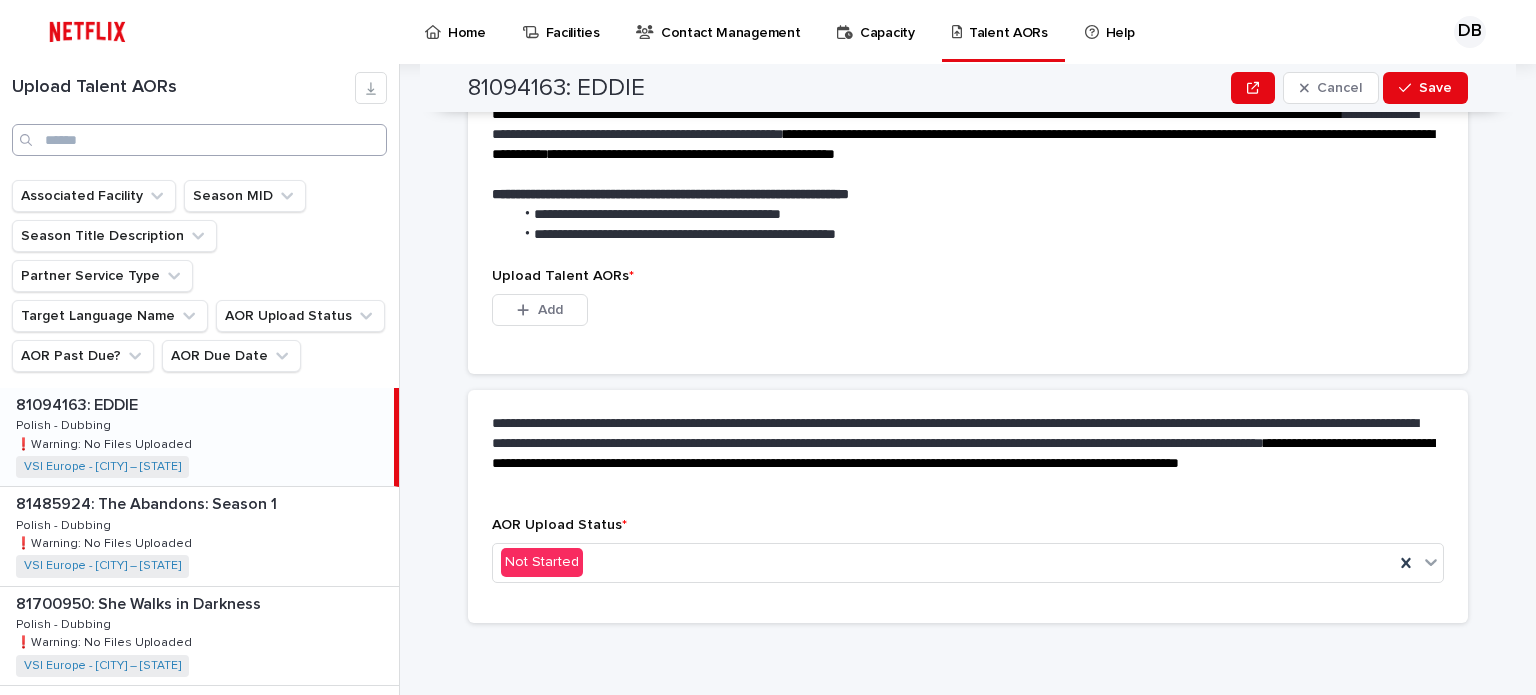 scroll, scrollTop: 503, scrollLeft: 0, axis: vertical 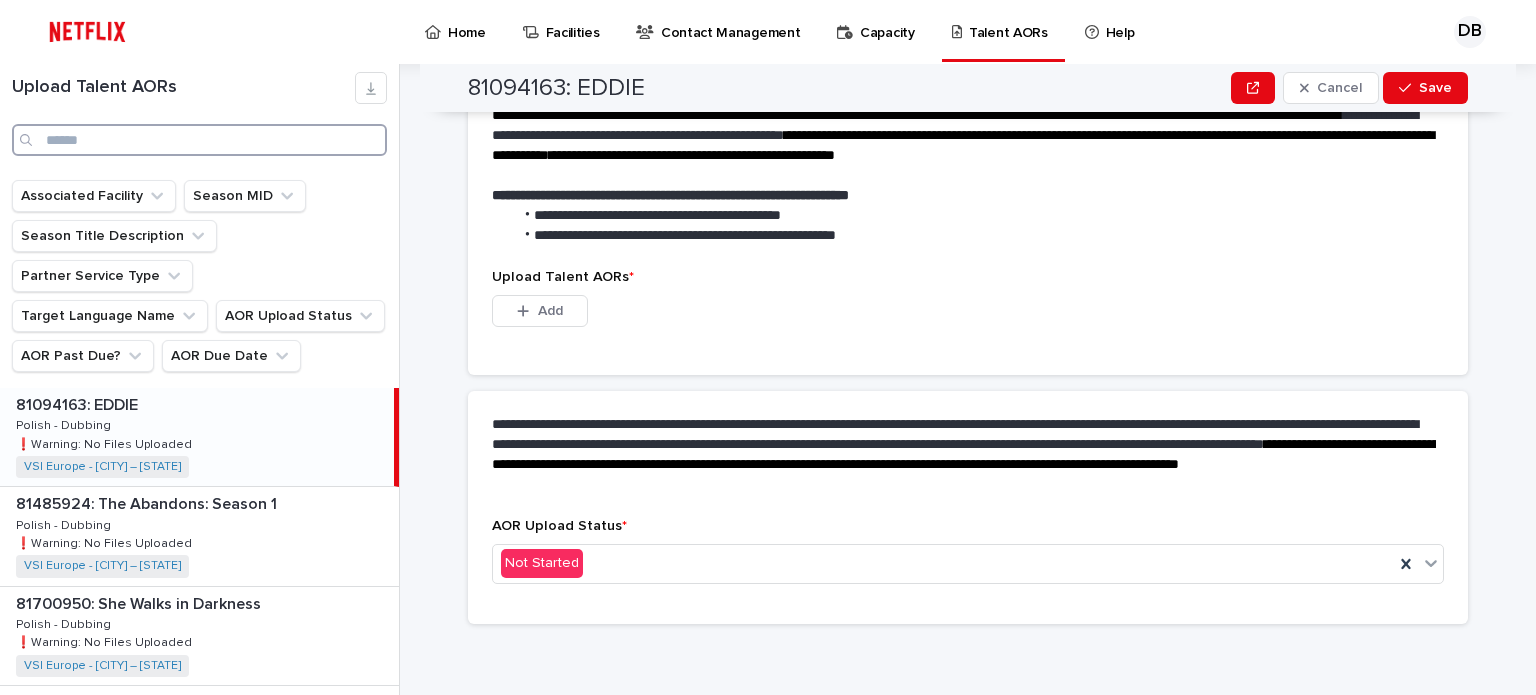 click at bounding box center (199, 140) 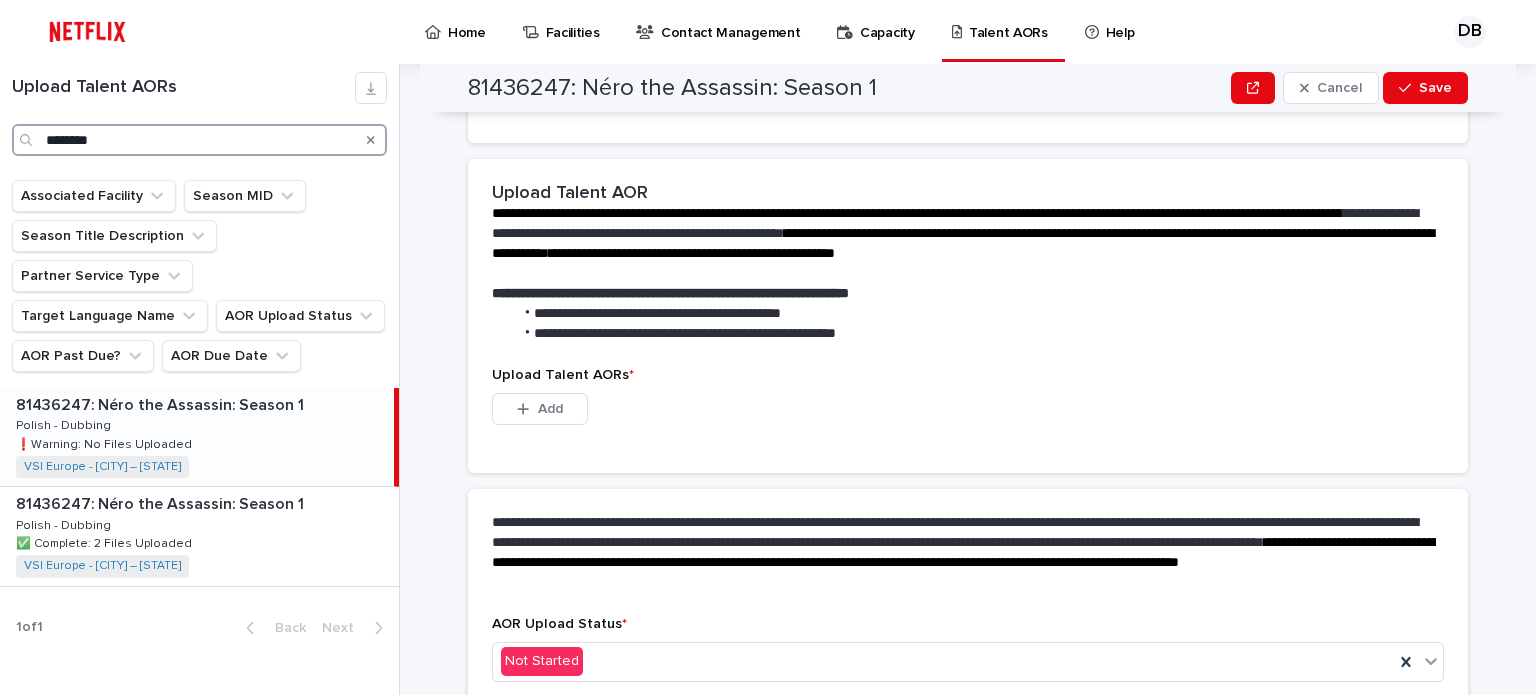 scroll, scrollTop: 600, scrollLeft: 0, axis: vertical 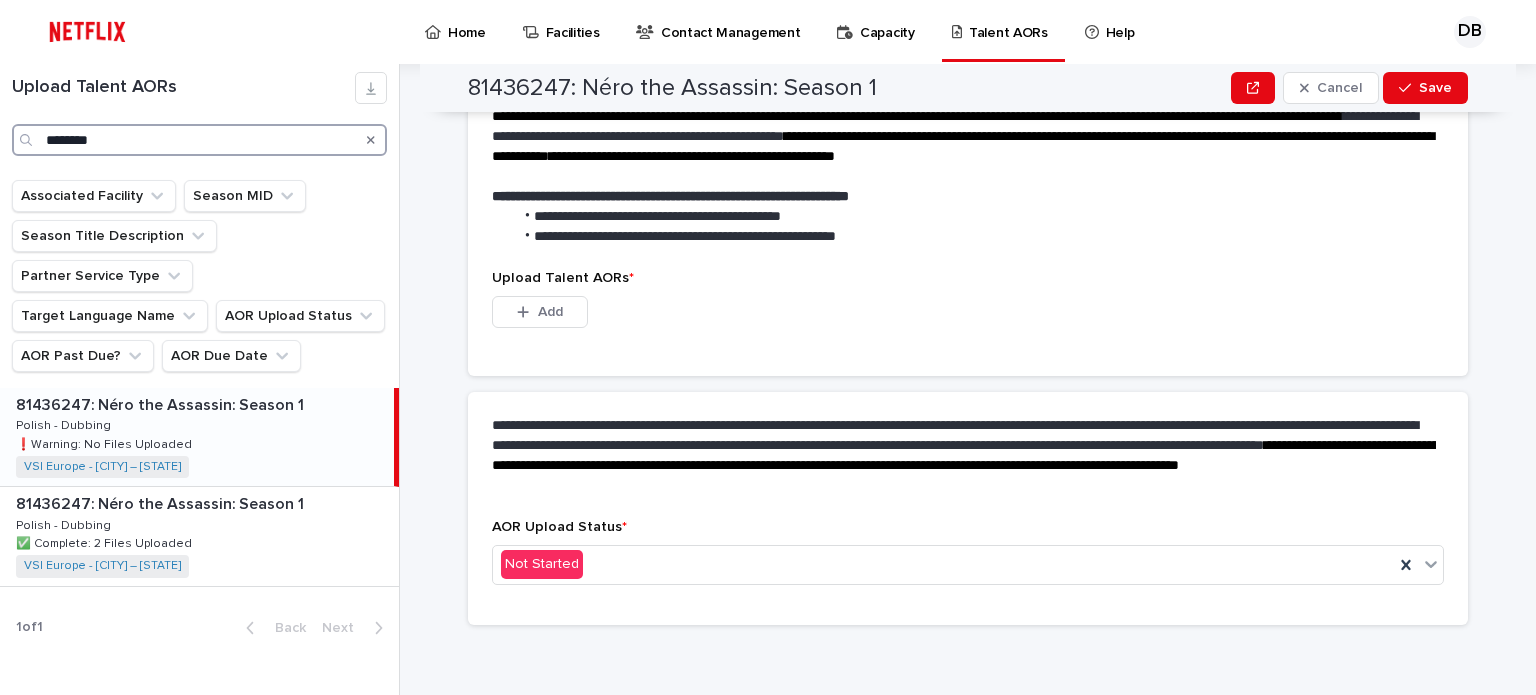 type on "********" 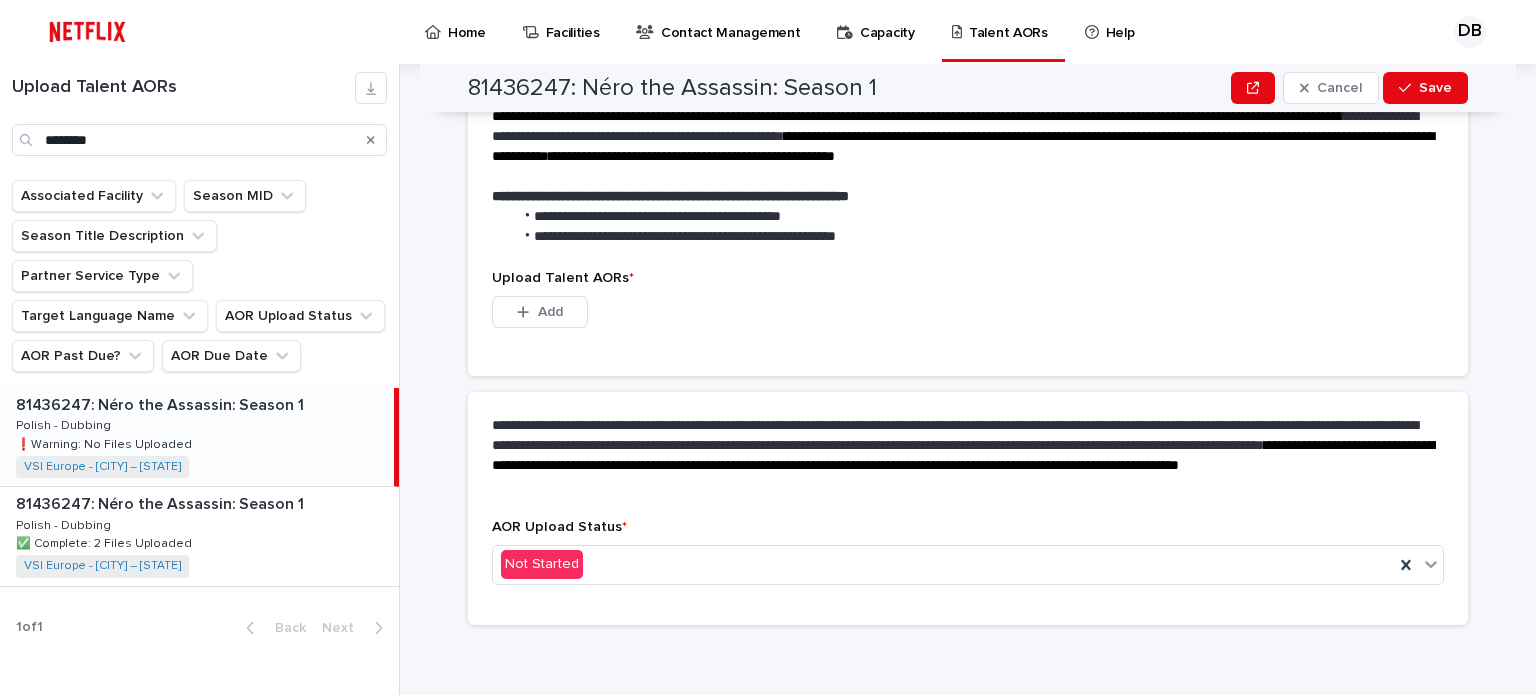click on "81436247: Néro the Assassin: Season 1 81436247: Néro the Assassin: Season 1   Polish - Dubbing Polish - Dubbing   ❗️Warning: No Files Uploaded ❗️Warning: No Files Uploaded   VSI Europe - Warsaw – Poland   + 0" at bounding box center [197, 437] 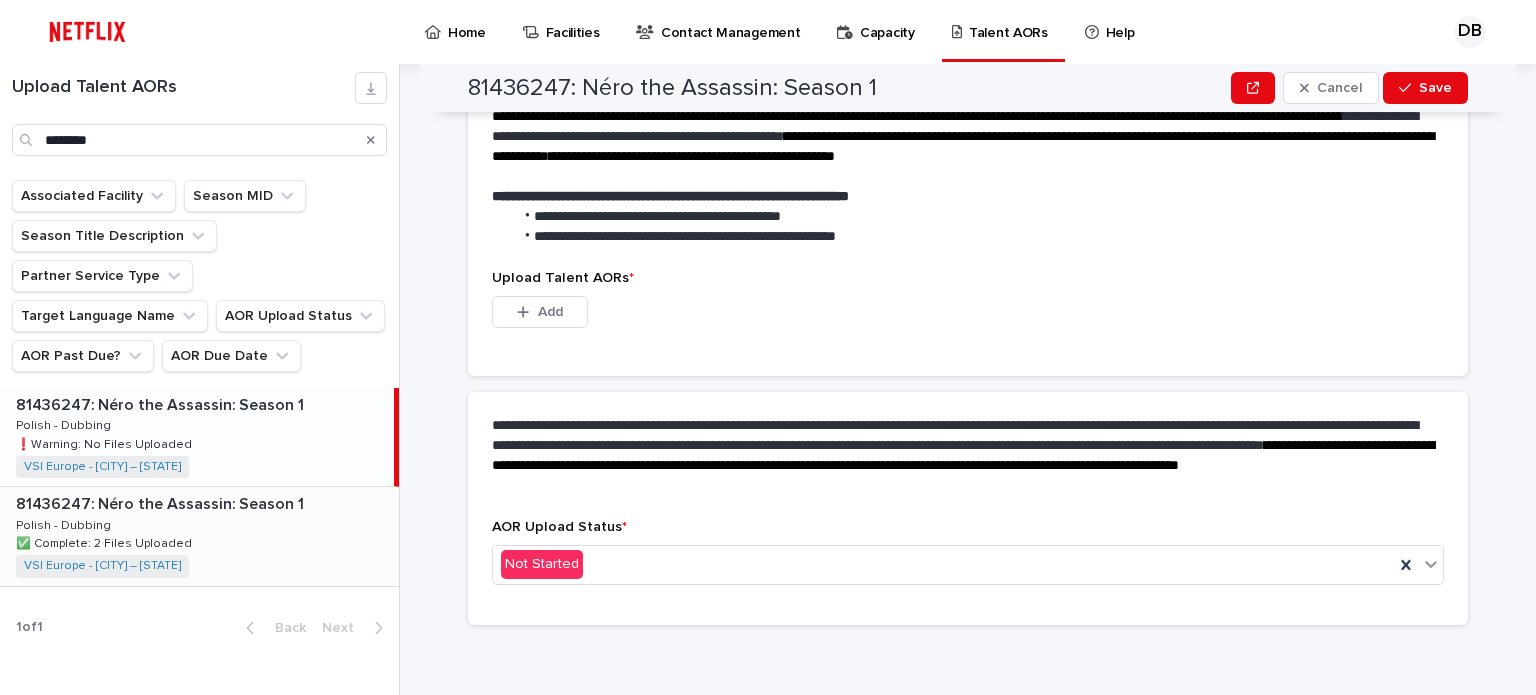 click on "81436247: Néro the Assassin: Season 1 81436247: Néro the Assassin: Season 1   Polish - Dubbing Polish - Dubbing   ✅ Complete: 2 Files Uploaded ✅ Complete: 2 Files Uploaded   VSI Europe - Warsaw – Poland   + 0" at bounding box center (199, 536) 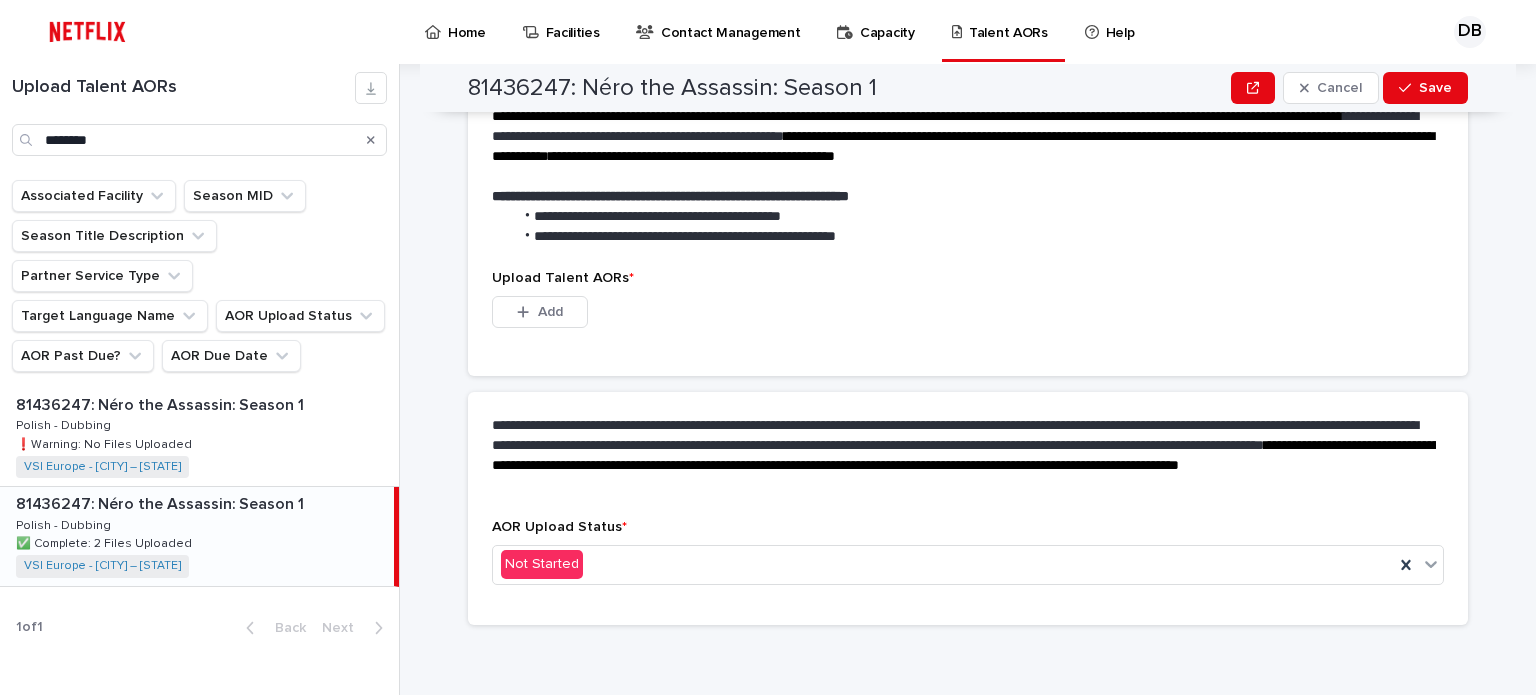 scroll, scrollTop: 559, scrollLeft: 0, axis: vertical 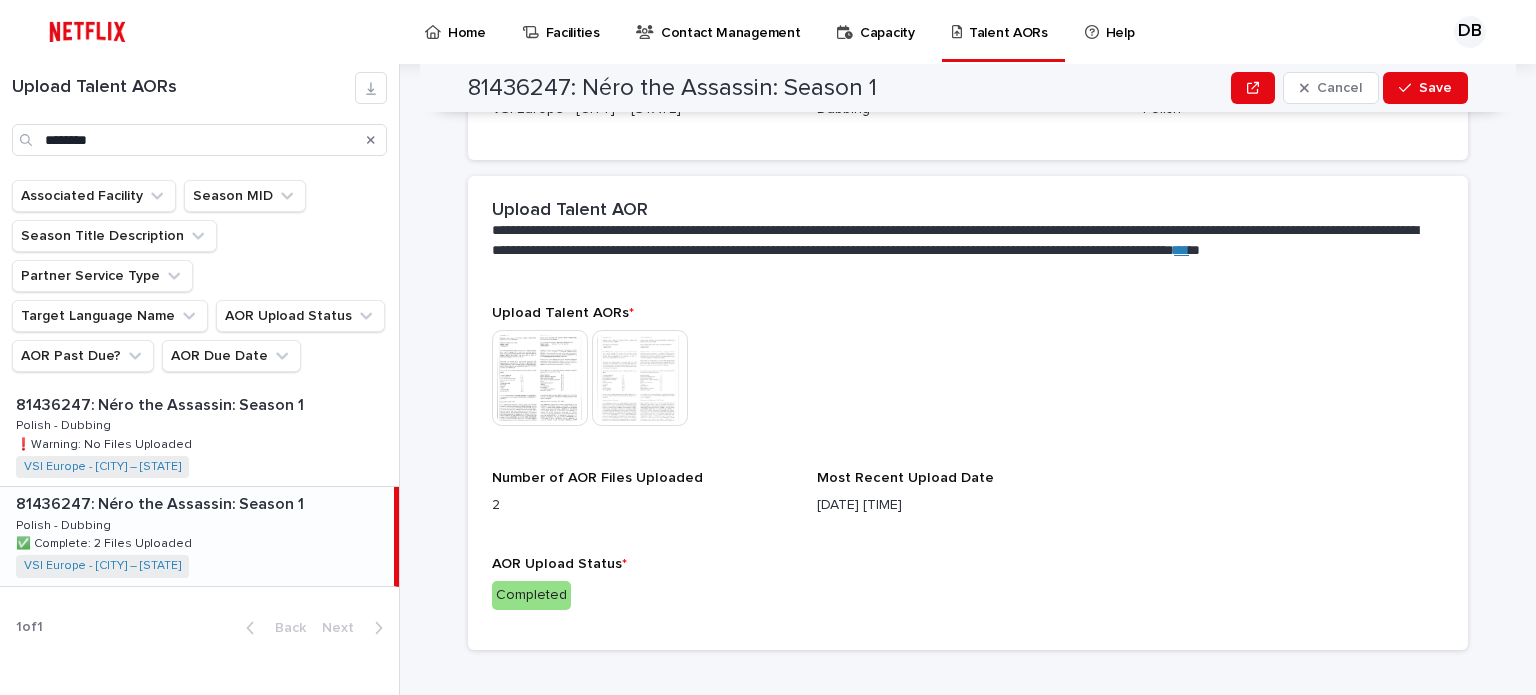 click at bounding box center (540, 378) 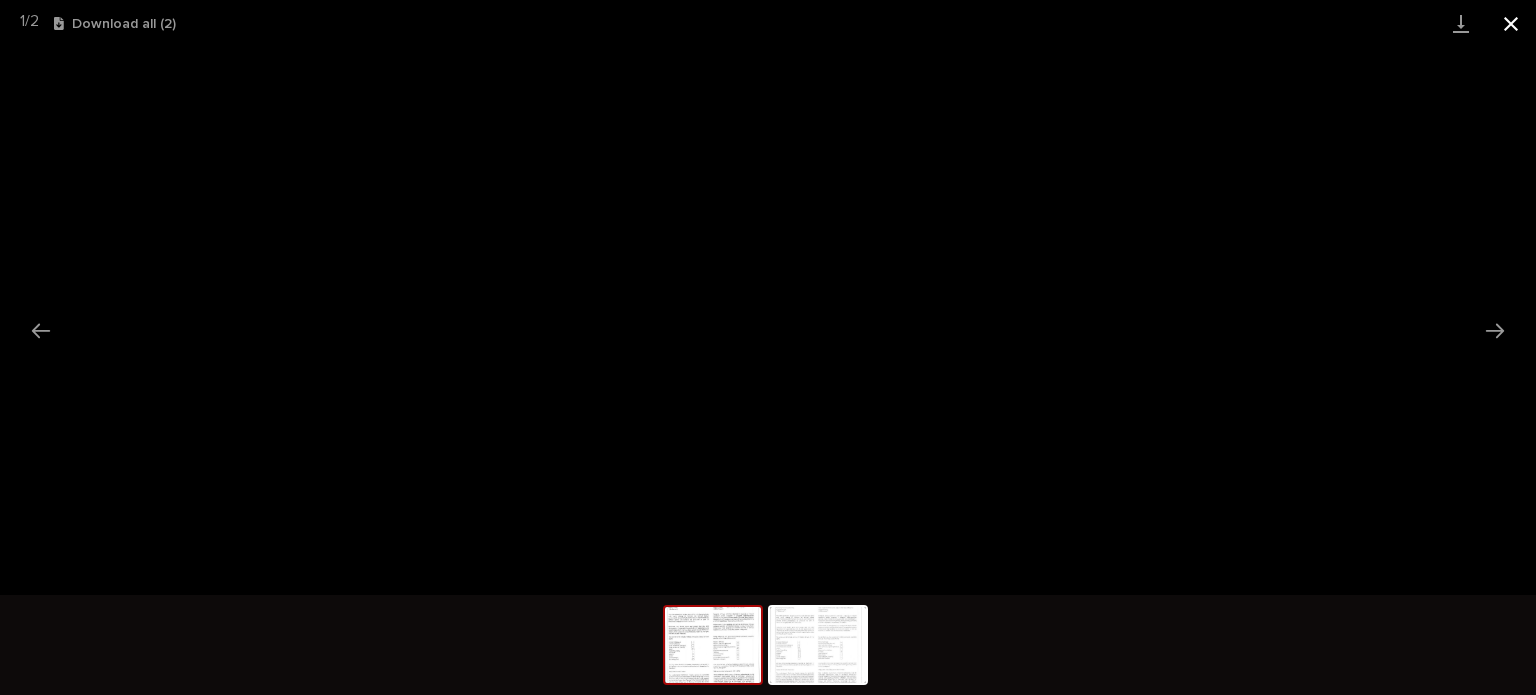 click at bounding box center (1511, 23) 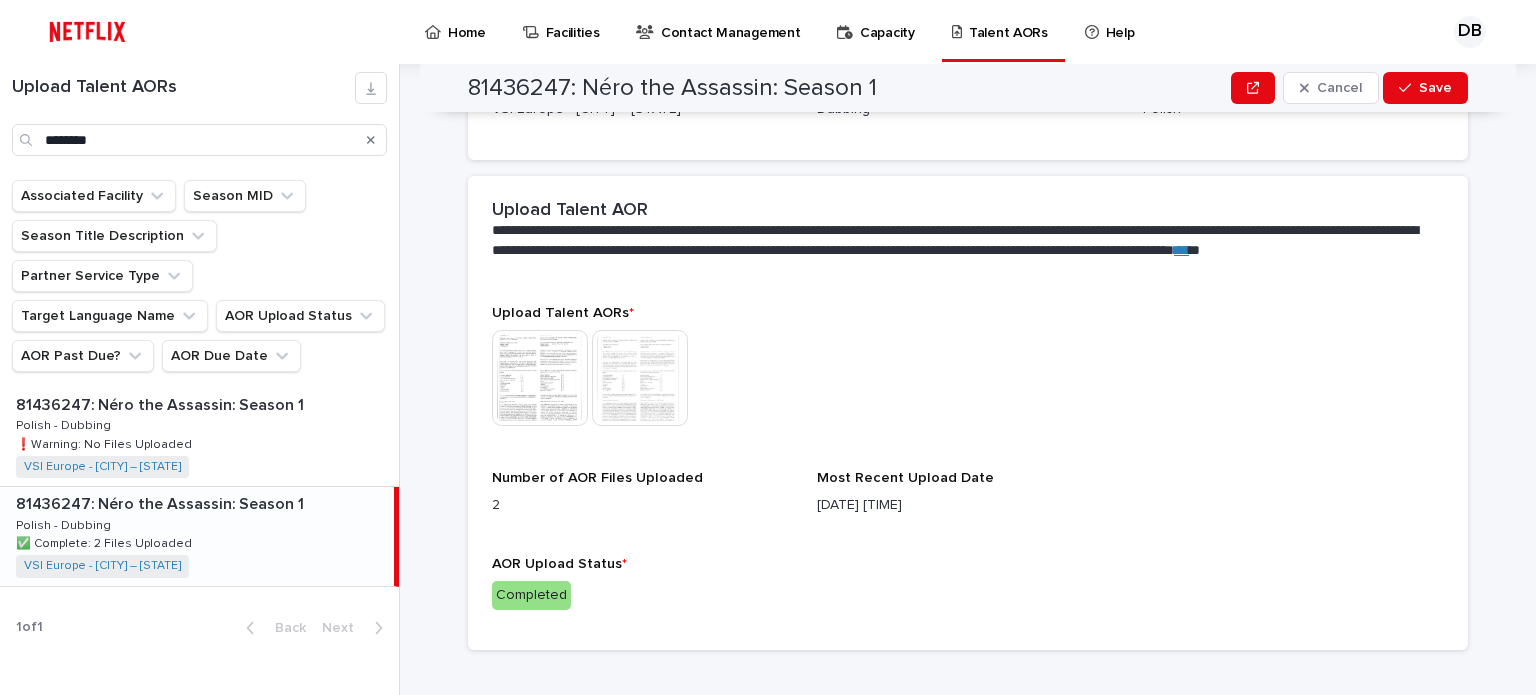click at bounding box center [640, 378] 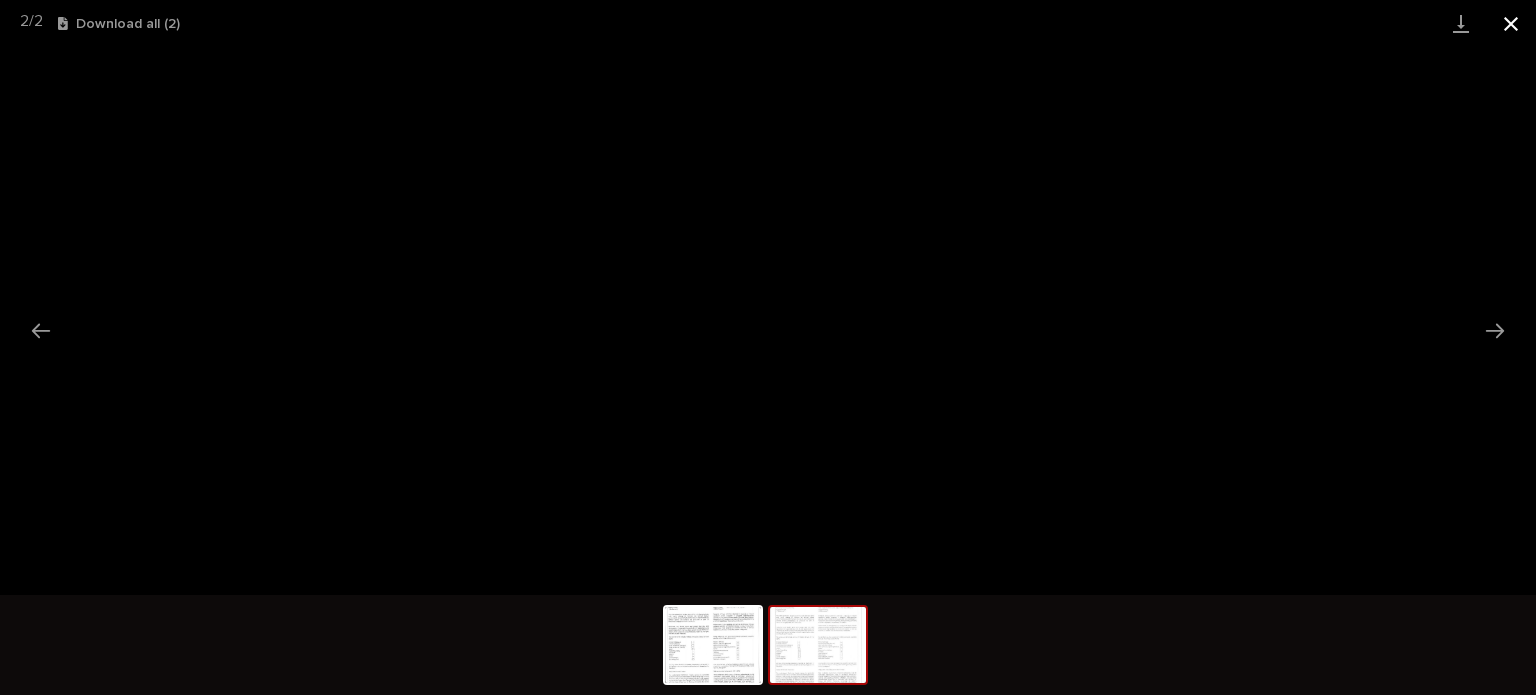 click at bounding box center (1511, 23) 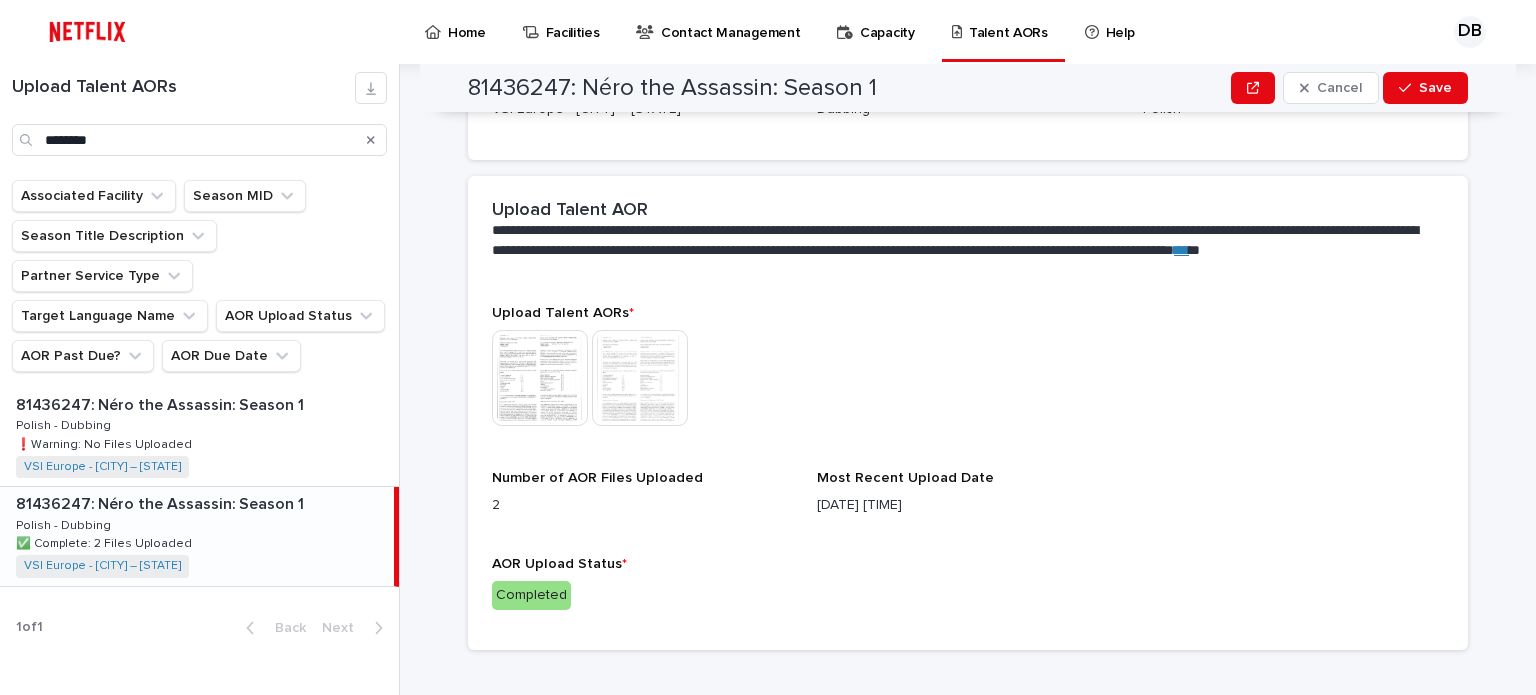 click at bounding box center (371, 140) 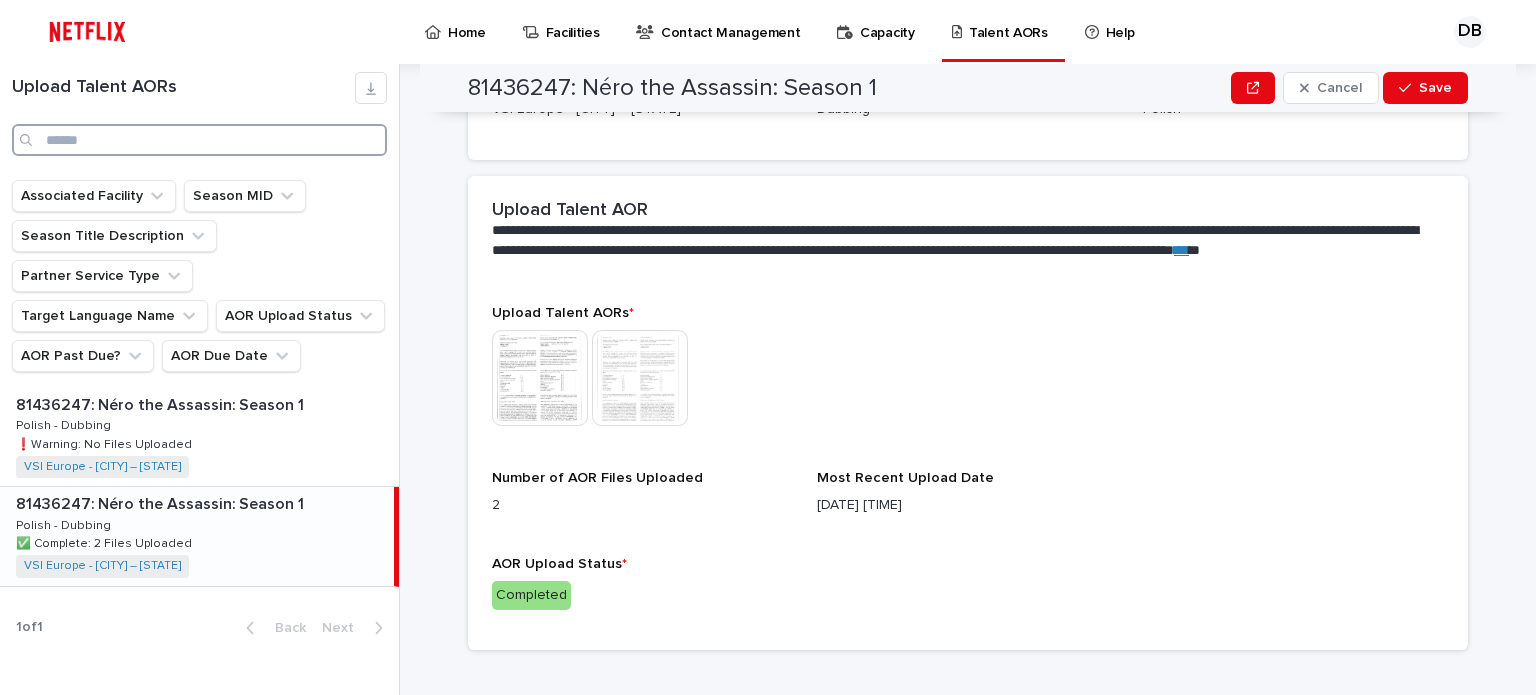 click at bounding box center (199, 140) 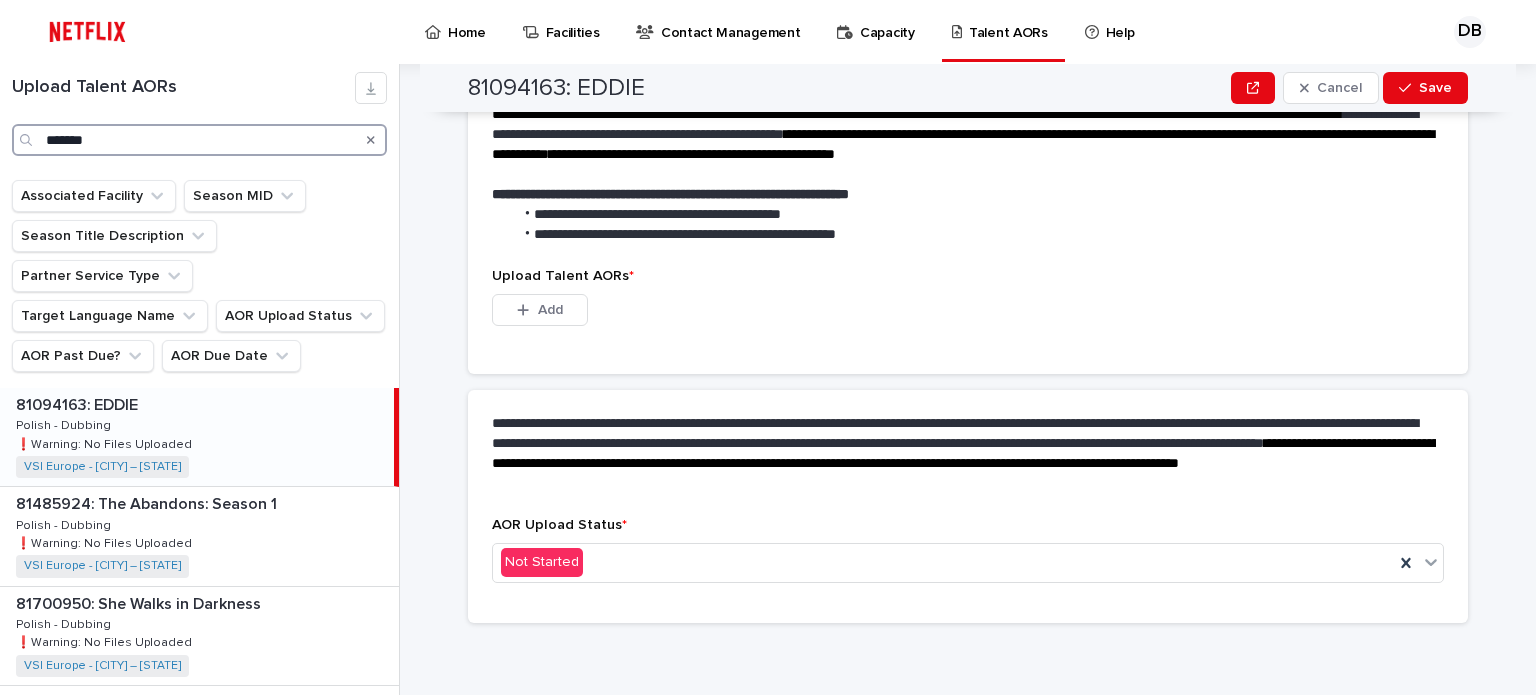 scroll, scrollTop: 503, scrollLeft: 0, axis: vertical 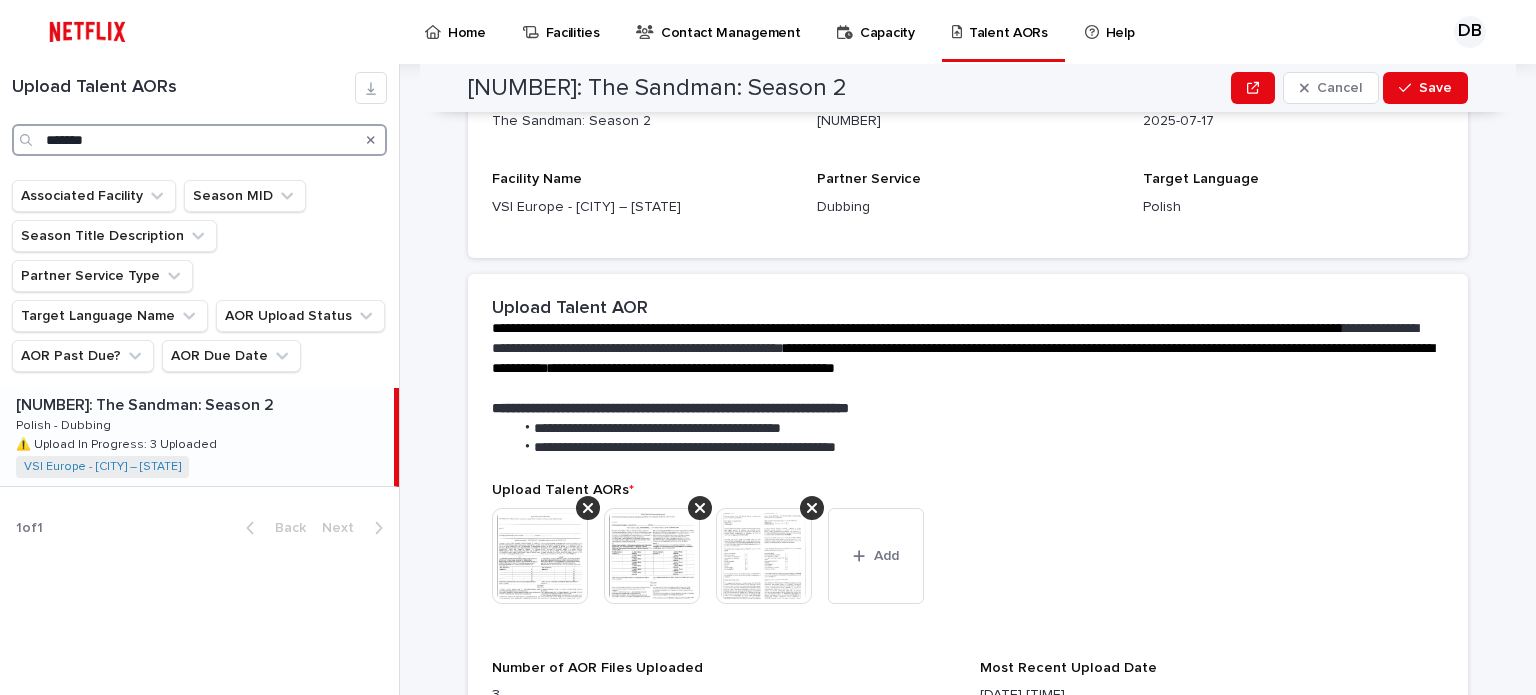type on "*******" 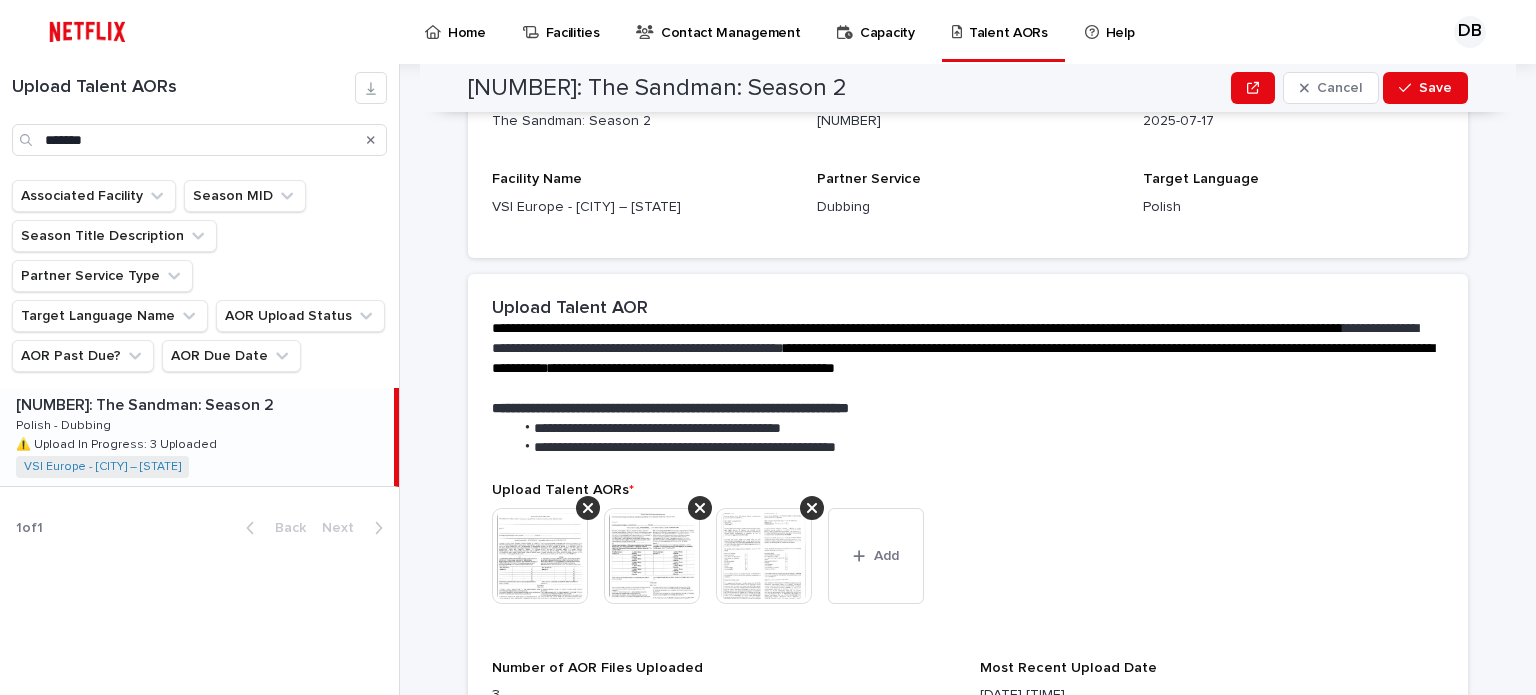 click on "81266017: The Sandman: Season 2 81266017: The Sandman: Season 2   Polish - Dubbing Polish - Dubbing   ⚠️ Upload In Progress: 3 Uploaded ⚠️ Upload In Progress: 3 Uploaded   VSI Europe - Warsaw – Poland   + 0" at bounding box center (197, 437) 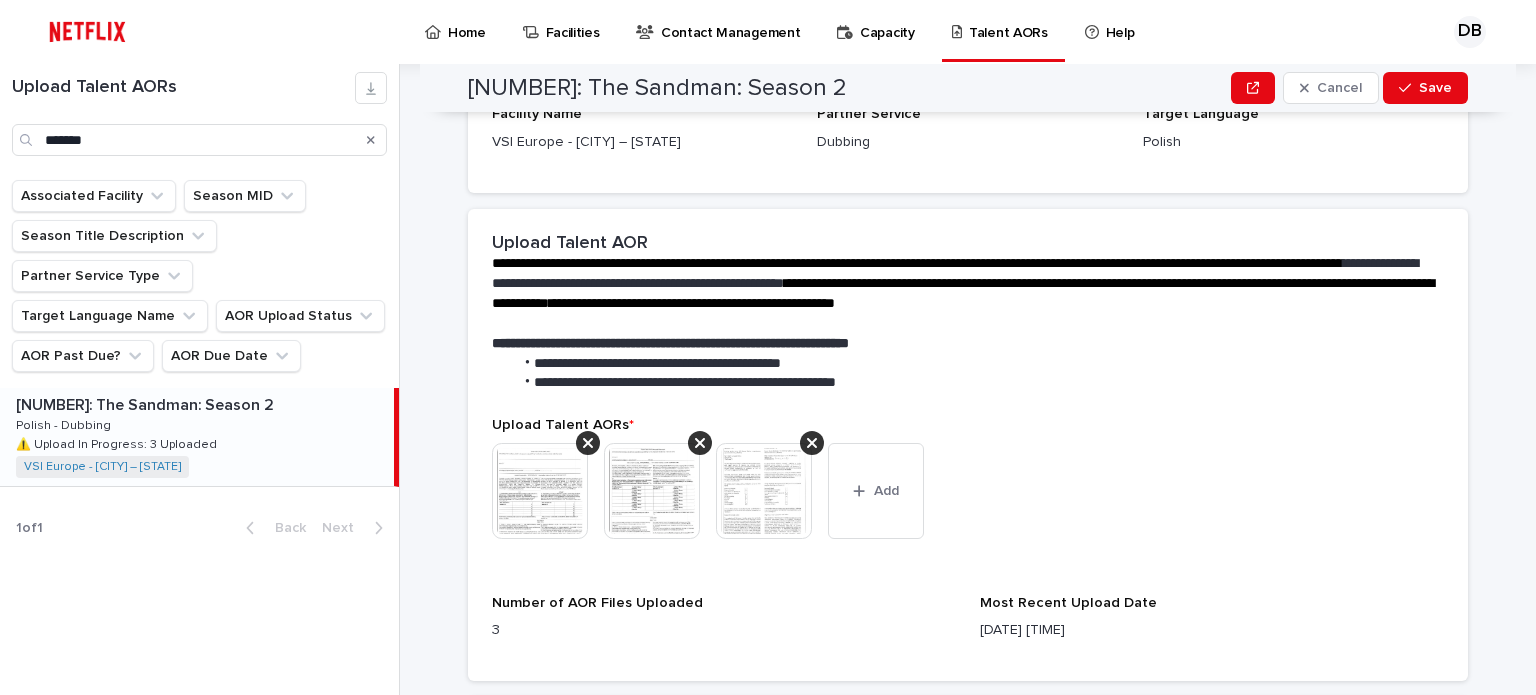 scroll, scrollTop: 659, scrollLeft: 0, axis: vertical 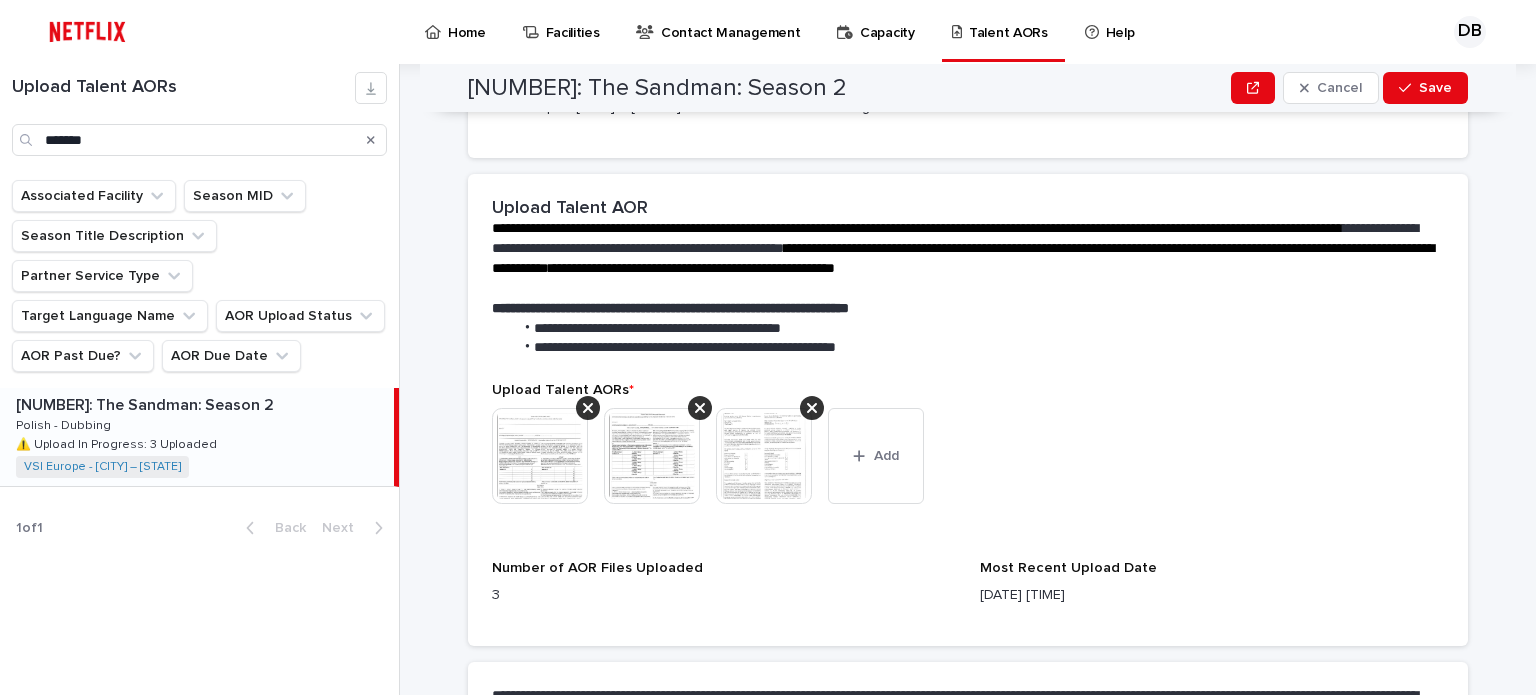 click at bounding box center (540, 456) 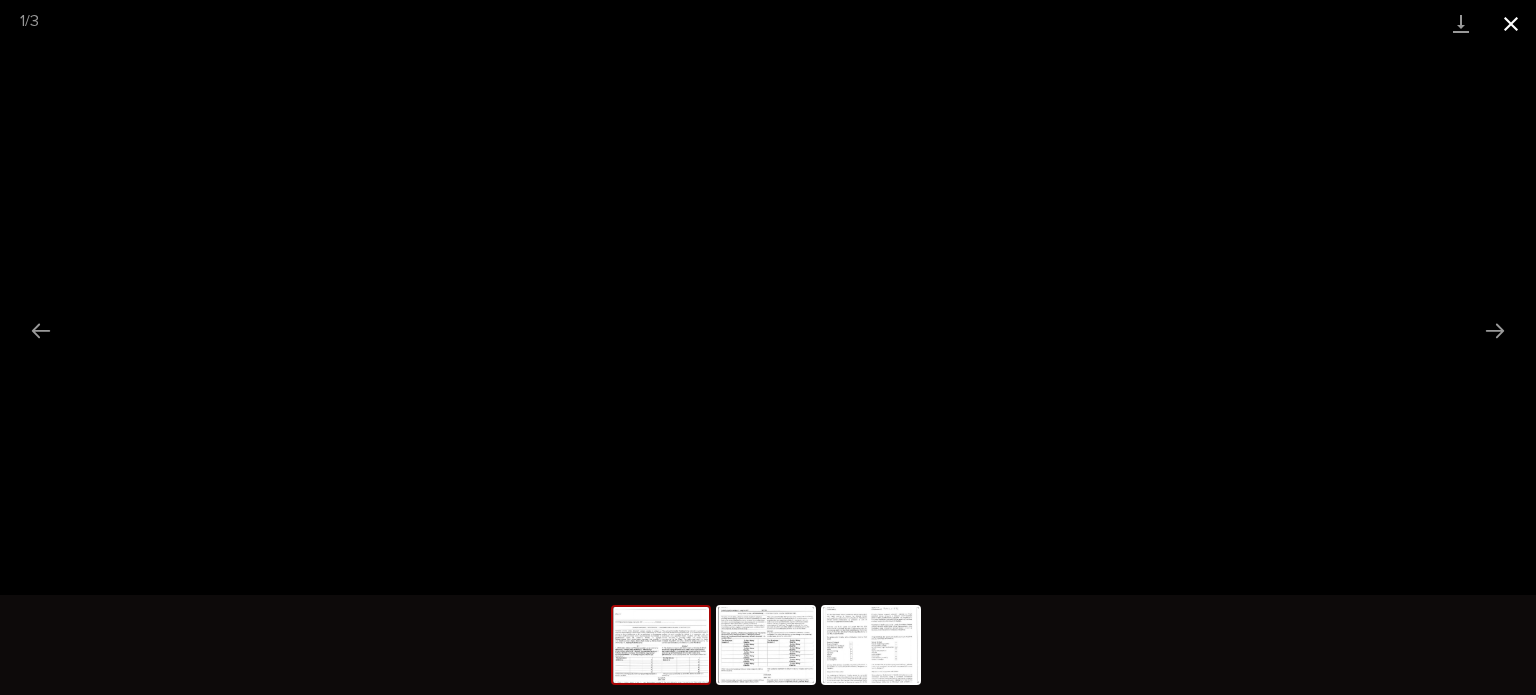 click at bounding box center (1511, 23) 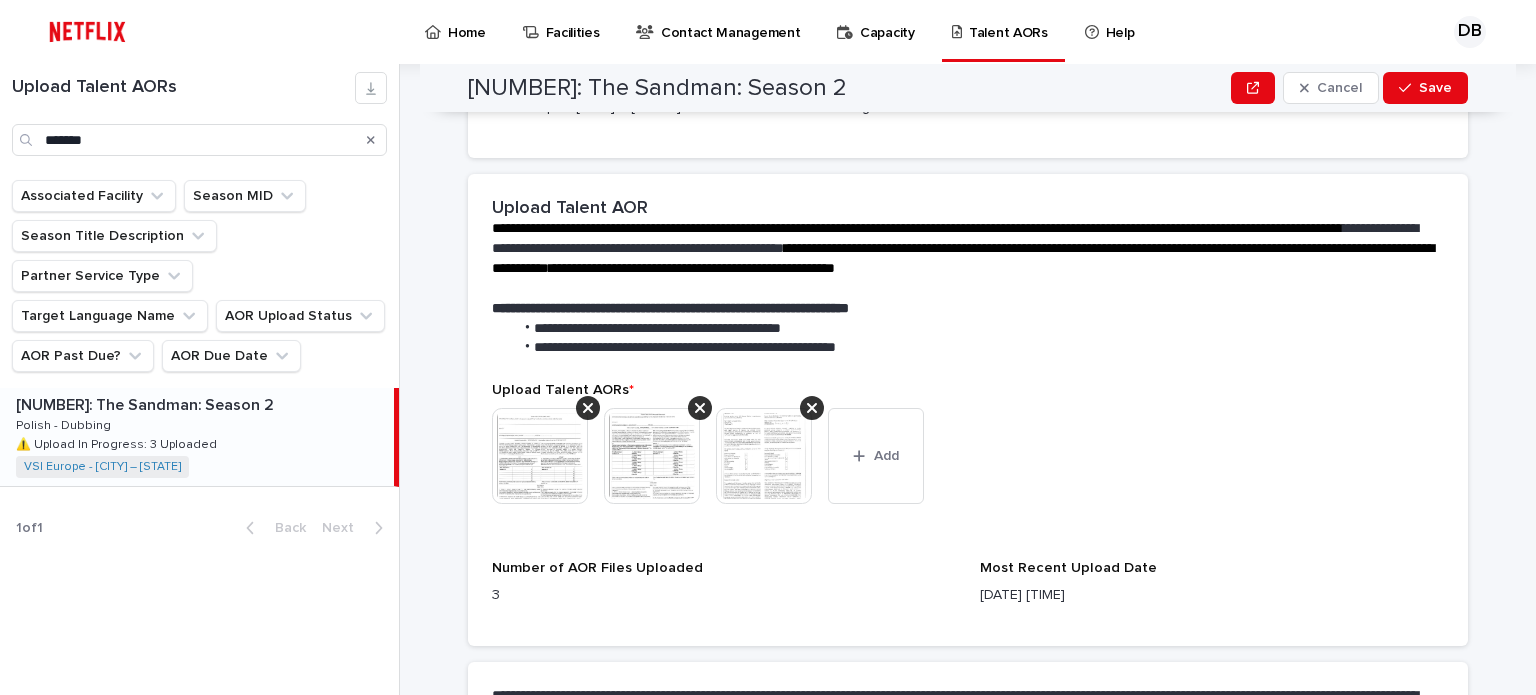click at bounding box center (652, 456) 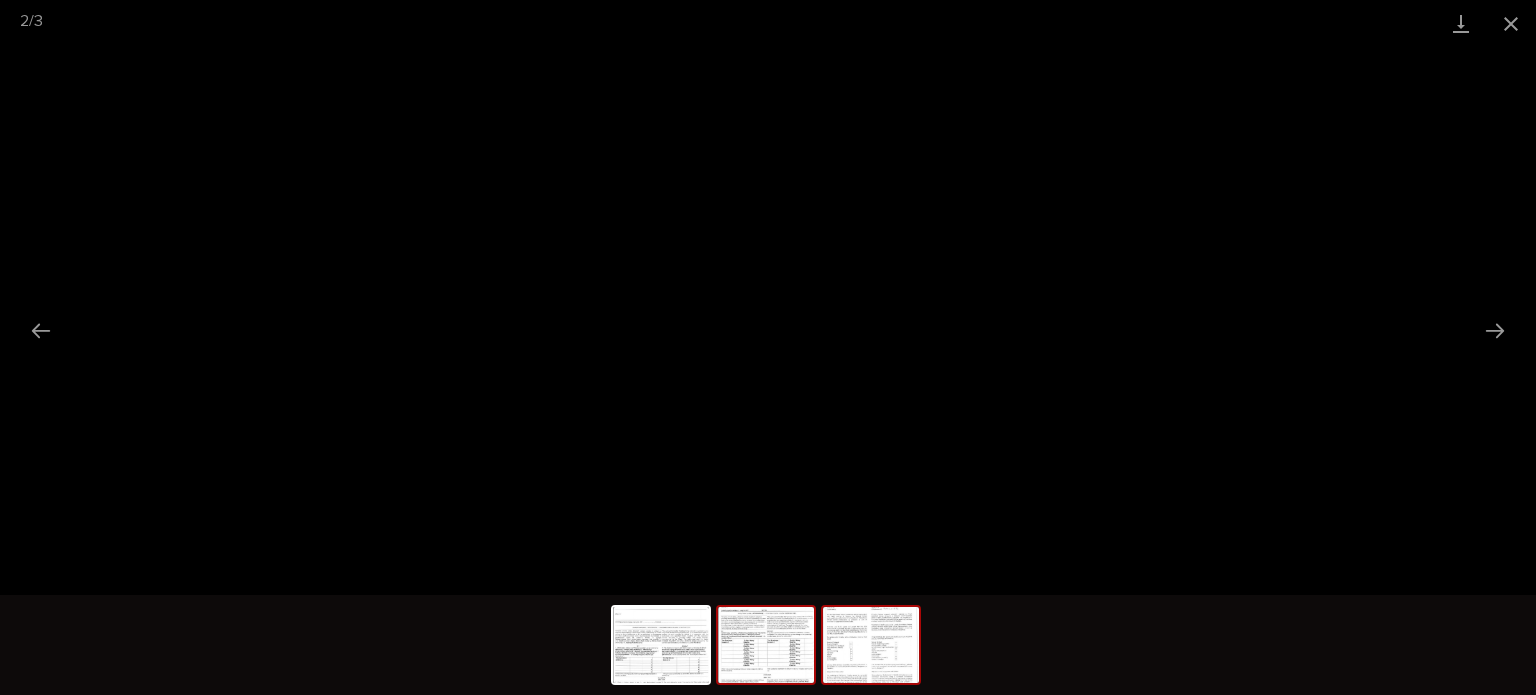 click at bounding box center [871, 645] 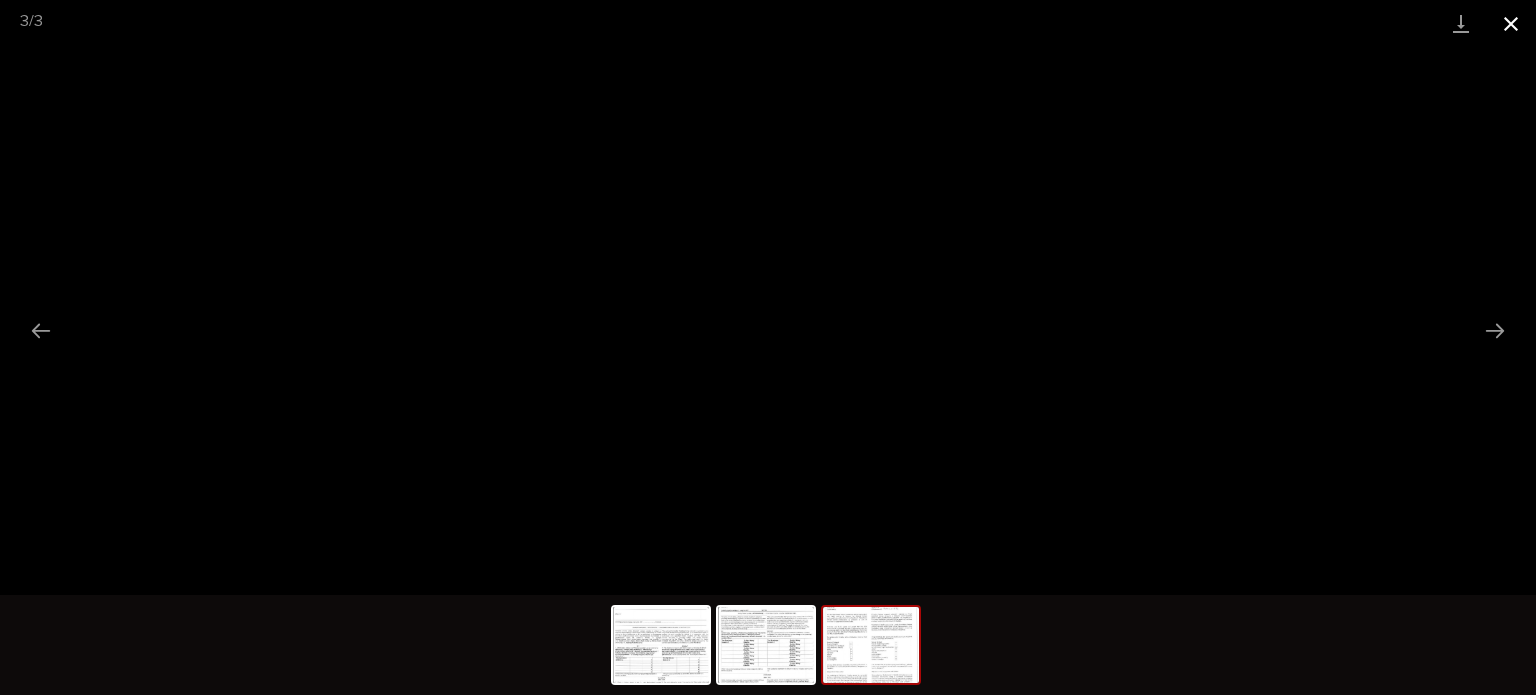 click at bounding box center (1511, 23) 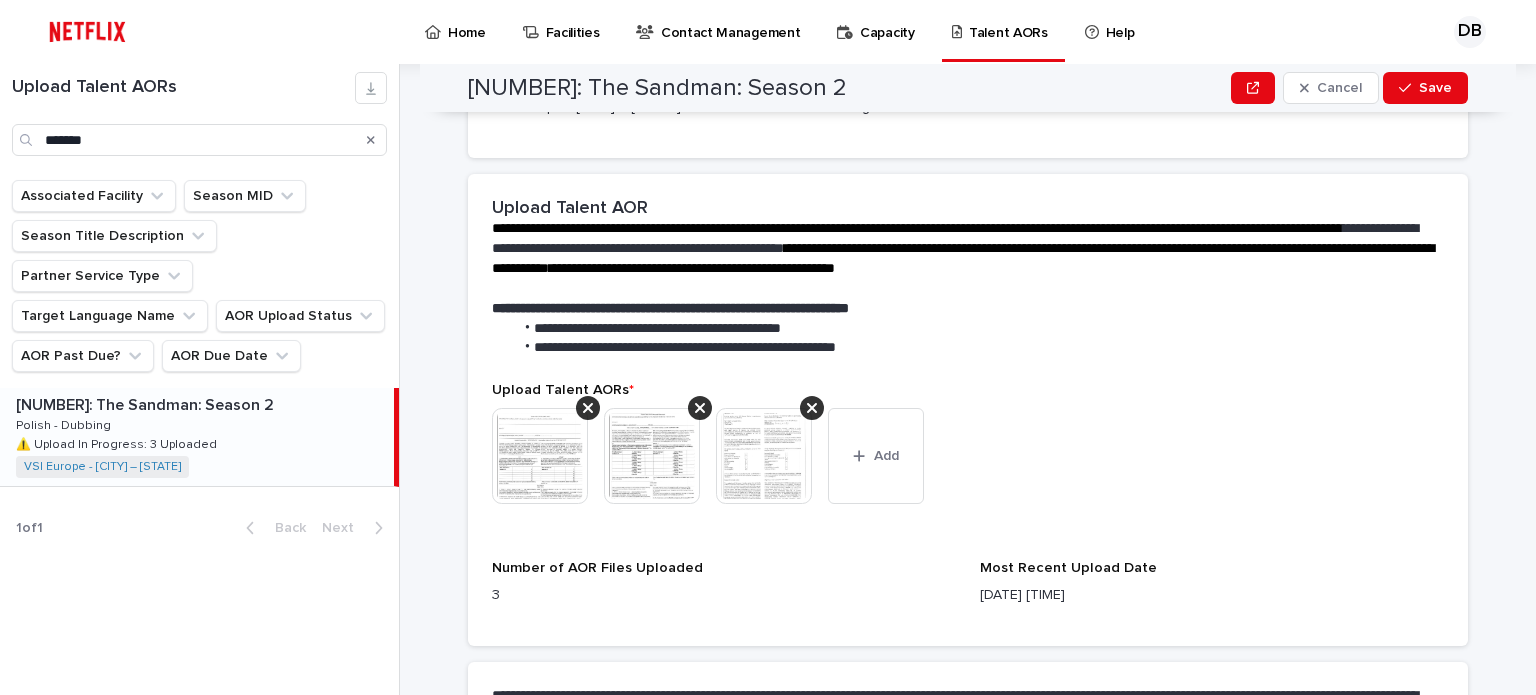 click at bounding box center [371, 140] 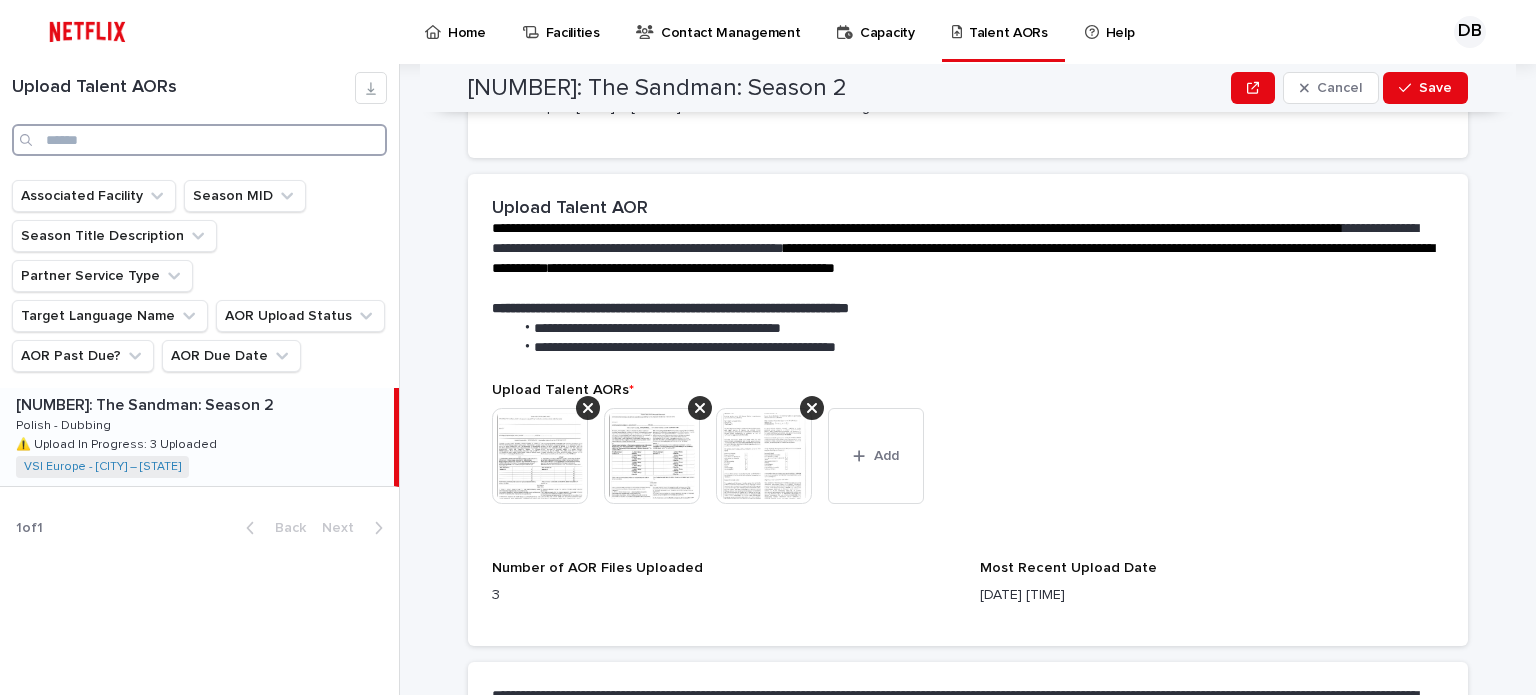 click at bounding box center [199, 140] 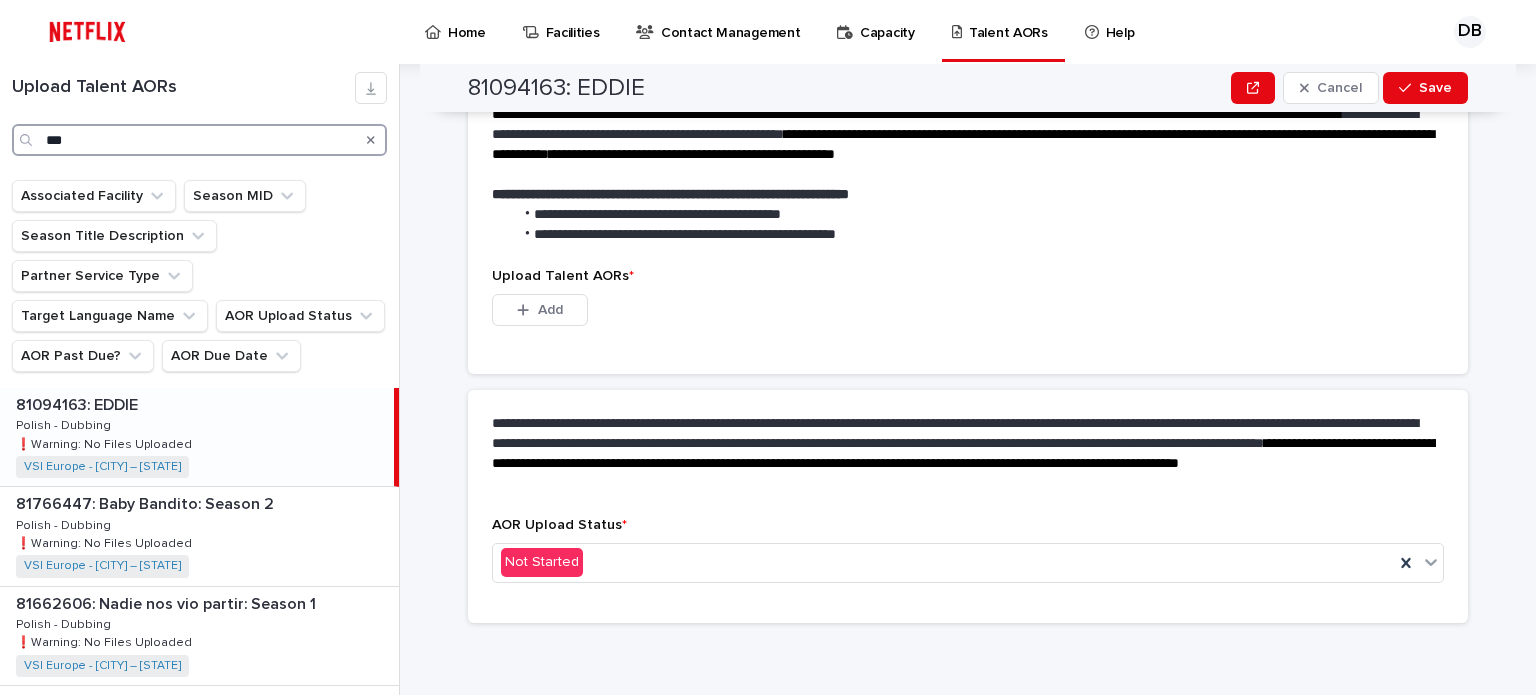 scroll, scrollTop: 503, scrollLeft: 0, axis: vertical 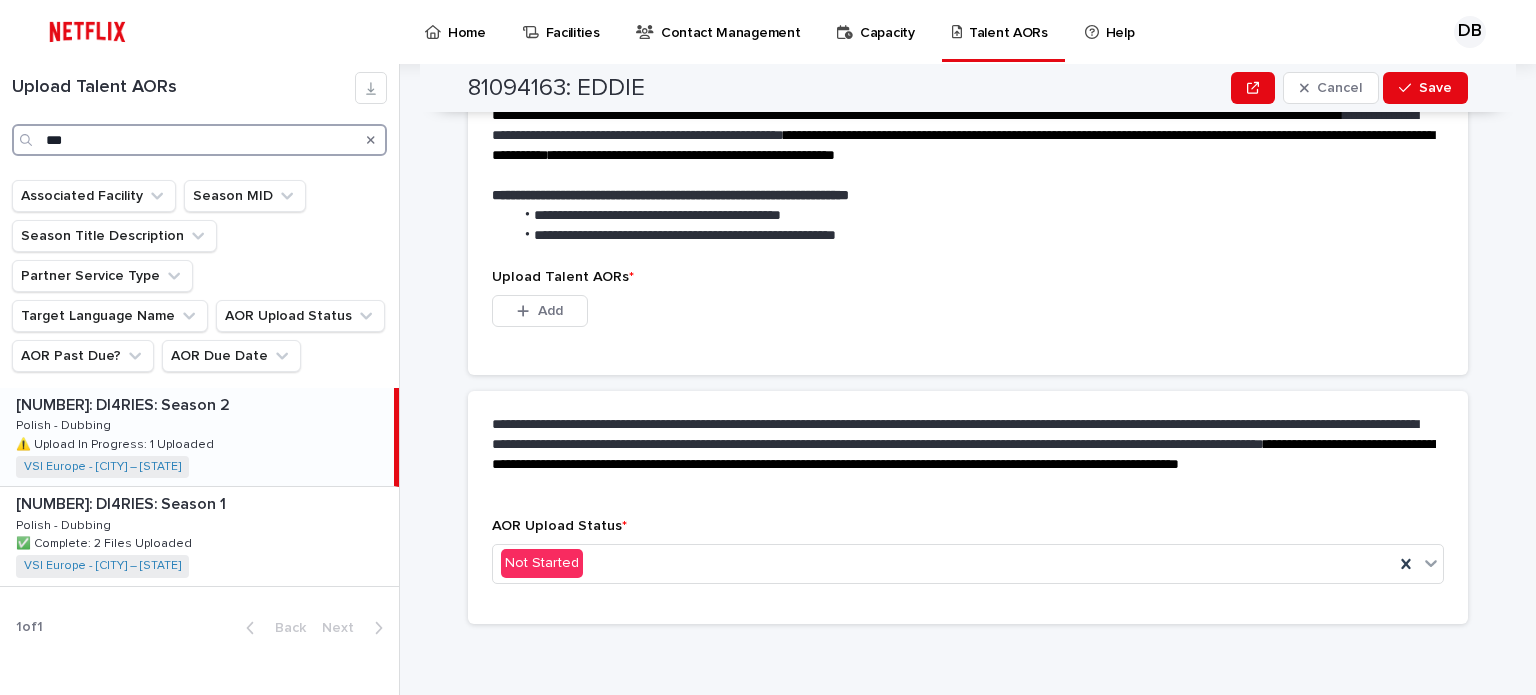 type on "***" 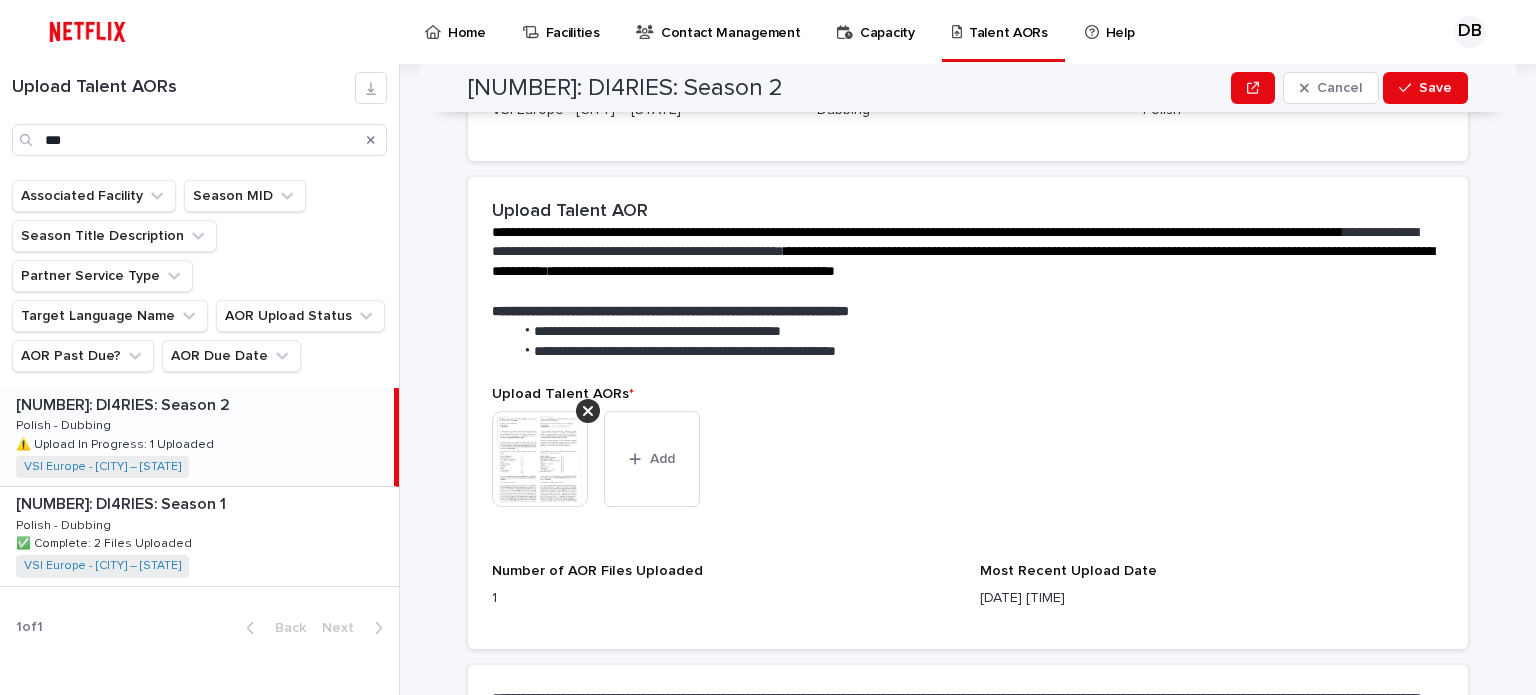 click on "81644955: DI4RIES: Season 2 81644955: DI4RIES: Season 2   Polish - Dubbing Polish - Dubbing   ⚠️ Upload In Progress: 1 Uploaded ⚠️ Upload In Progress: 1 Uploaded   VSI Europe - Warsaw – Poland   + 0" at bounding box center [197, 437] 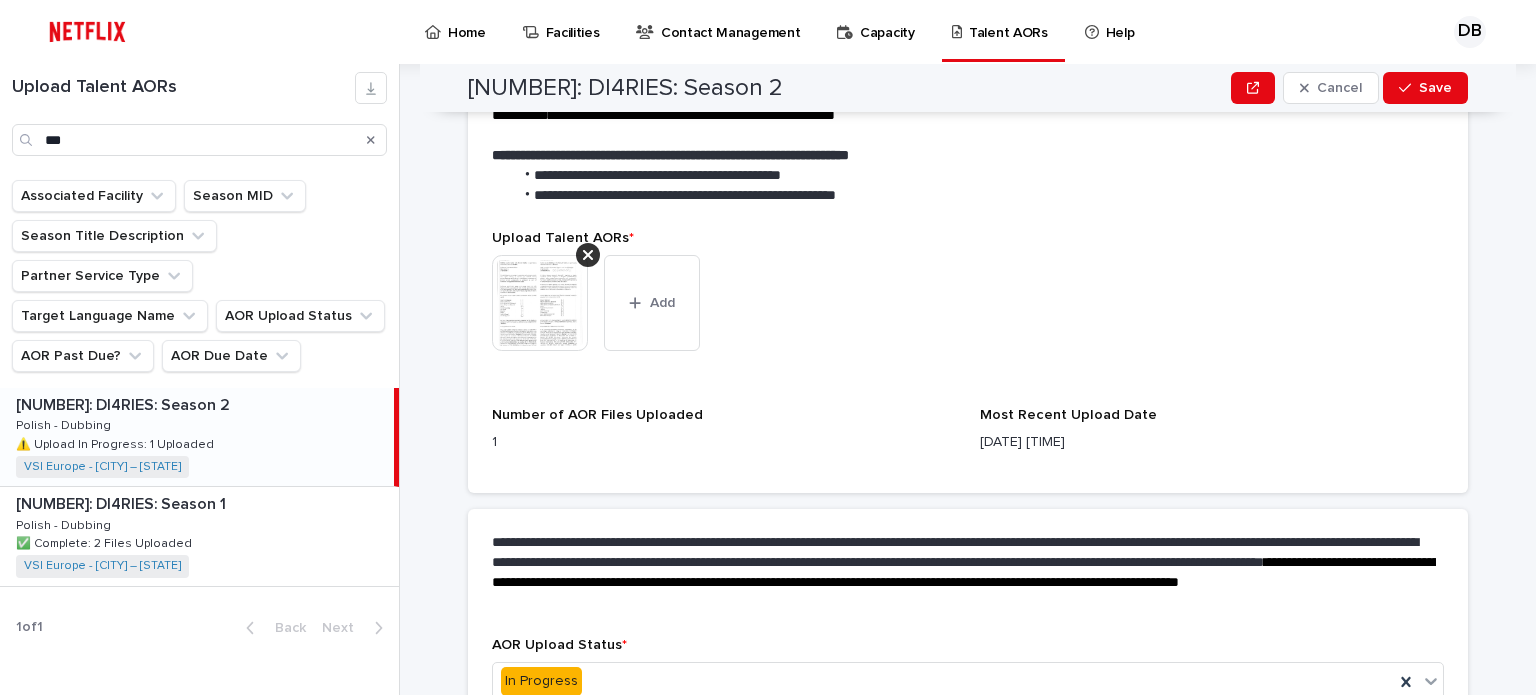 click at bounding box center [540, 303] 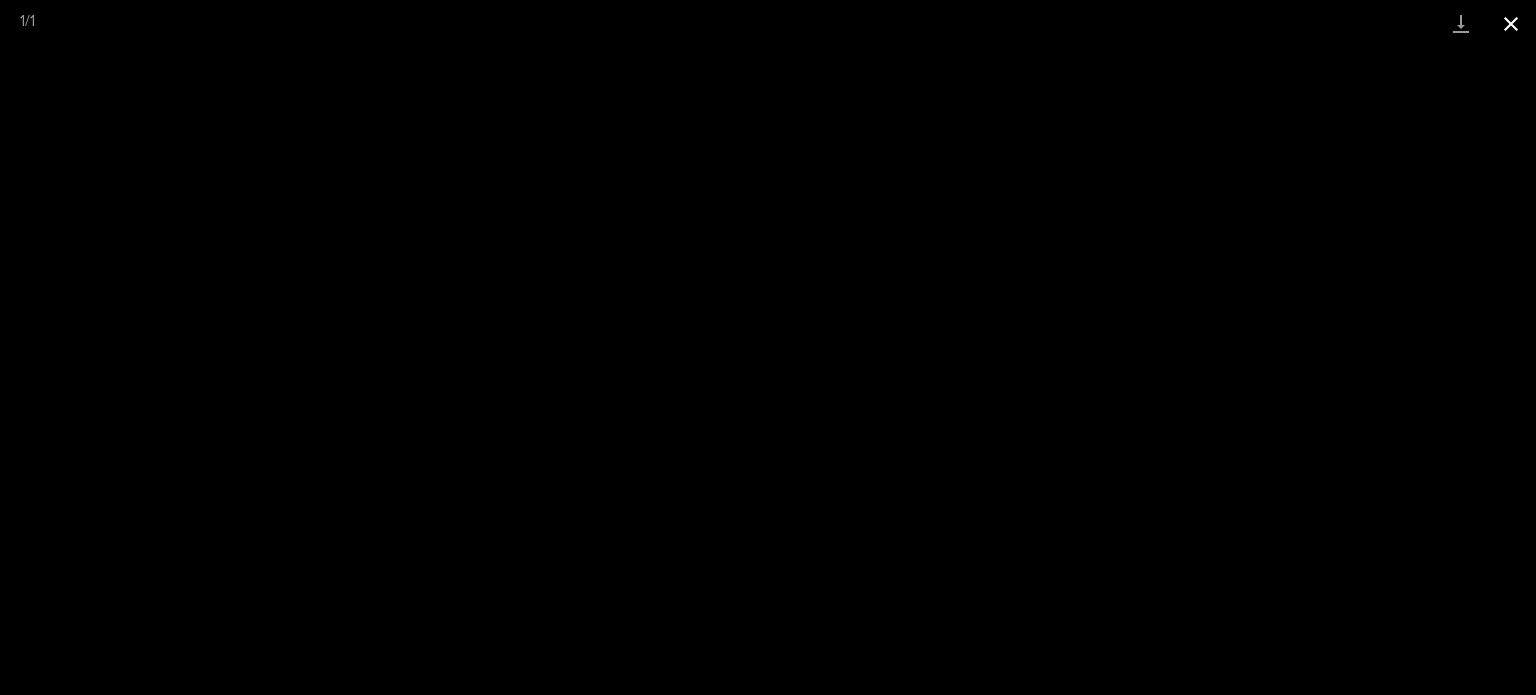 click at bounding box center [1511, 23] 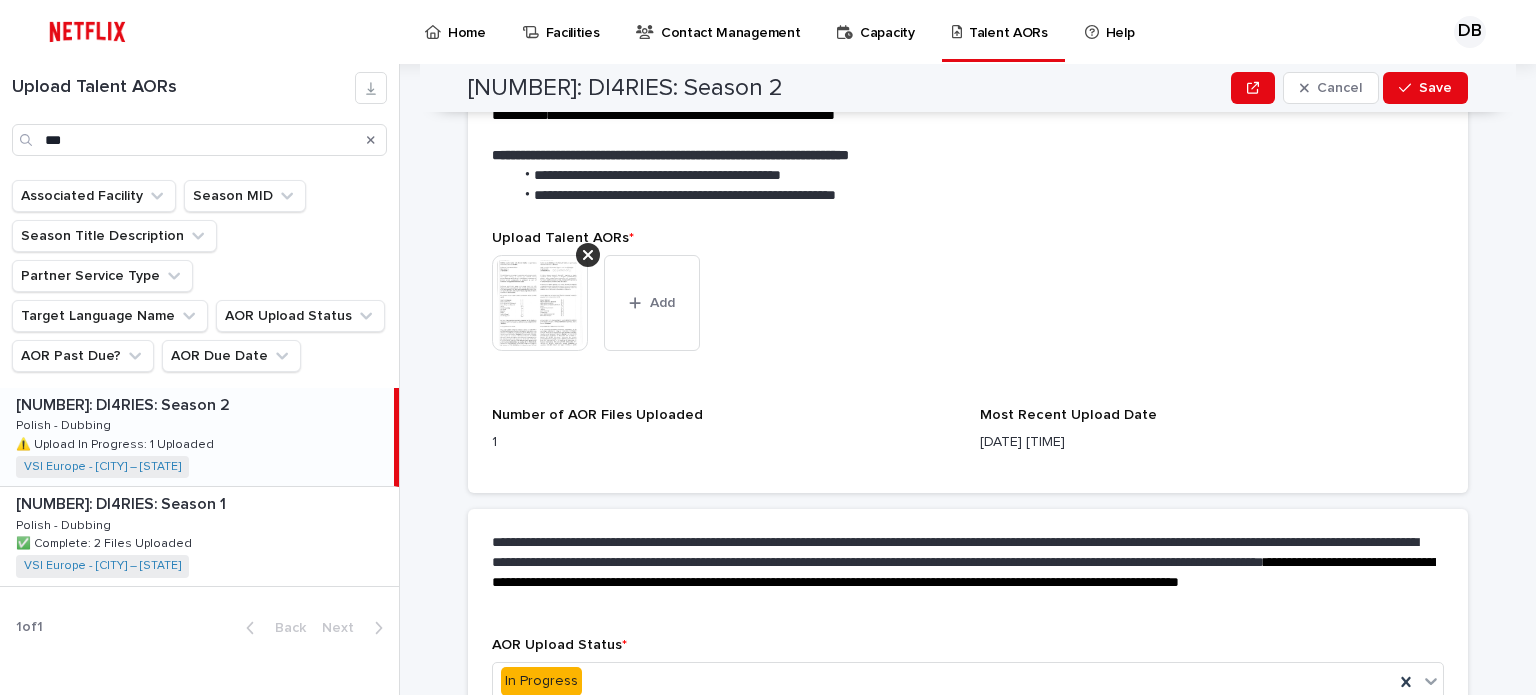 click 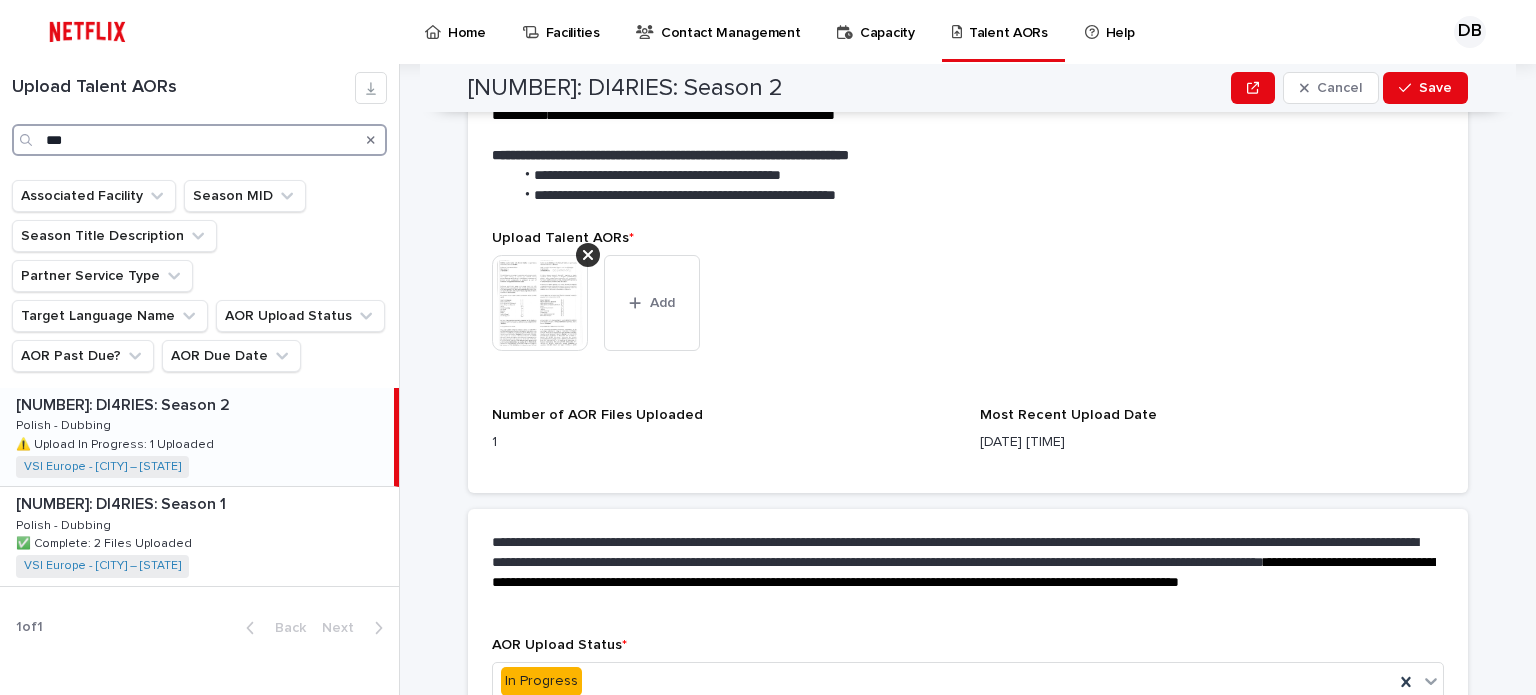 click on "***" at bounding box center (199, 140) 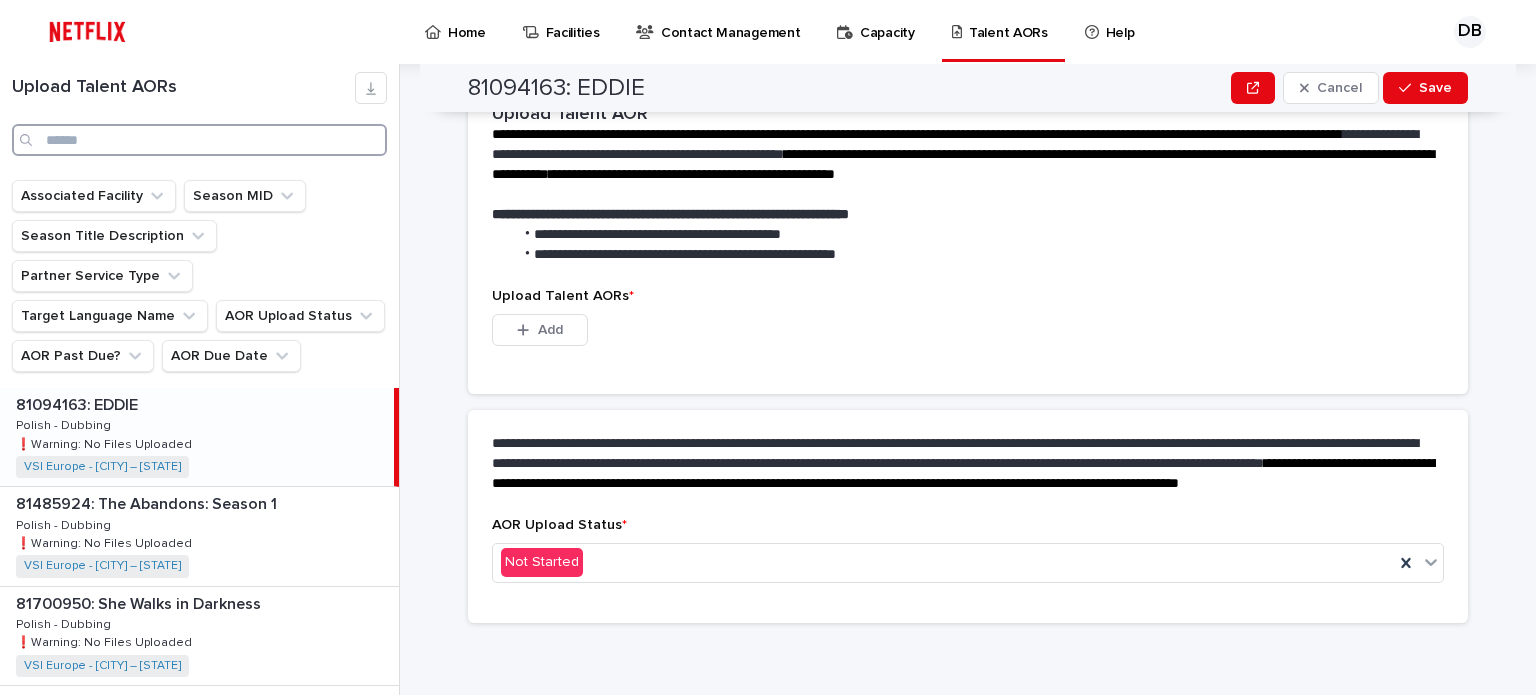 scroll, scrollTop: 503, scrollLeft: 0, axis: vertical 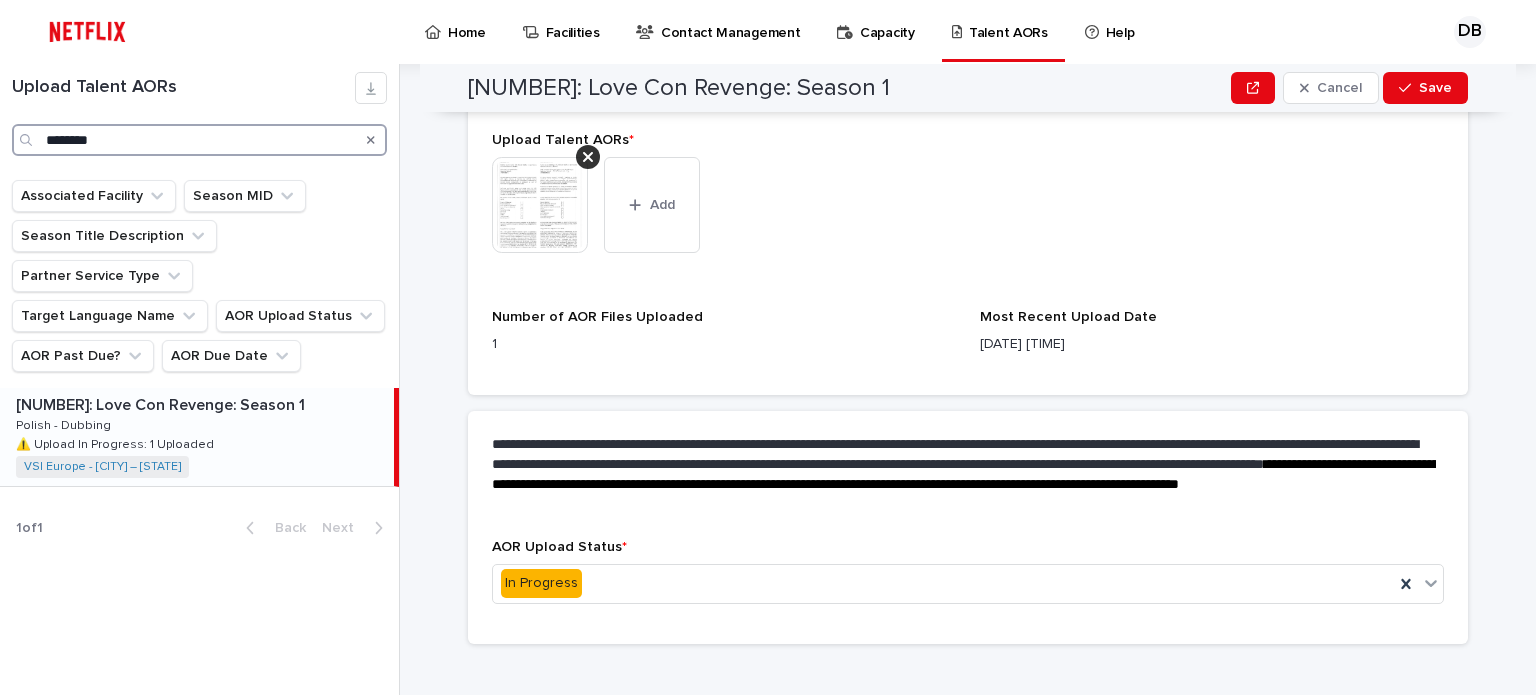 type on "********" 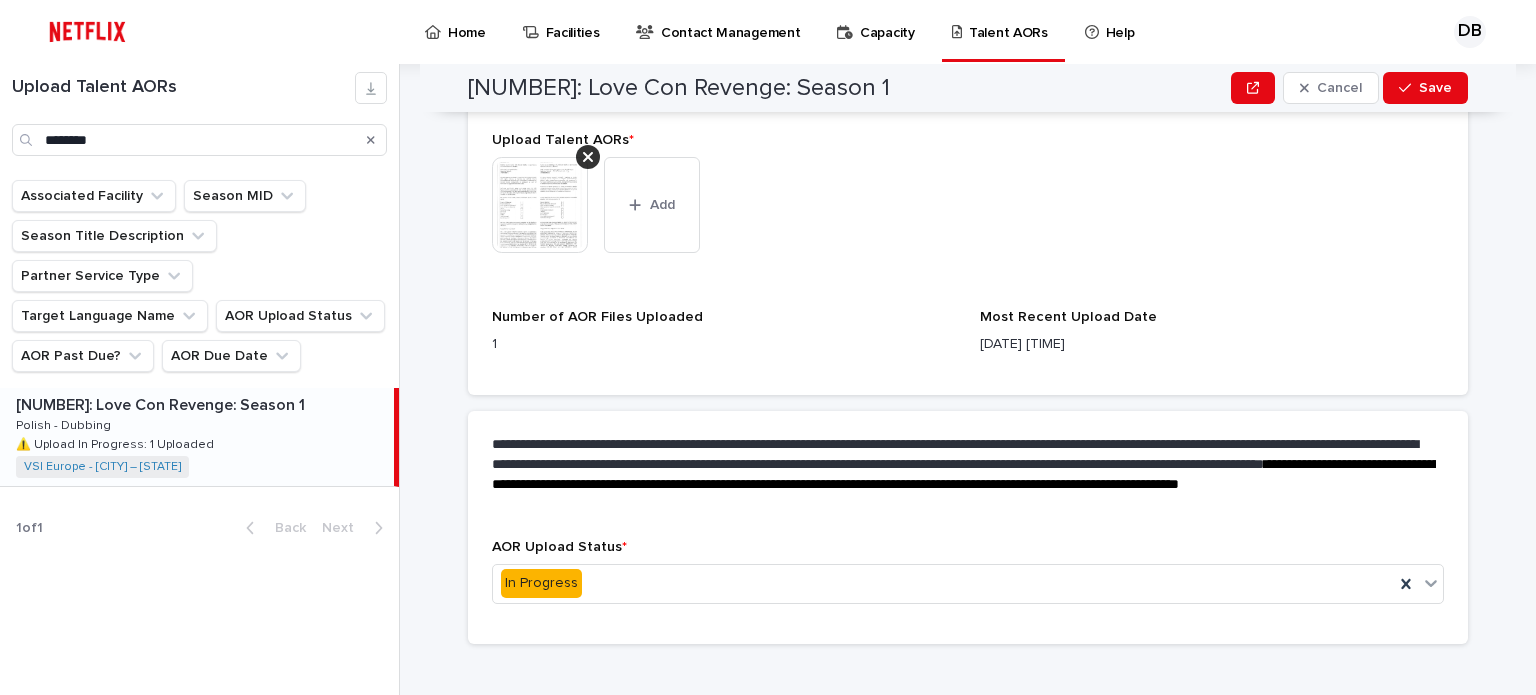 click at bounding box center (540, 205) 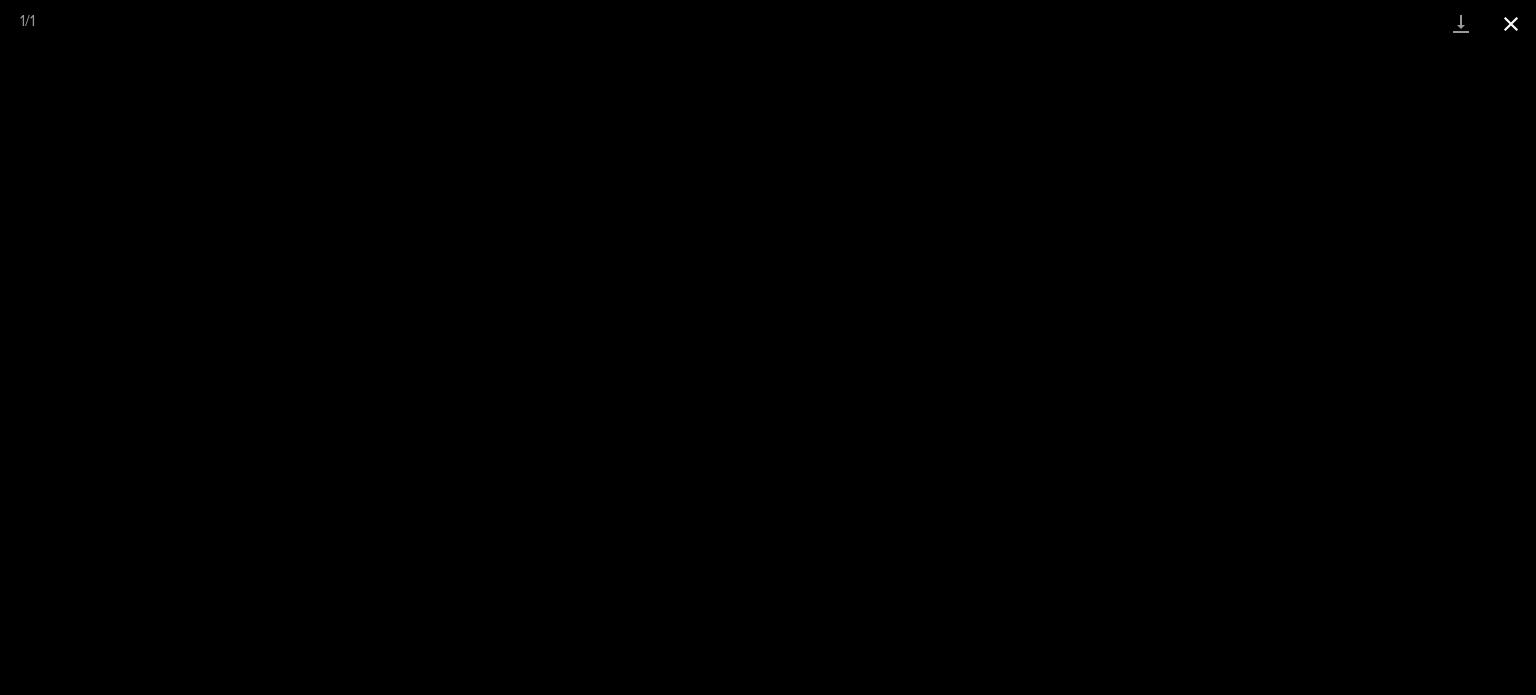 click at bounding box center (1511, 23) 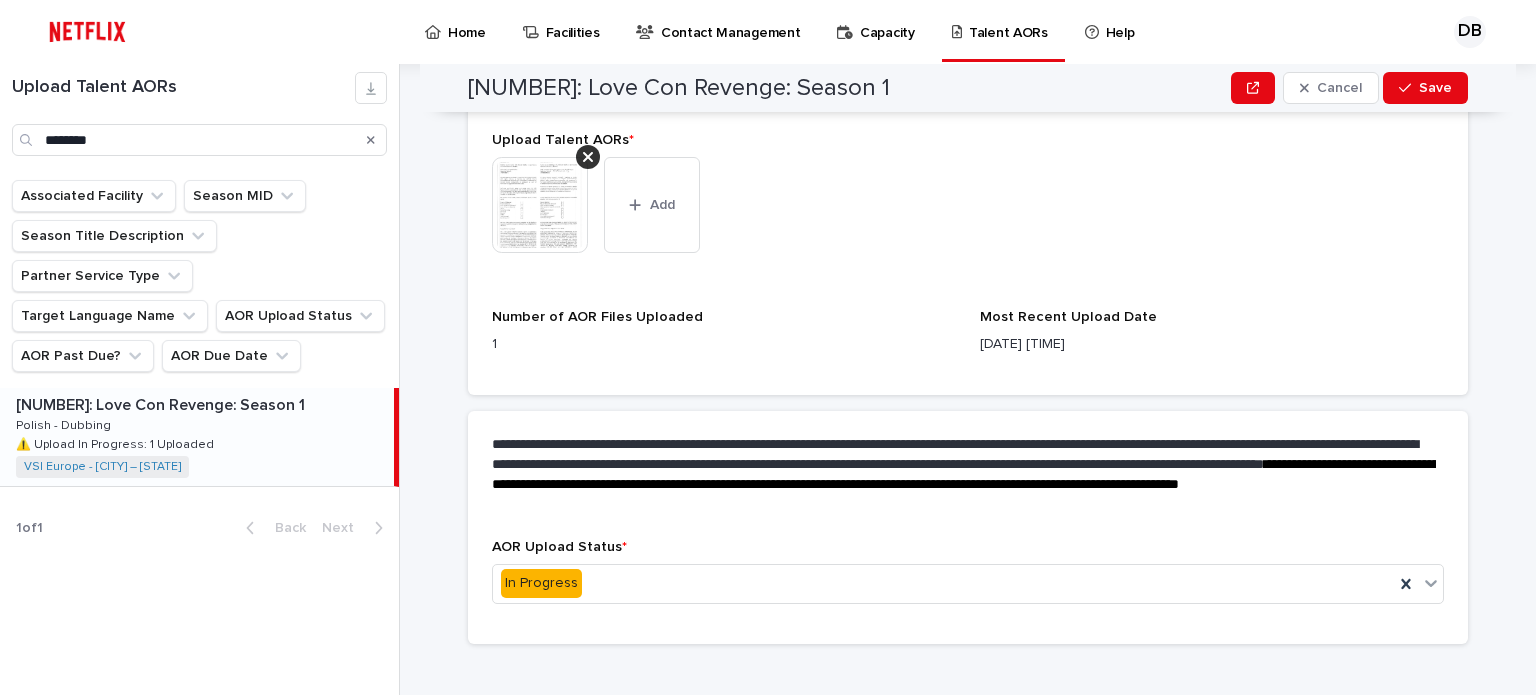 click 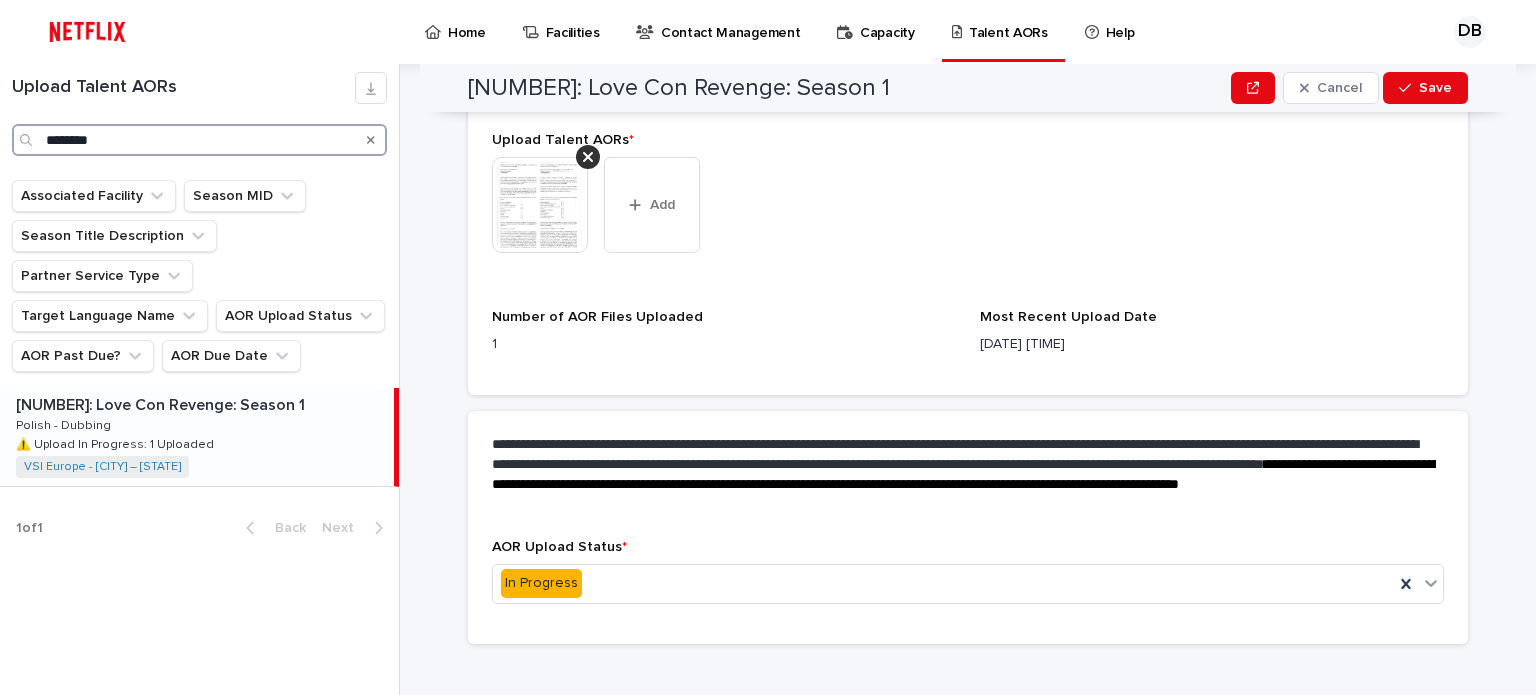 click on "********" at bounding box center [199, 140] 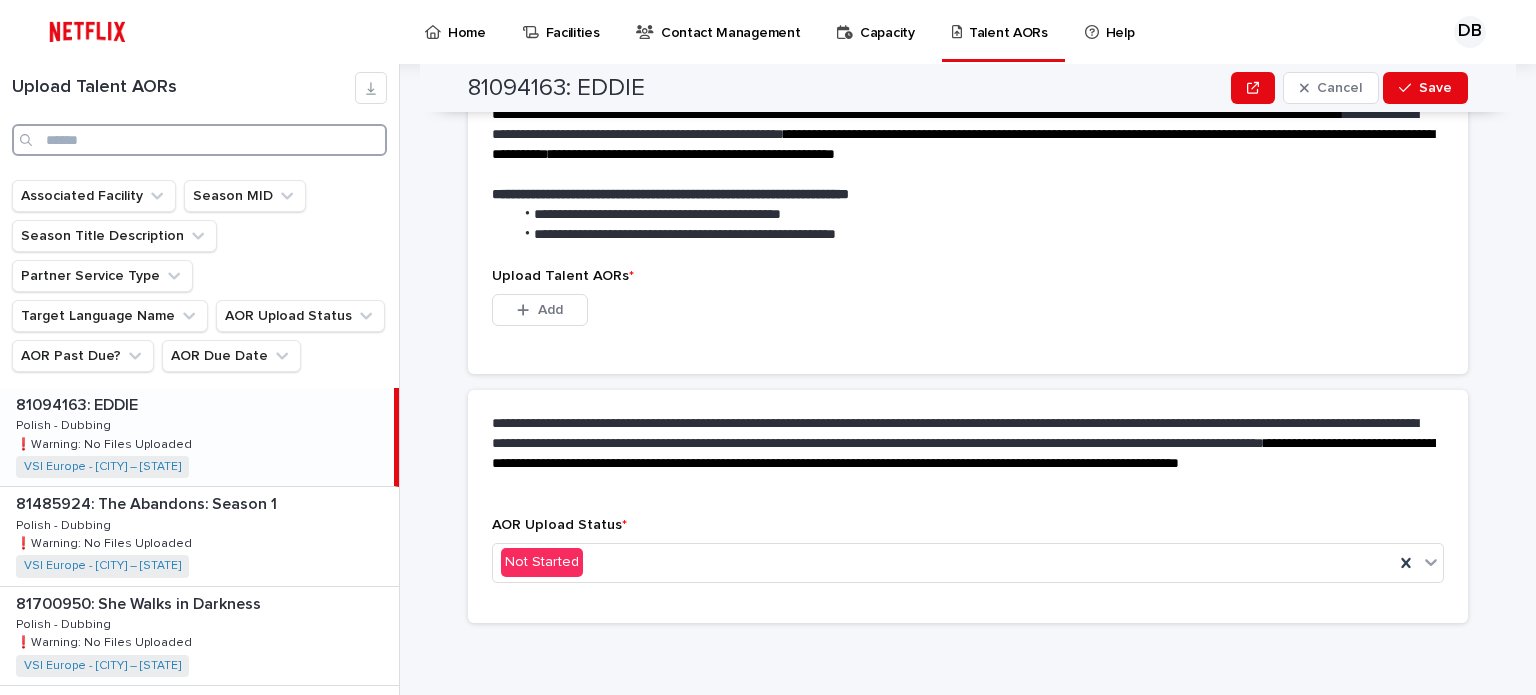 scroll, scrollTop: 503, scrollLeft: 0, axis: vertical 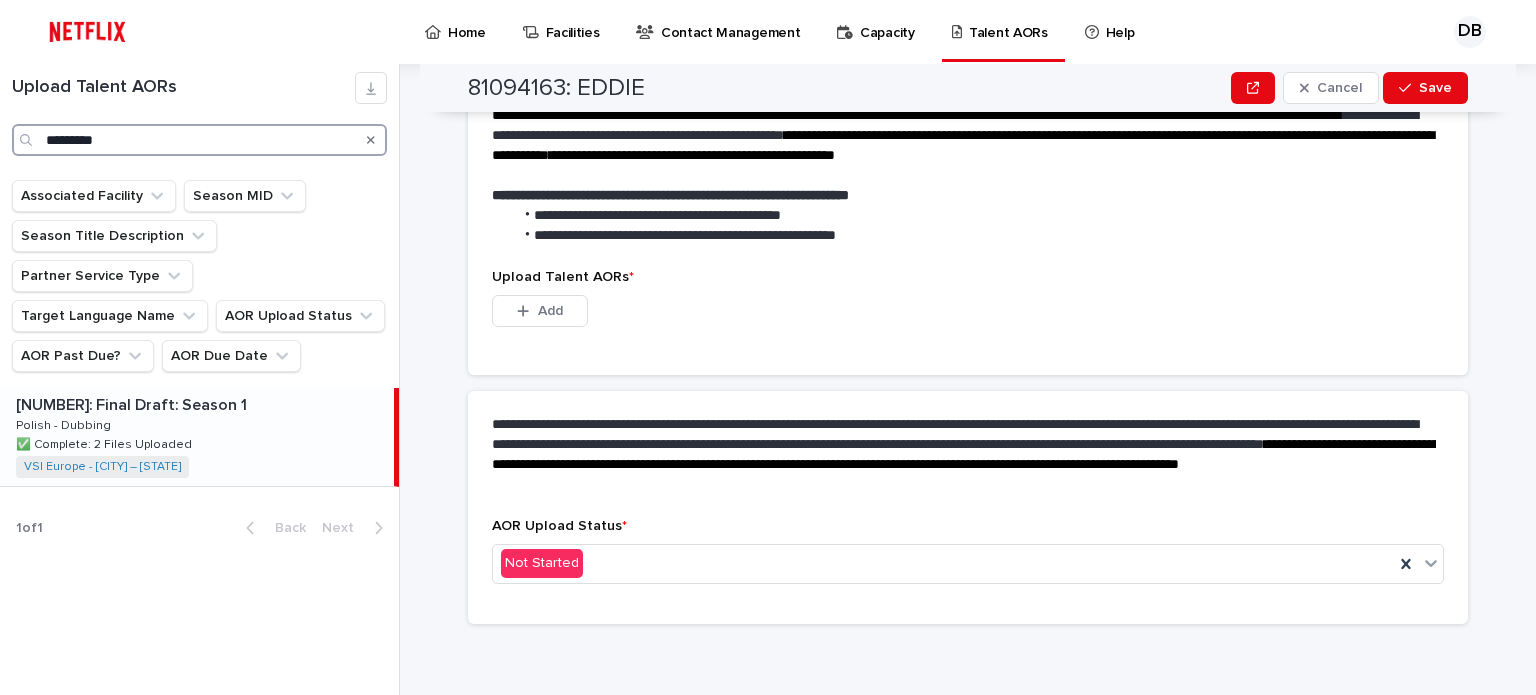type on "*********" 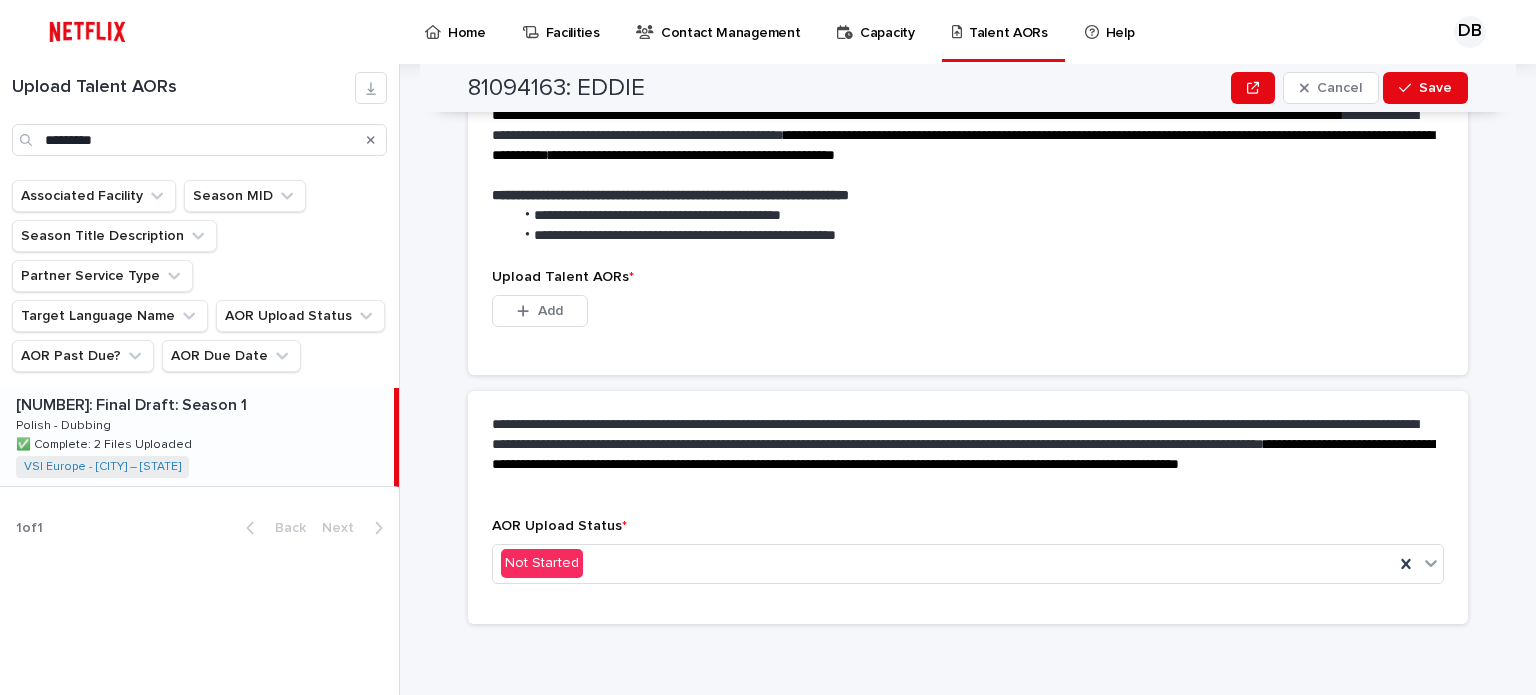 click on "81710054: Final Draft: Season 1 81710054: Final Draft: Season 1   Polish - Dubbing Polish - Dubbing   ✅ Complete: 2 Files Uploaded ✅ Complete: 2 Files Uploaded   VSI Europe - Warsaw – Poland   + 0" at bounding box center [197, 437] 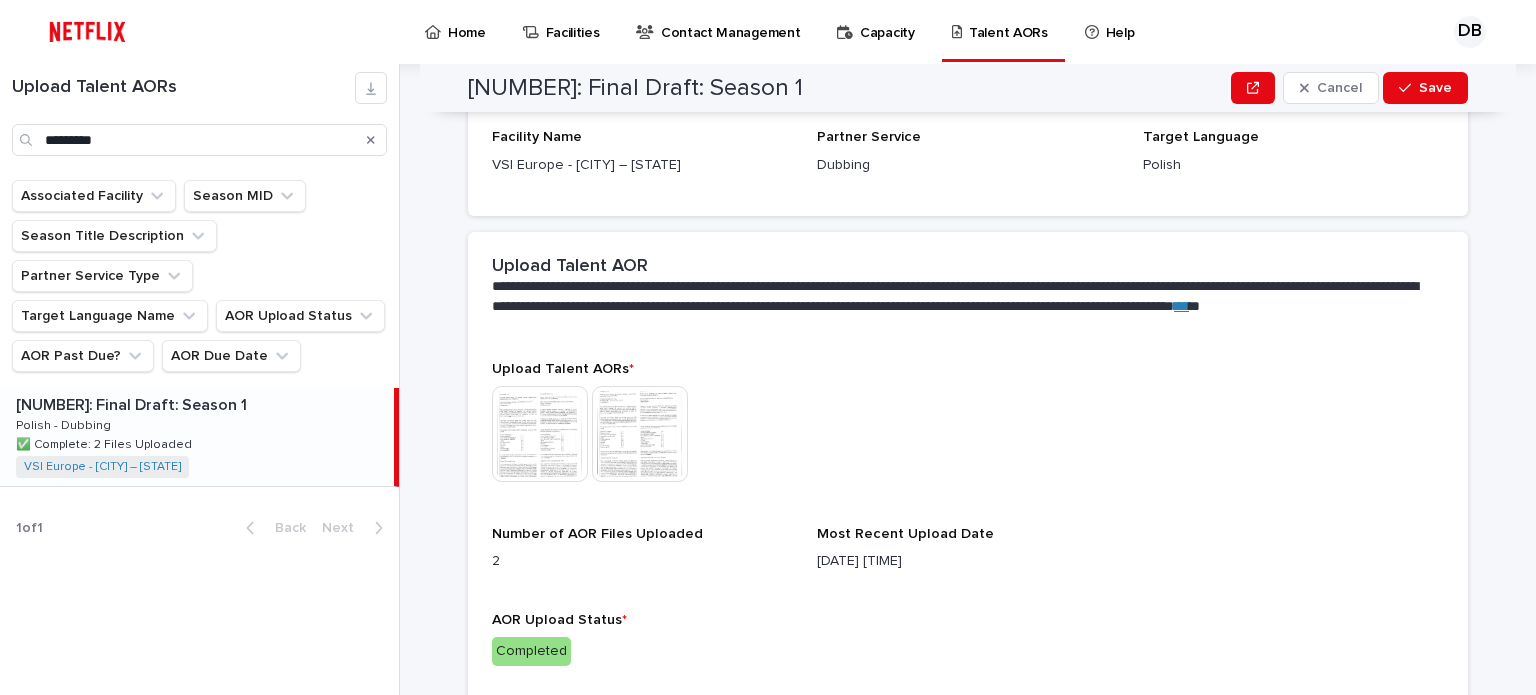 scroll, scrollTop: 559, scrollLeft: 0, axis: vertical 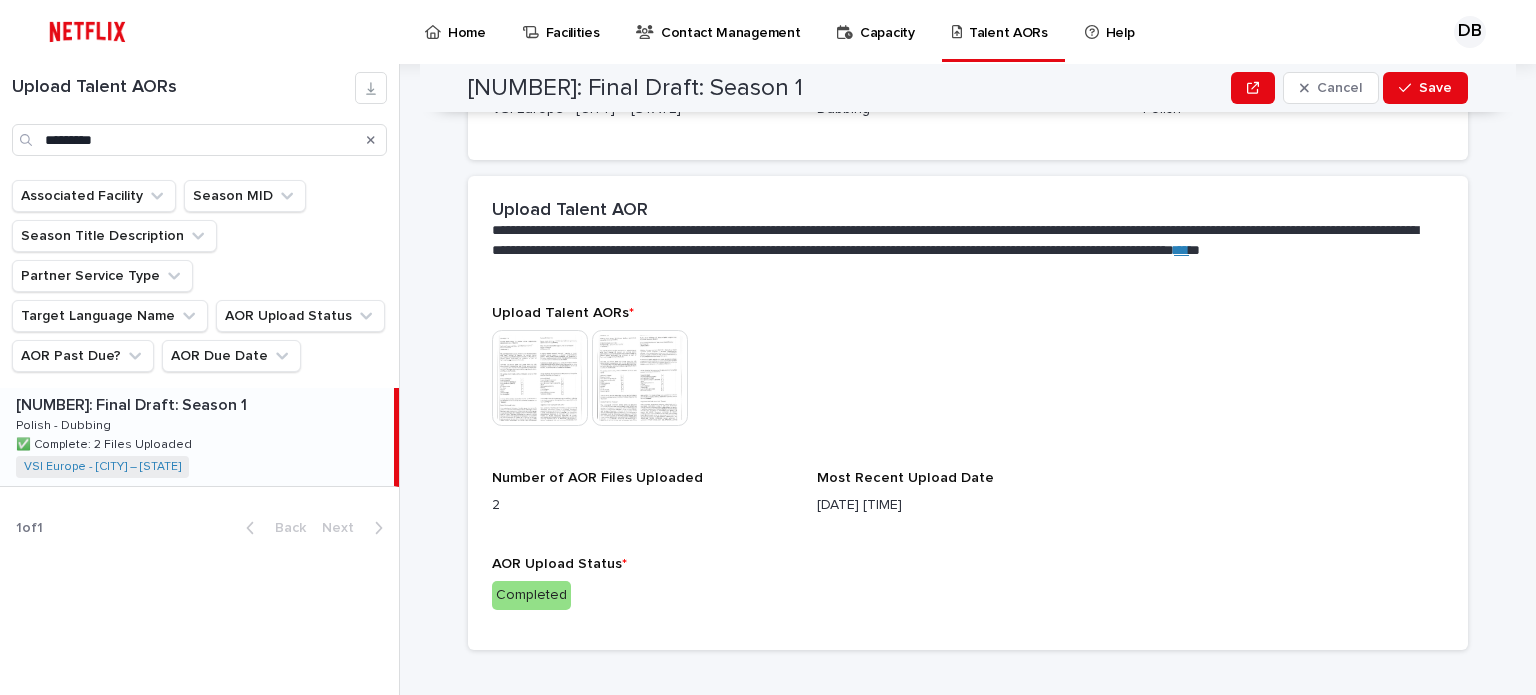 click at bounding box center [640, 378] 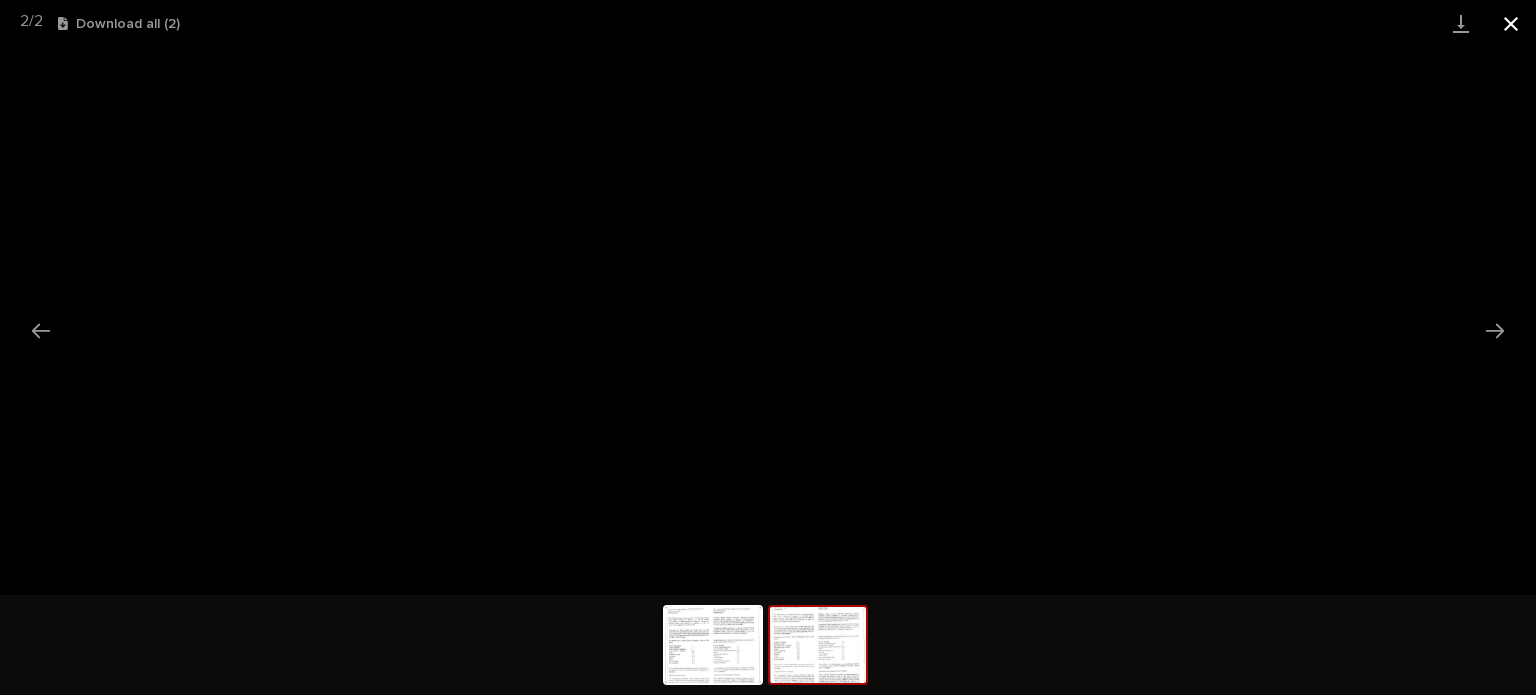 click at bounding box center [1511, 23] 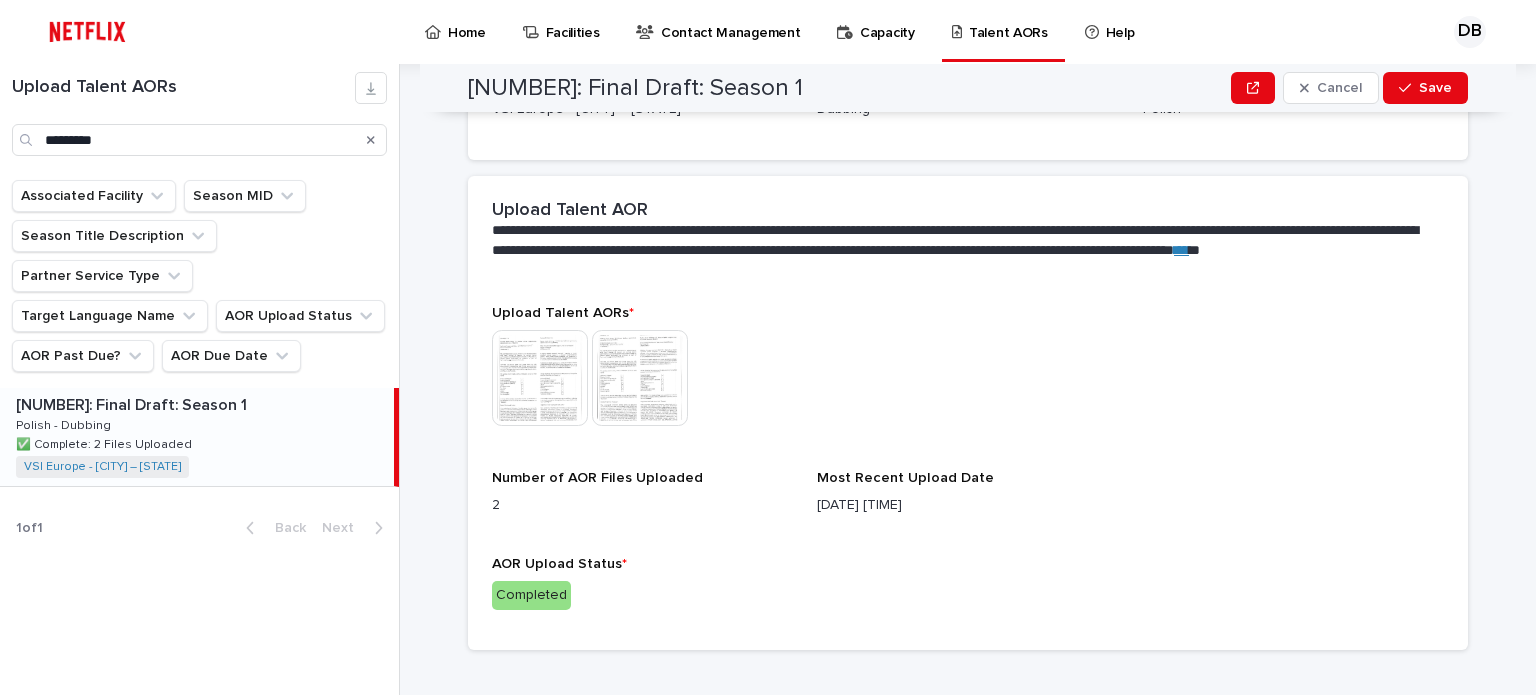 click 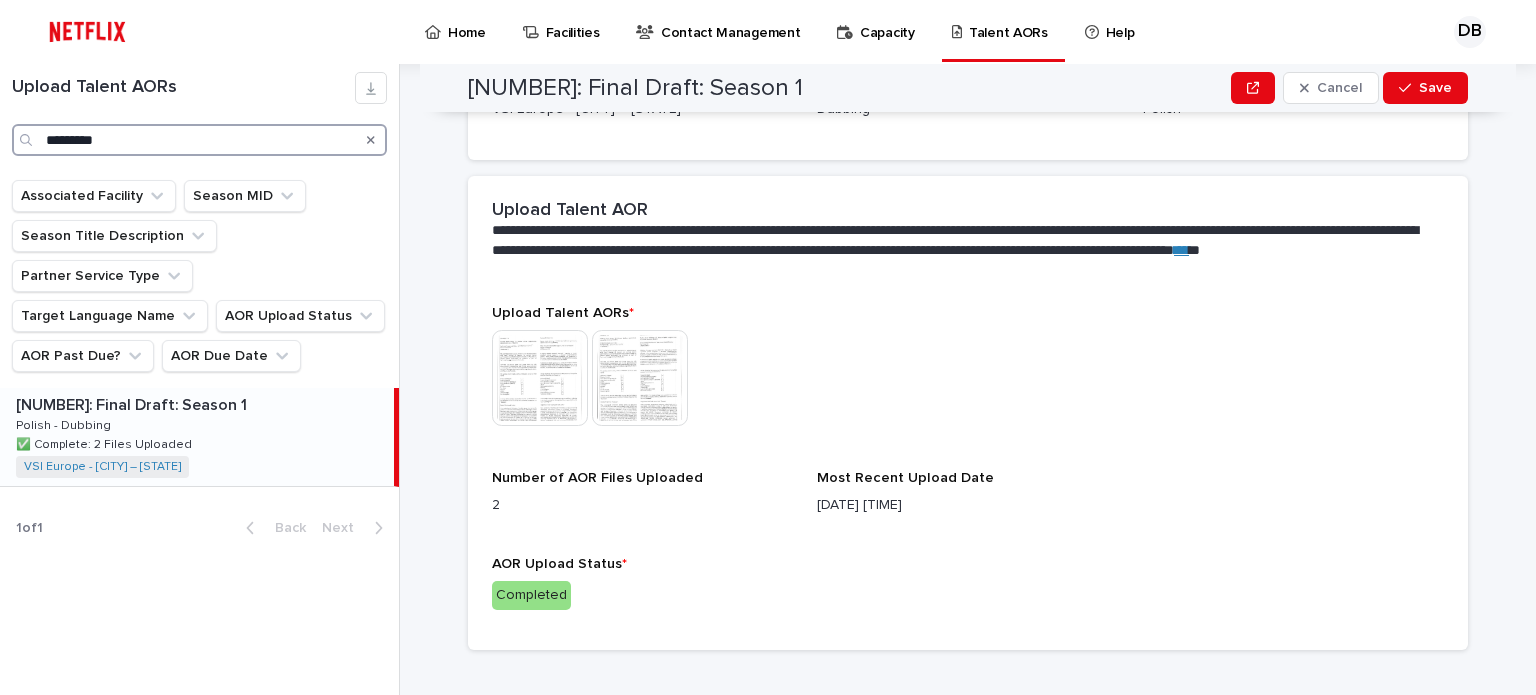 click on "*********" at bounding box center [199, 140] 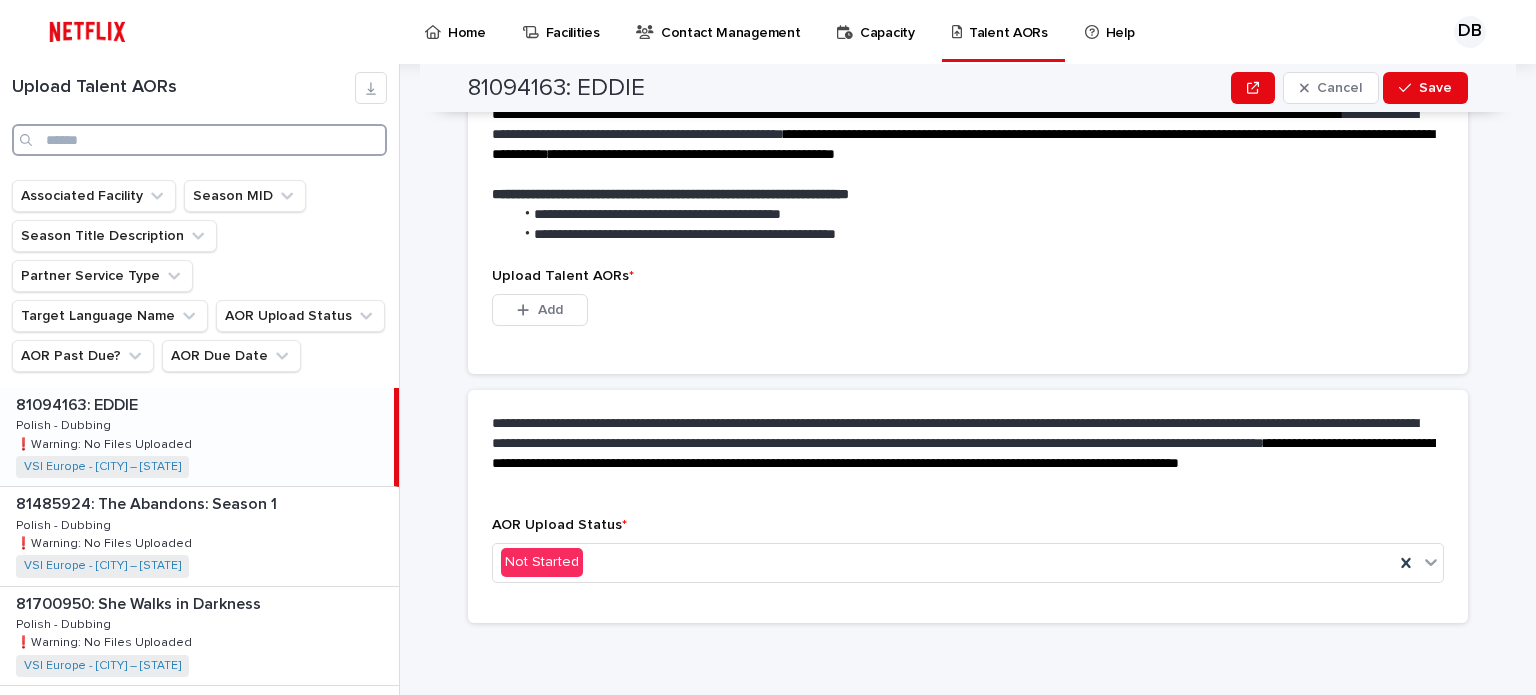 scroll, scrollTop: 503, scrollLeft: 0, axis: vertical 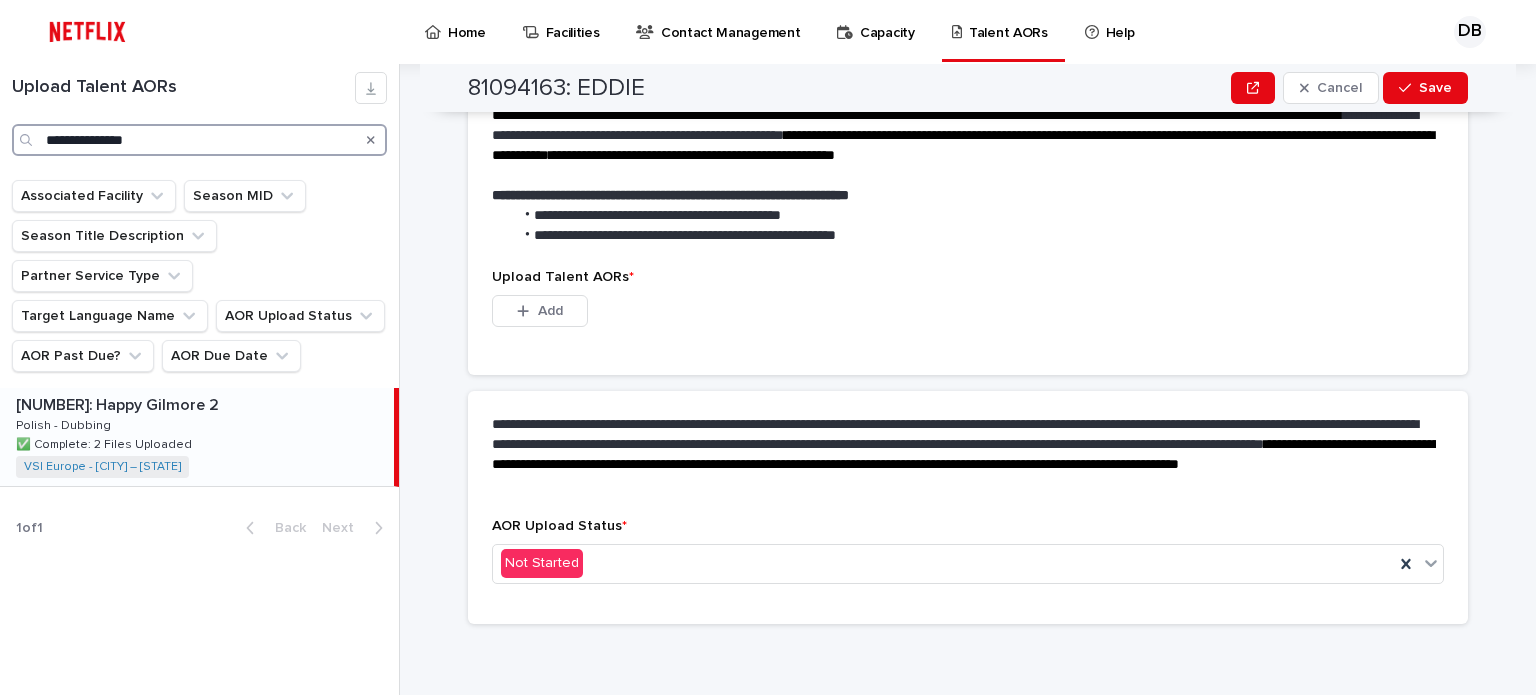 type on "**********" 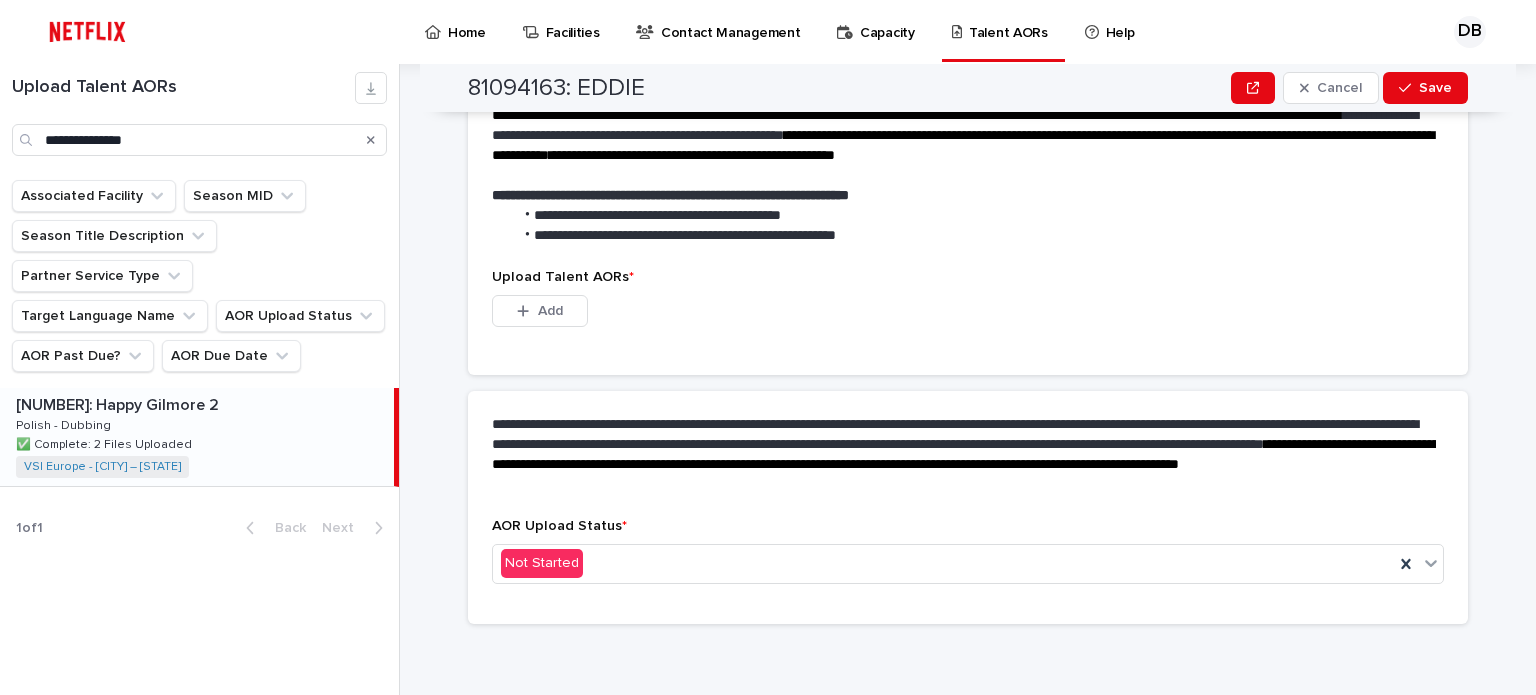 click on "81696722: Happy Gilmore 2" at bounding box center (119, 403) 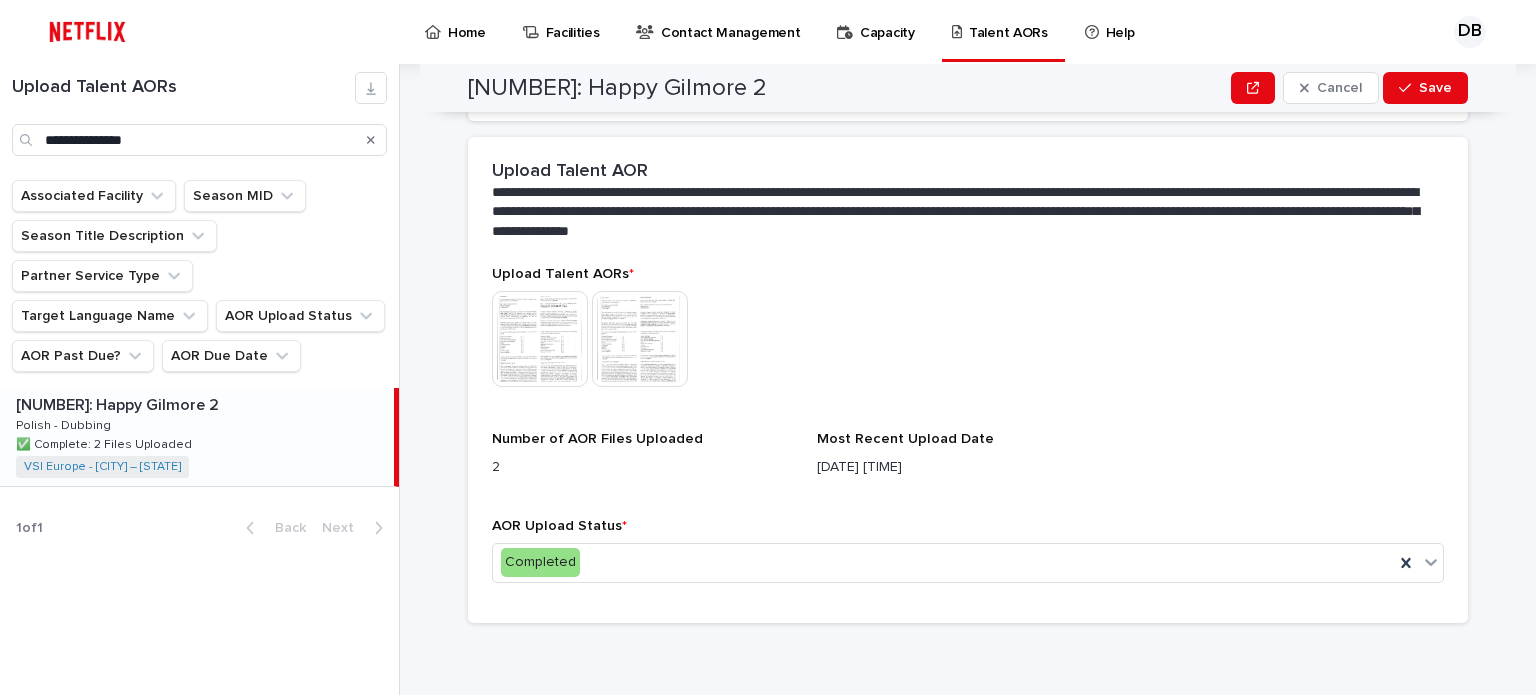 scroll, scrollTop: 444, scrollLeft: 0, axis: vertical 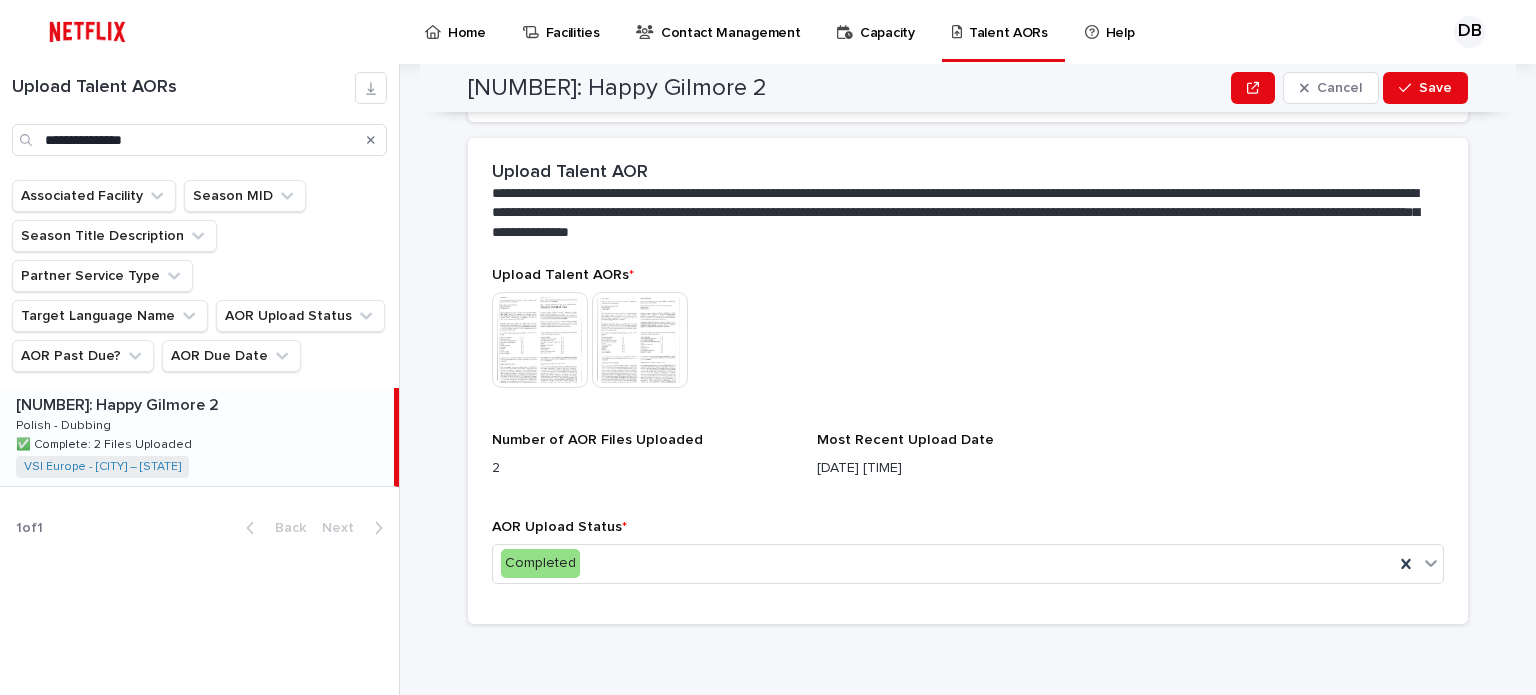 click at bounding box center (540, 340) 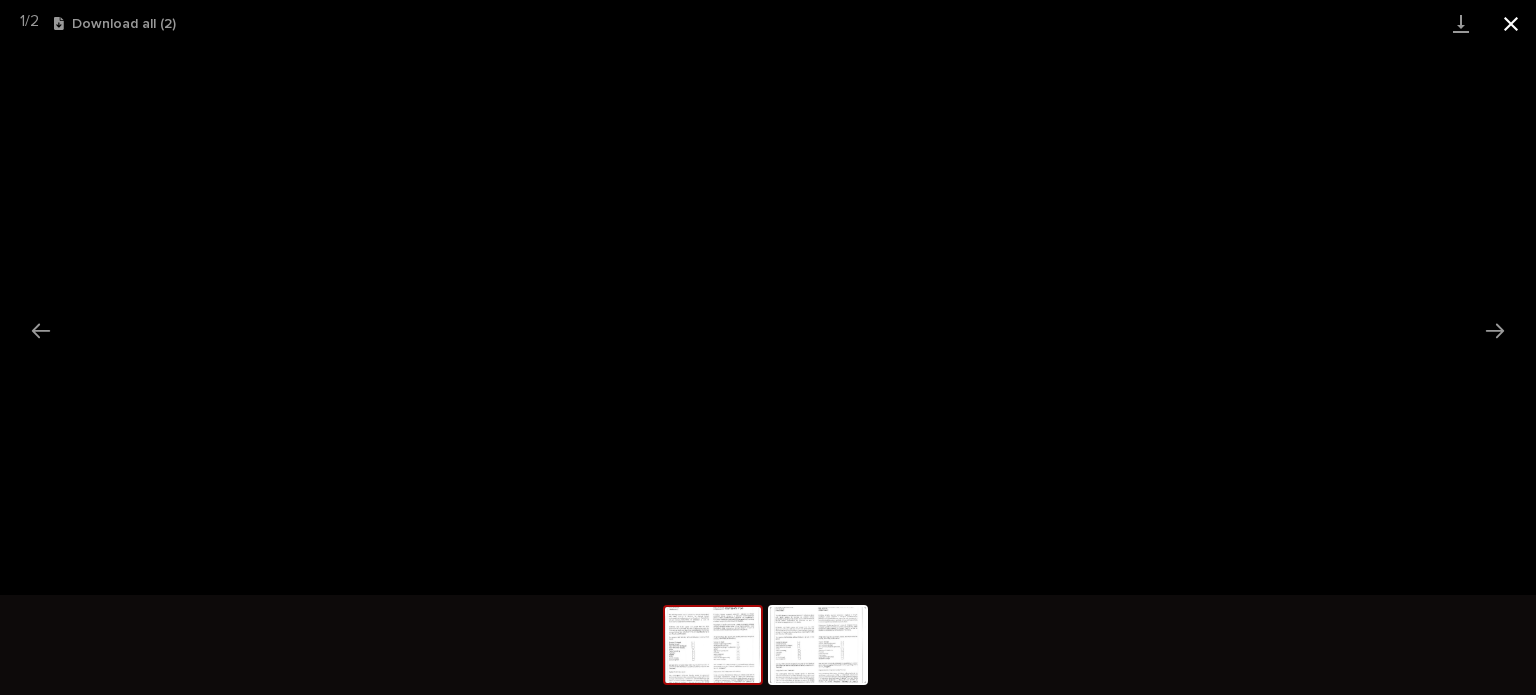 click at bounding box center [1511, 23] 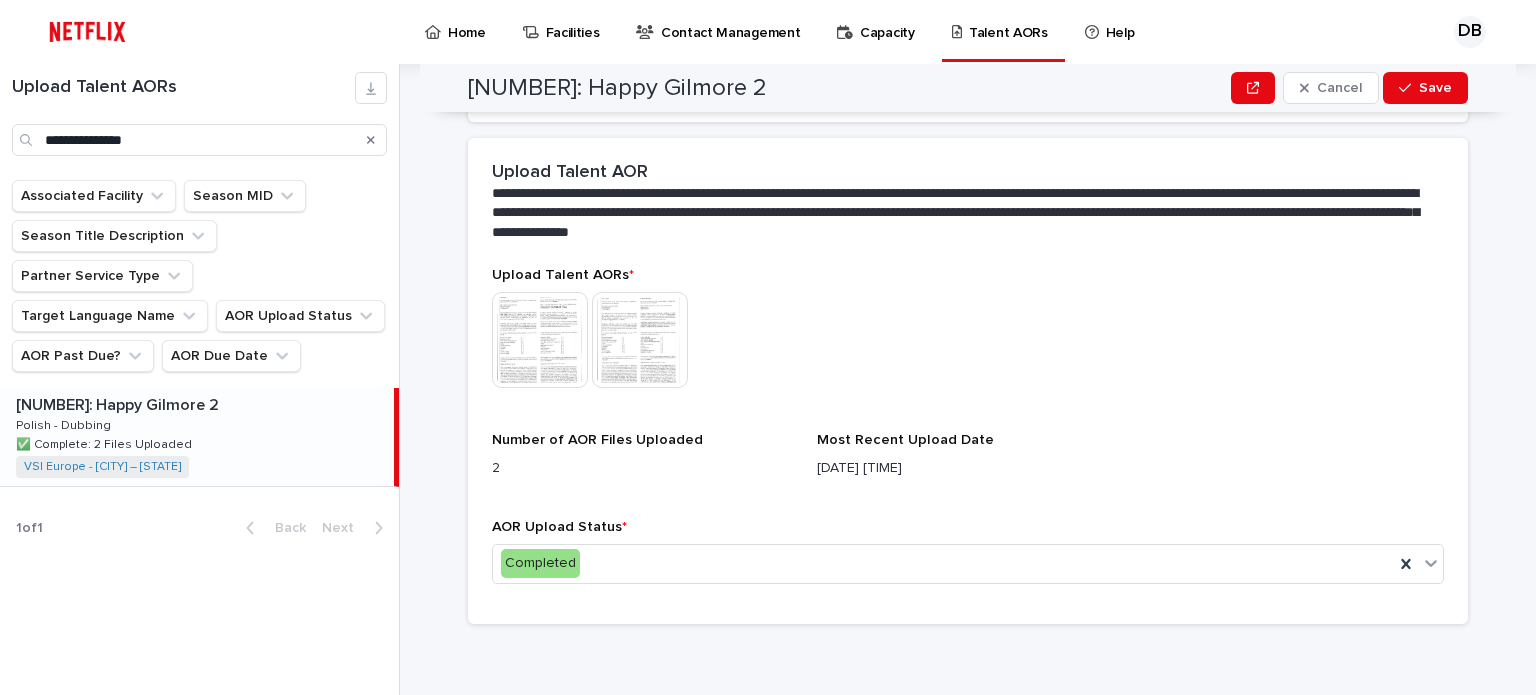 click at bounding box center (640, 340) 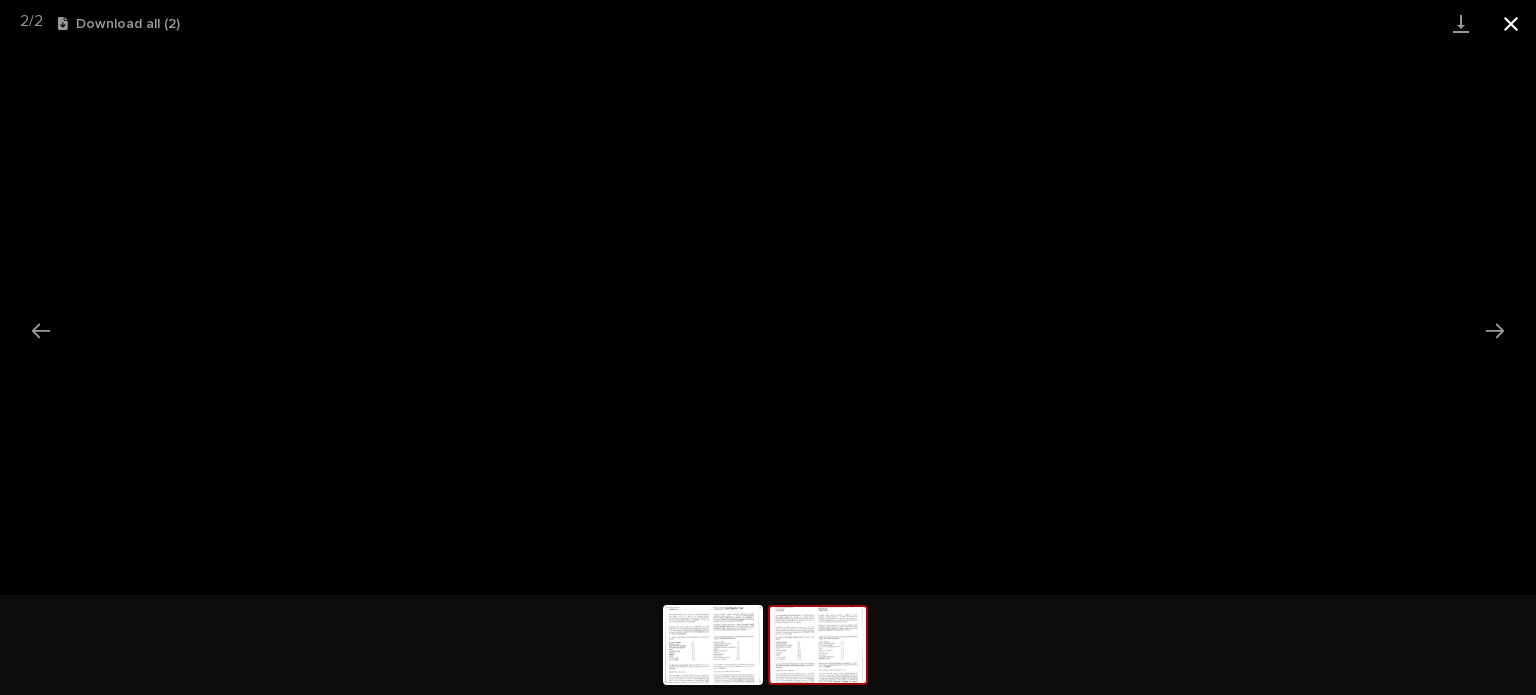 click at bounding box center (1511, 23) 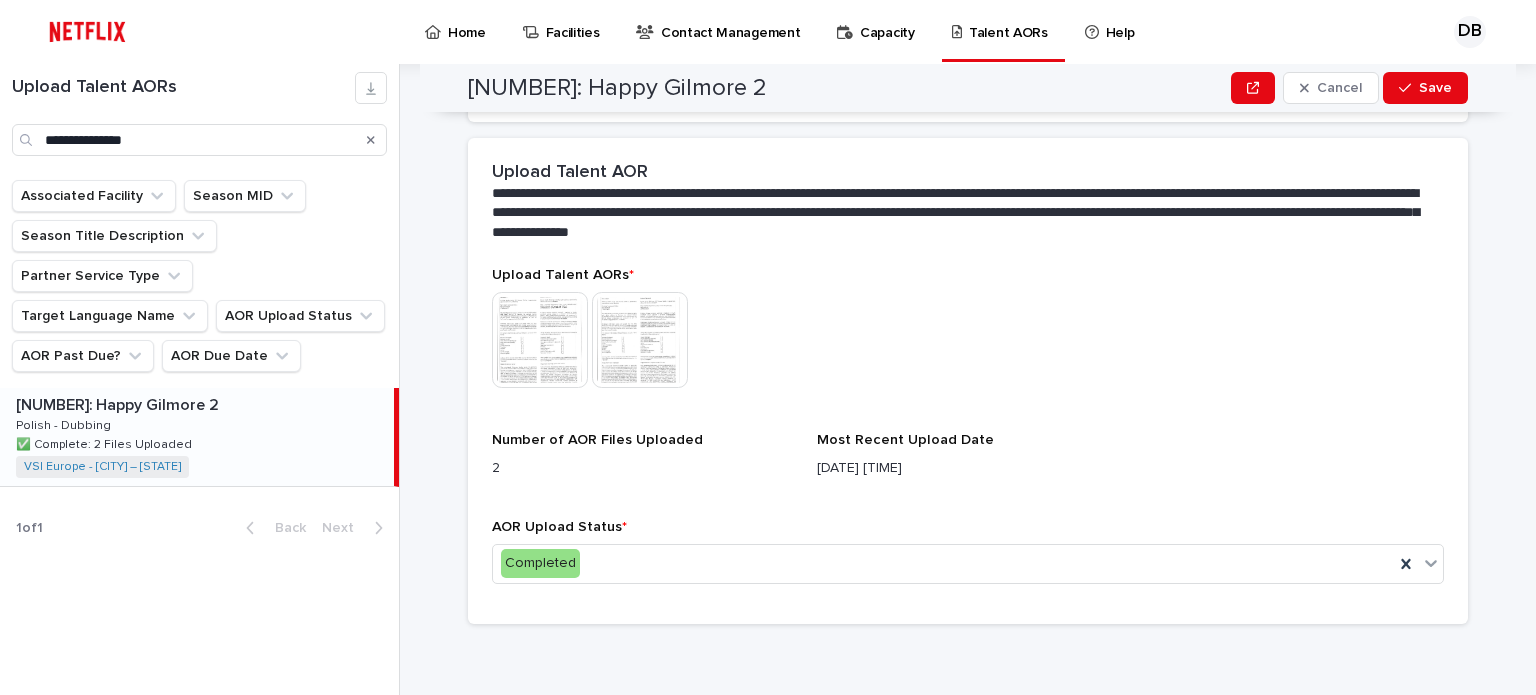 click at bounding box center [371, 140] 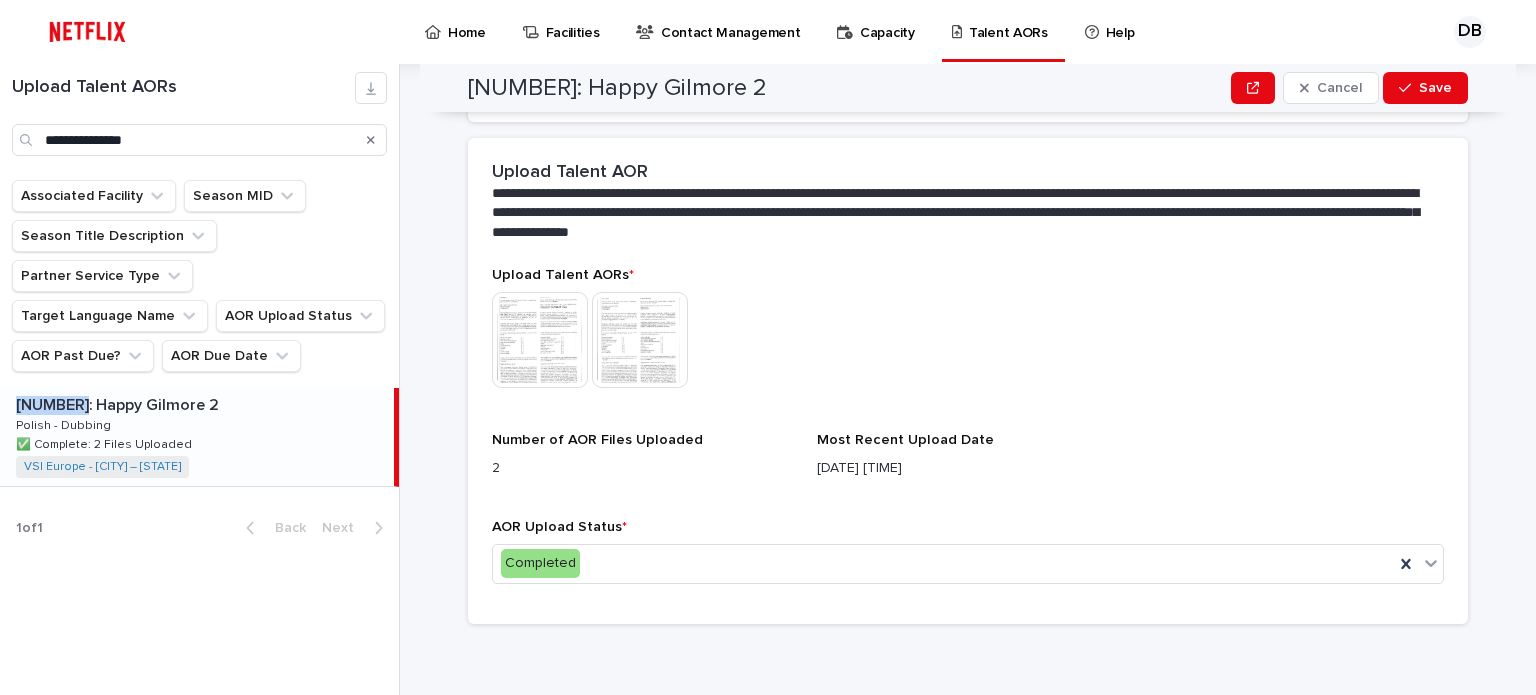 click at bounding box center [371, 140] 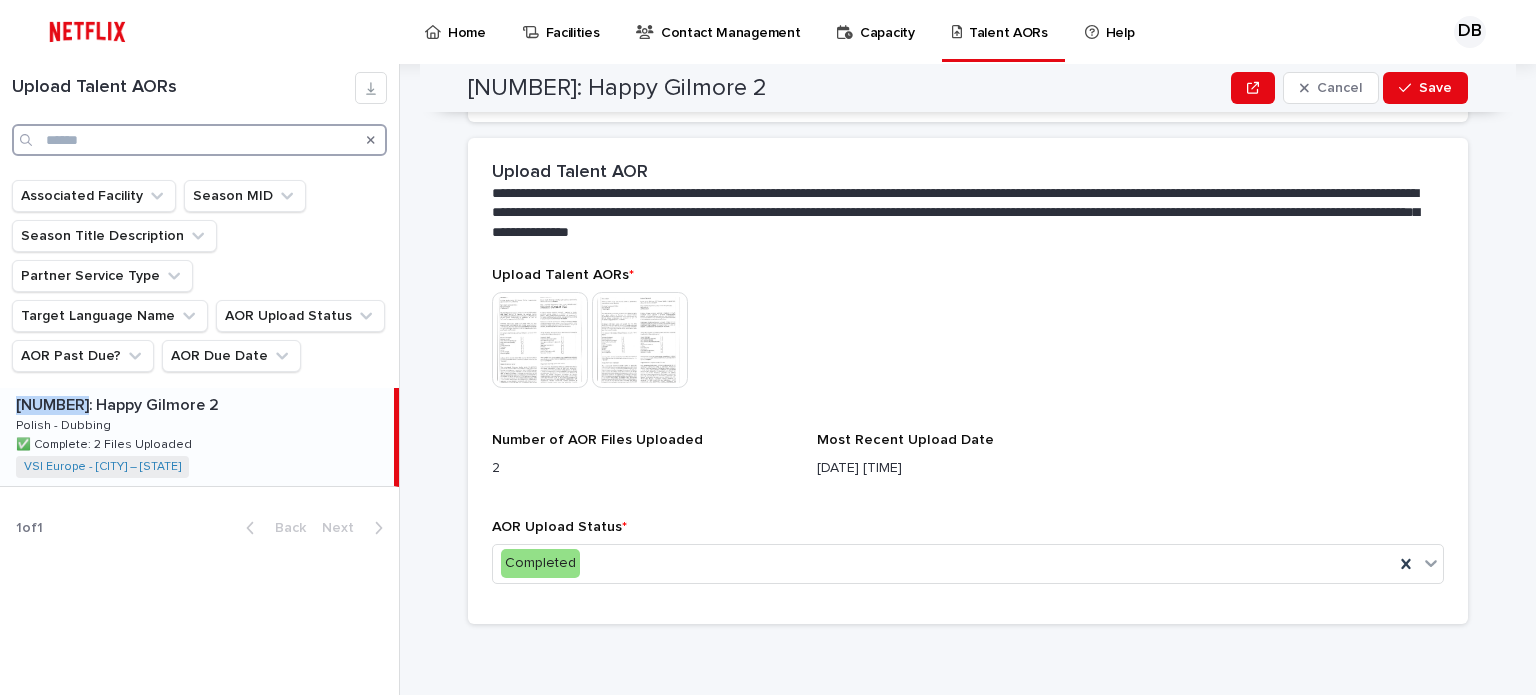 click at bounding box center (199, 140) 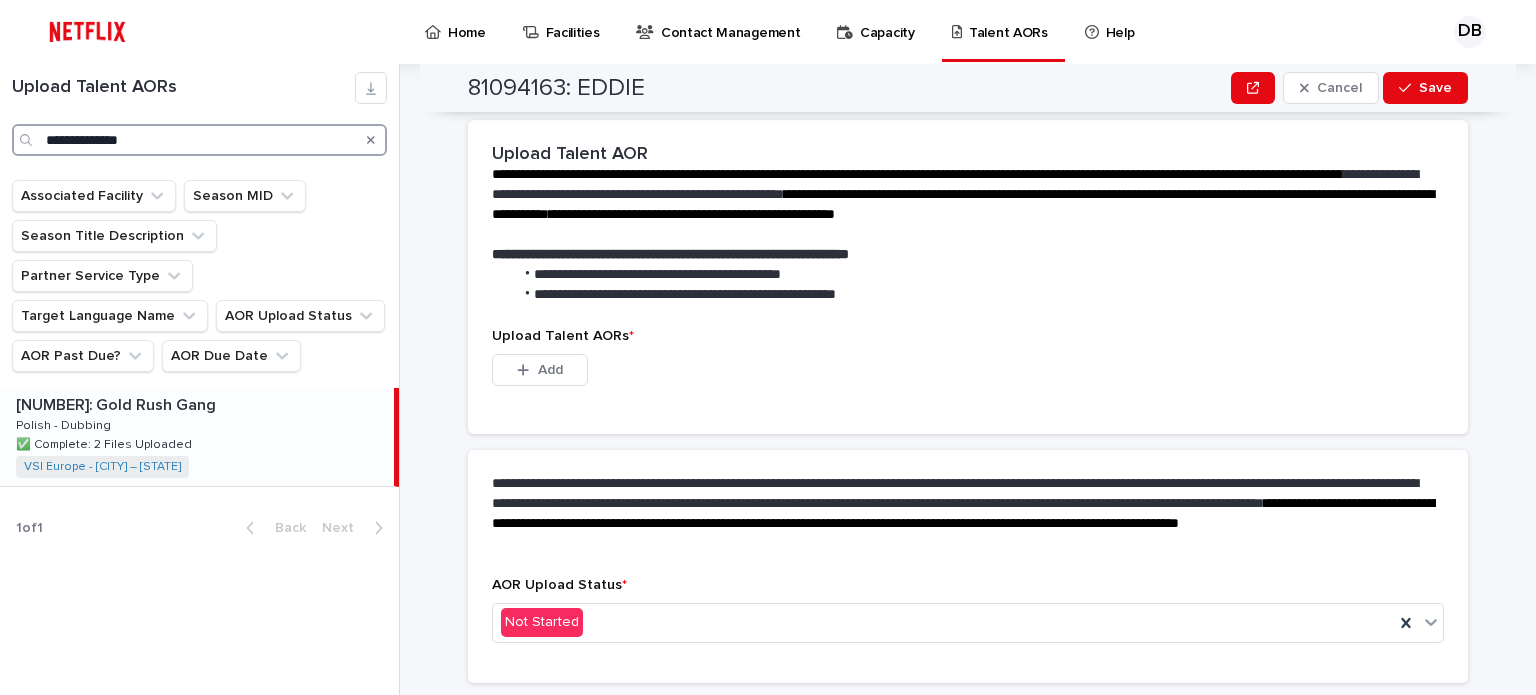 type on "**********" 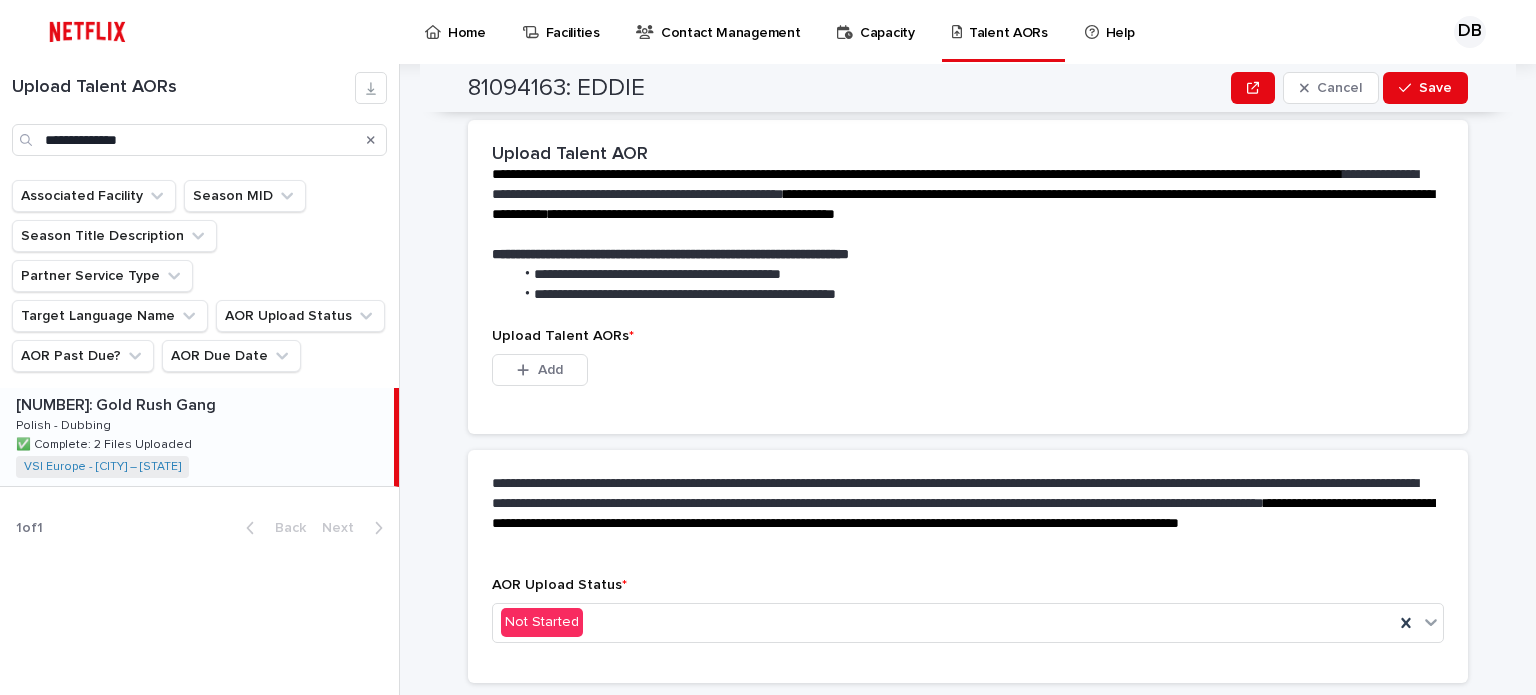 click on "81739746: Gold Rush Gang 81739746: Gold Rush Gang   Polish - Dubbing Polish - Dubbing   ✅ Complete: 2 Files Uploaded ✅ Complete: 2 Files Uploaded   VSI Europe - Warsaw – Poland   + 0" at bounding box center (197, 437) 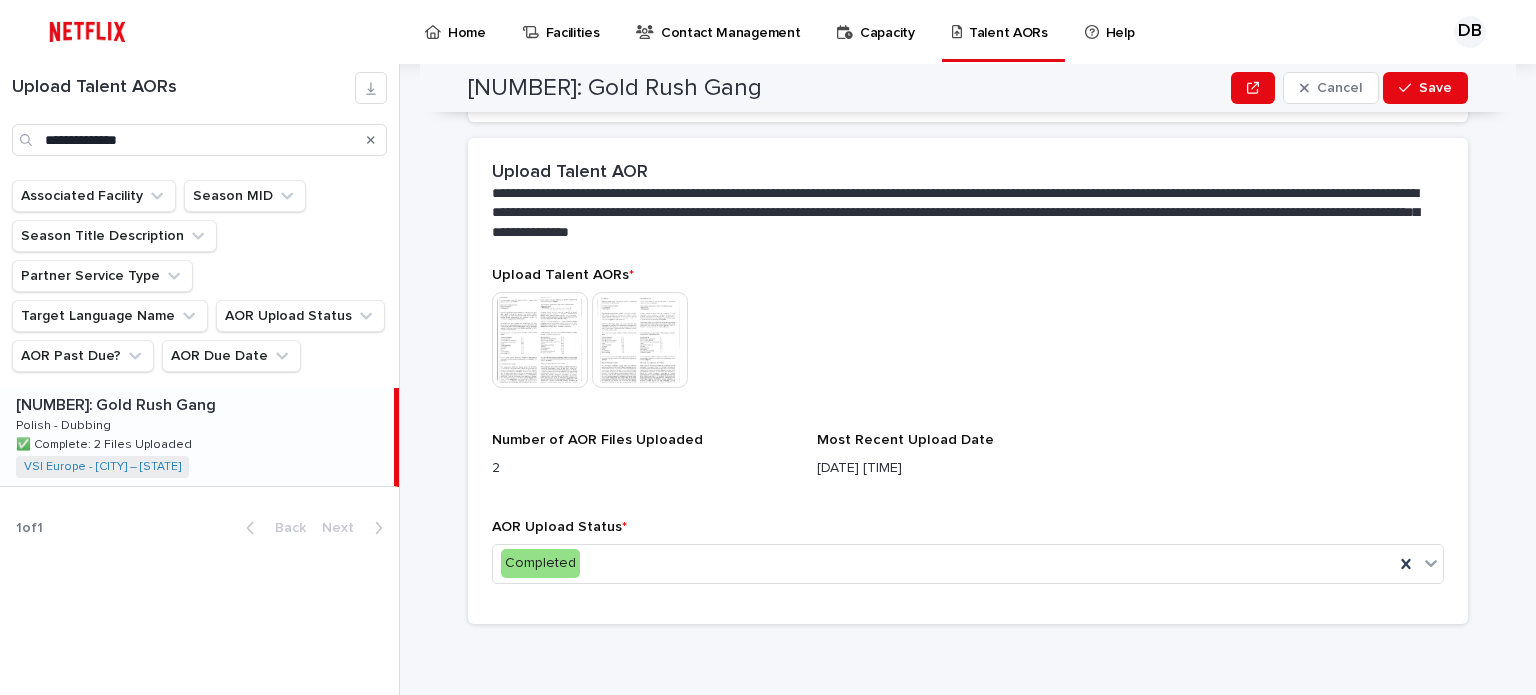 click at bounding box center (640, 340) 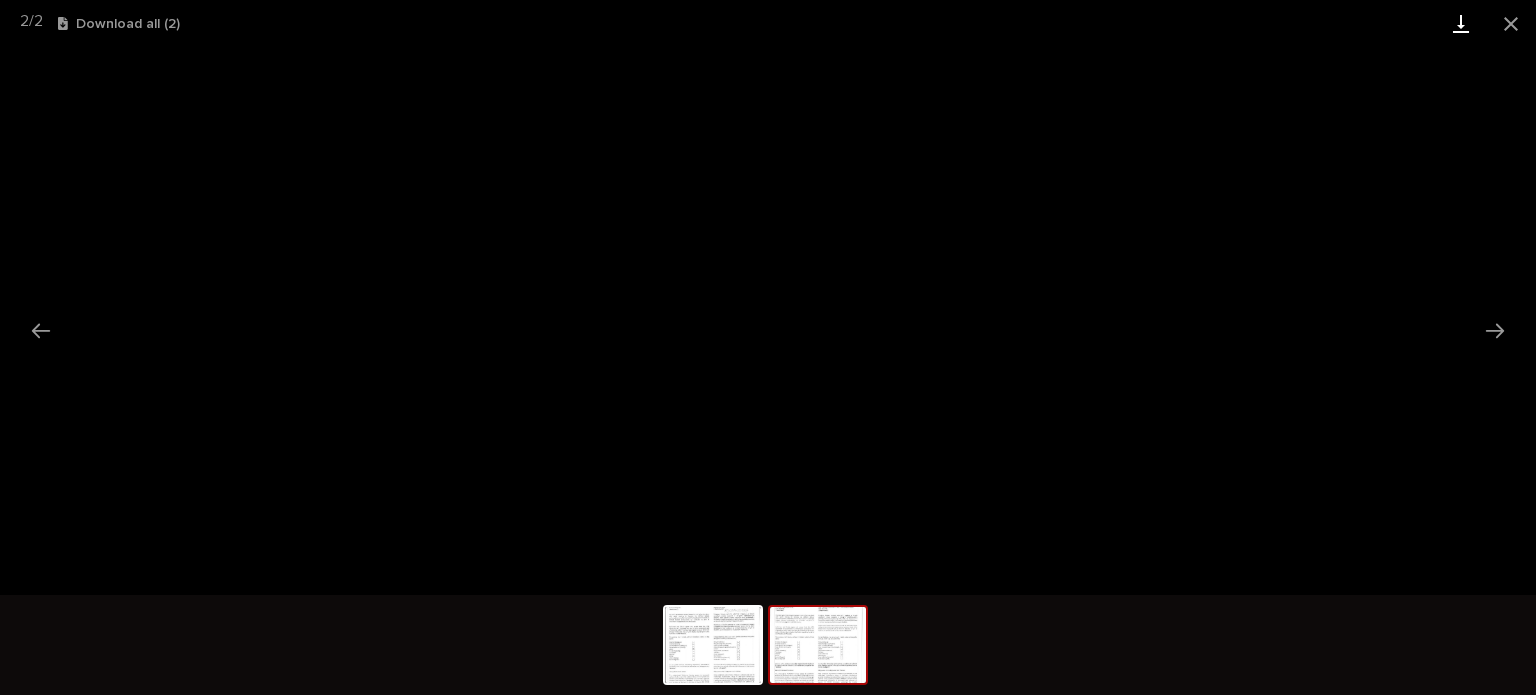 click at bounding box center (1511, 23) 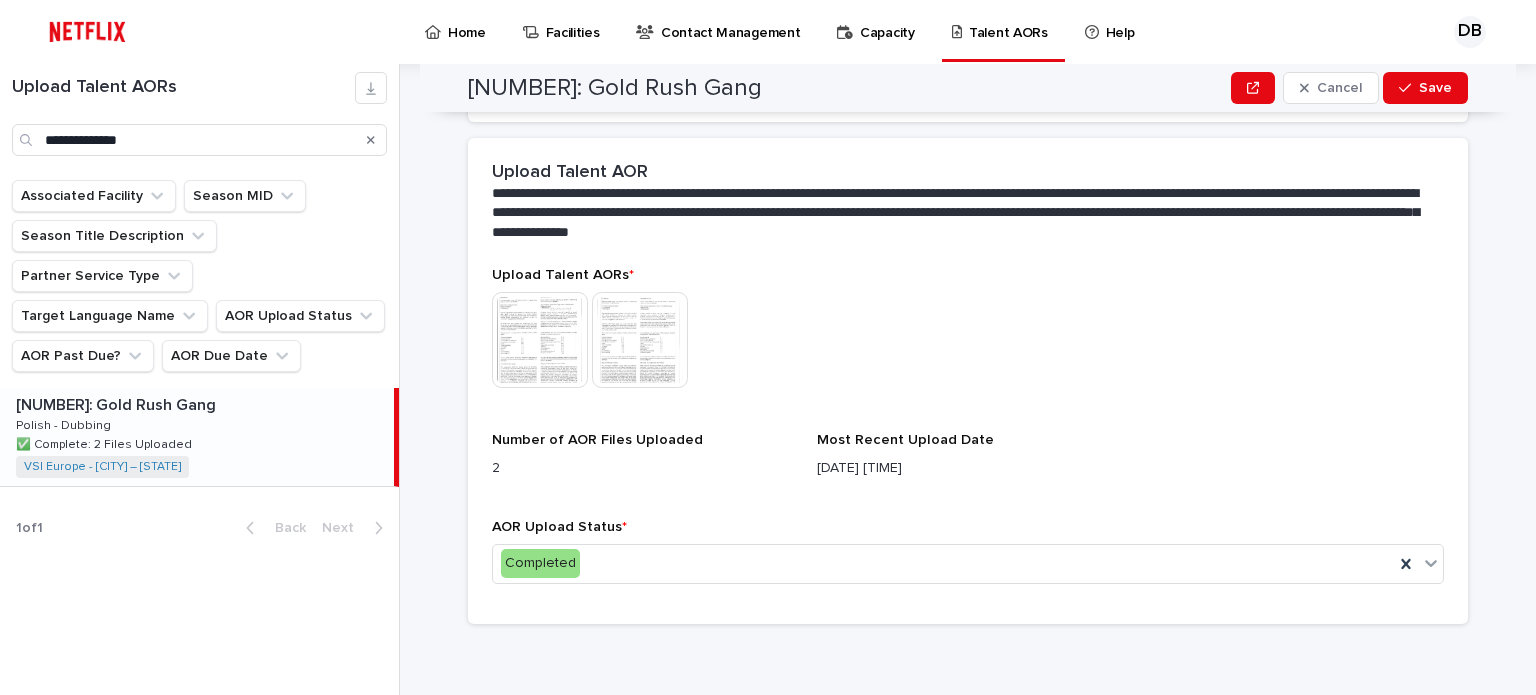 click 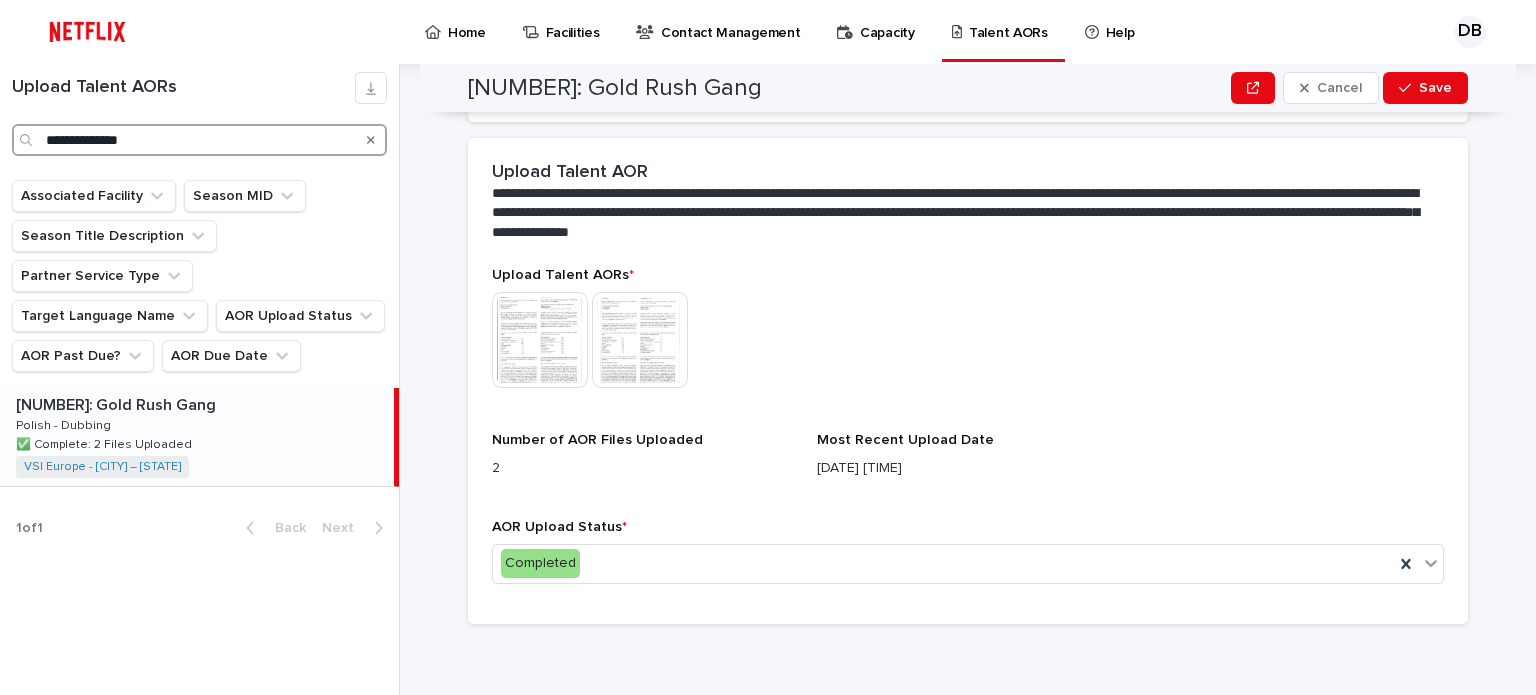 click on "**********" at bounding box center (199, 140) 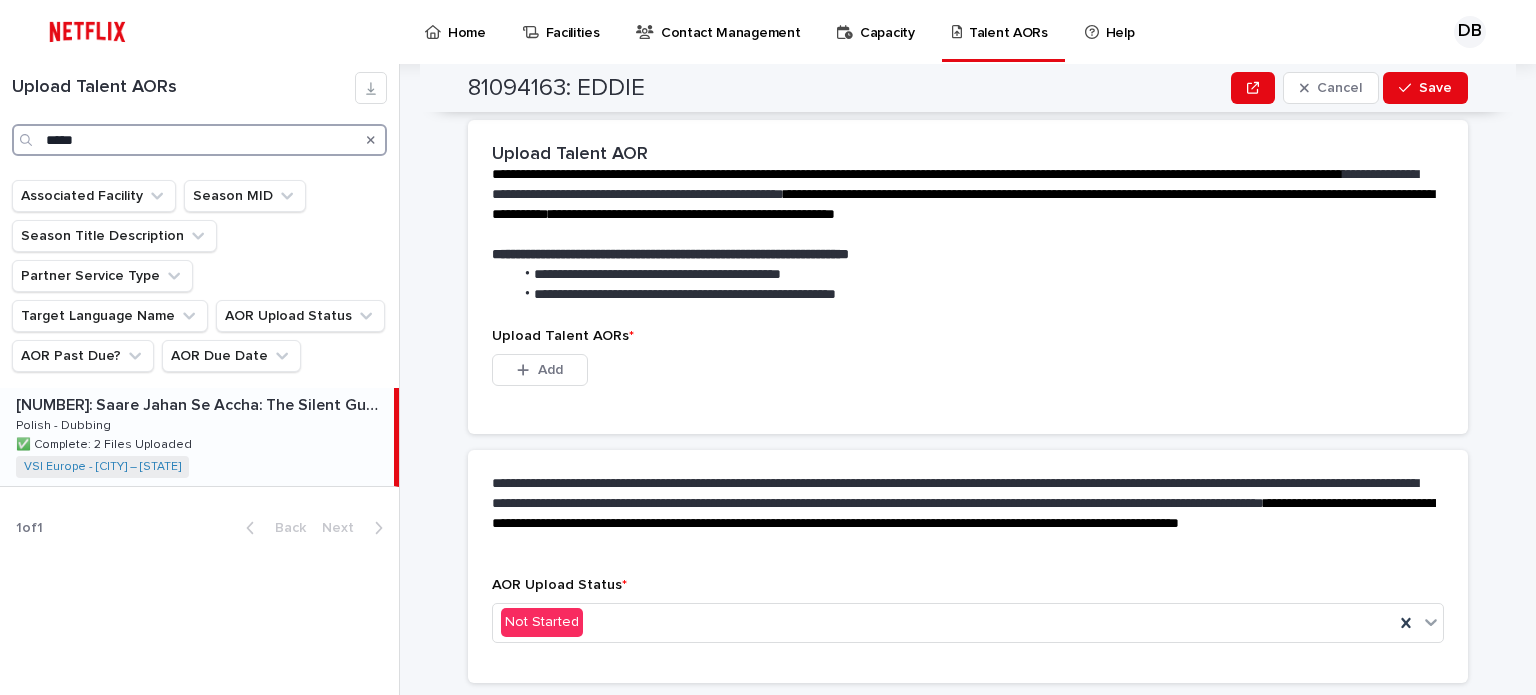 type on "*****" 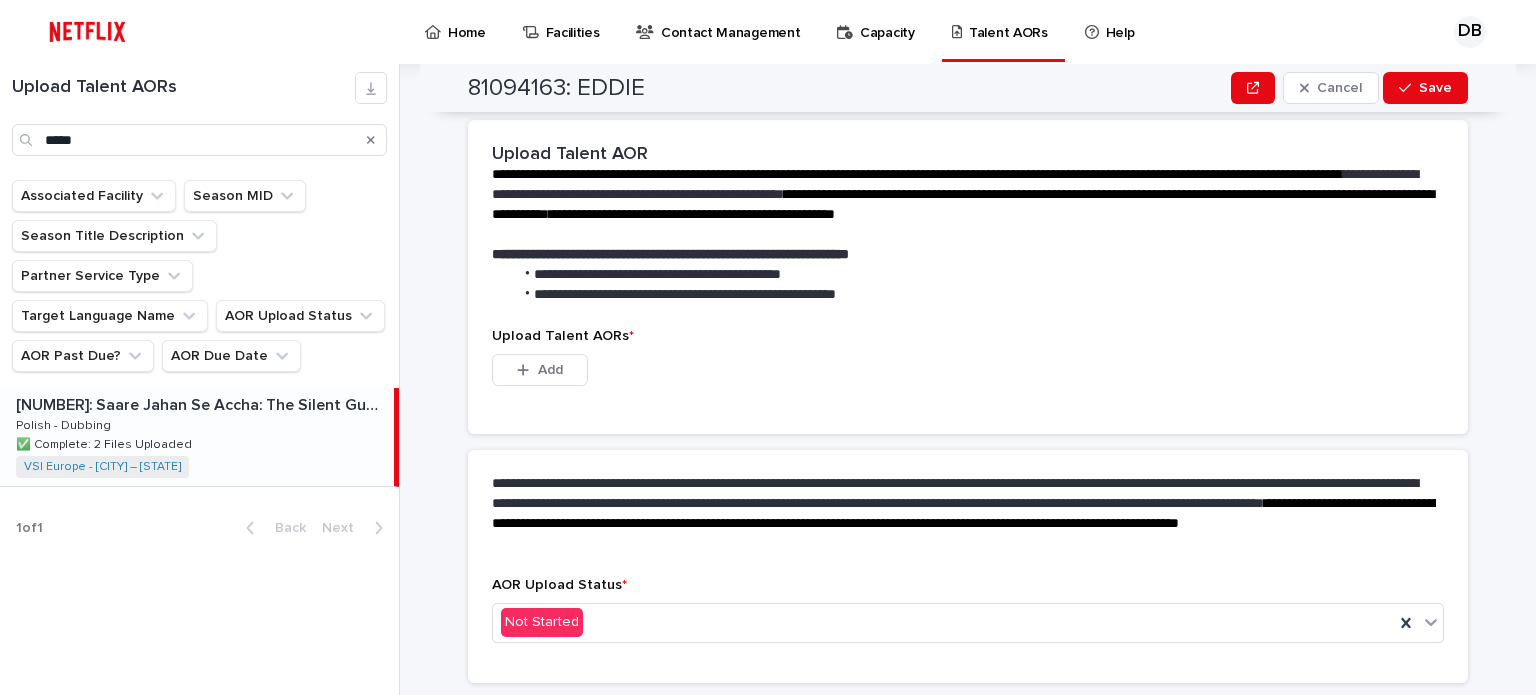 click on "81281014: Saare Jahan Se Accha: The Silent Guardians: Season 1 81281014: Saare Jahan Se Accha: The Silent Guardians: Season 1   Polish - Dubbing Polish - Dubbing   ✅ Complete: 2 Files Uploaded ✅ Complete: 2 Files Uploaded   VSI Europe - Warsaw – Poland   + 0" at bounding box center [197, 437] 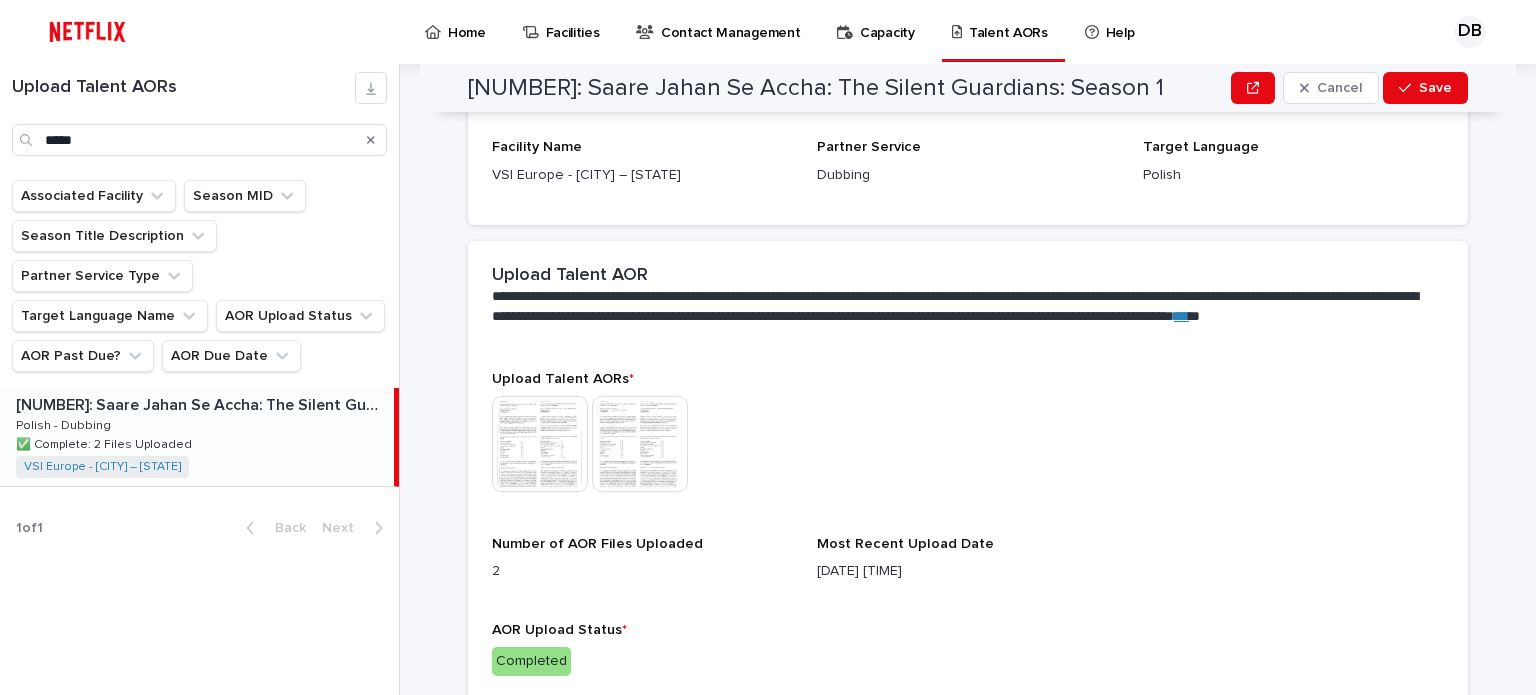 scroll, scrollTop: 580, scrollLeft: 0, axis: vertical 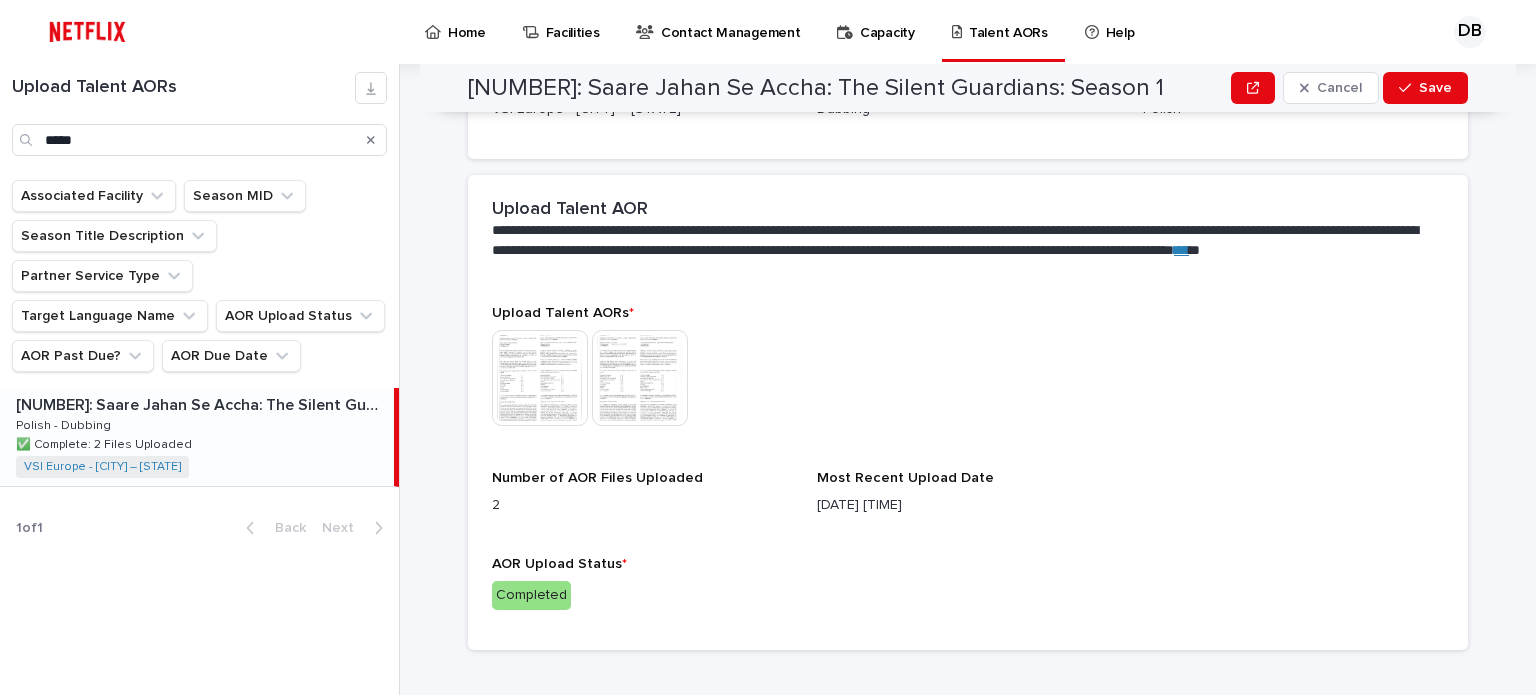 click at bounding box center (540, 378) 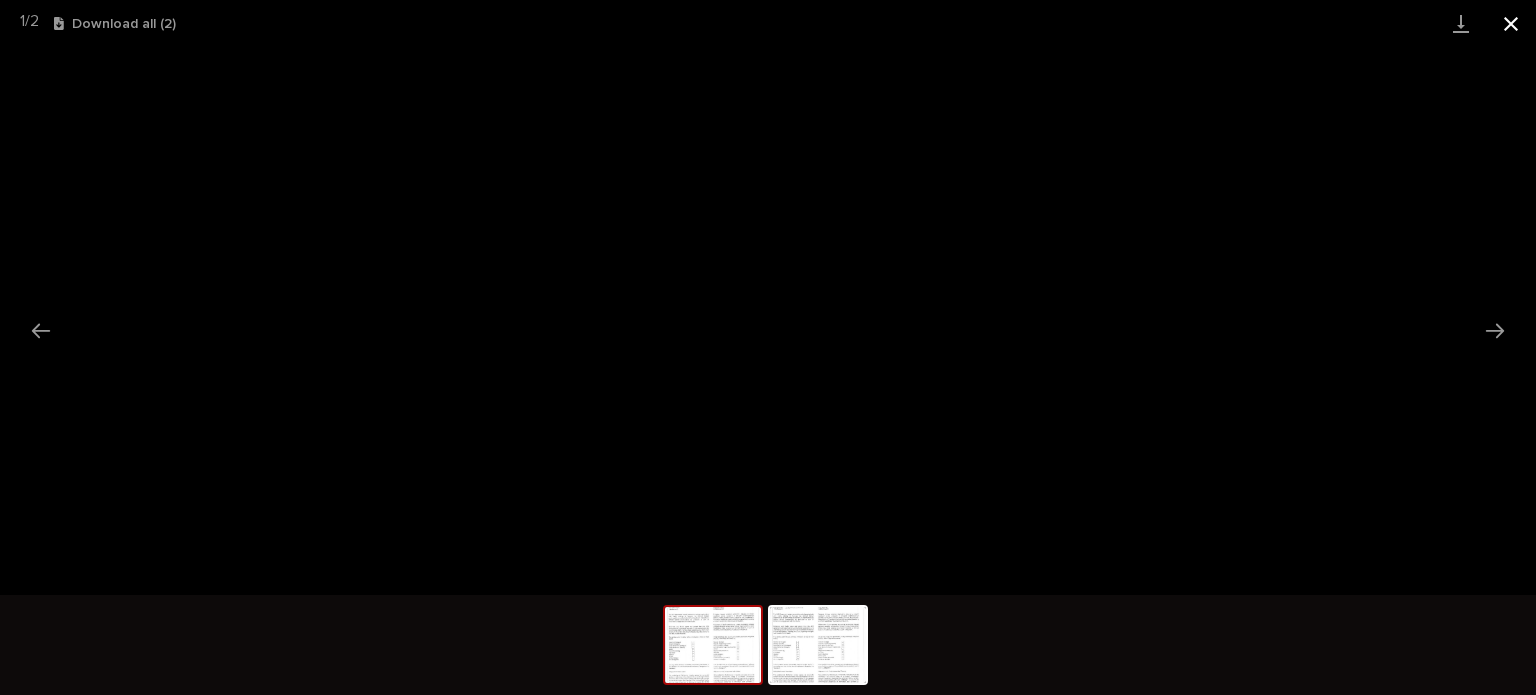 click at bounding box center [1511, 23] 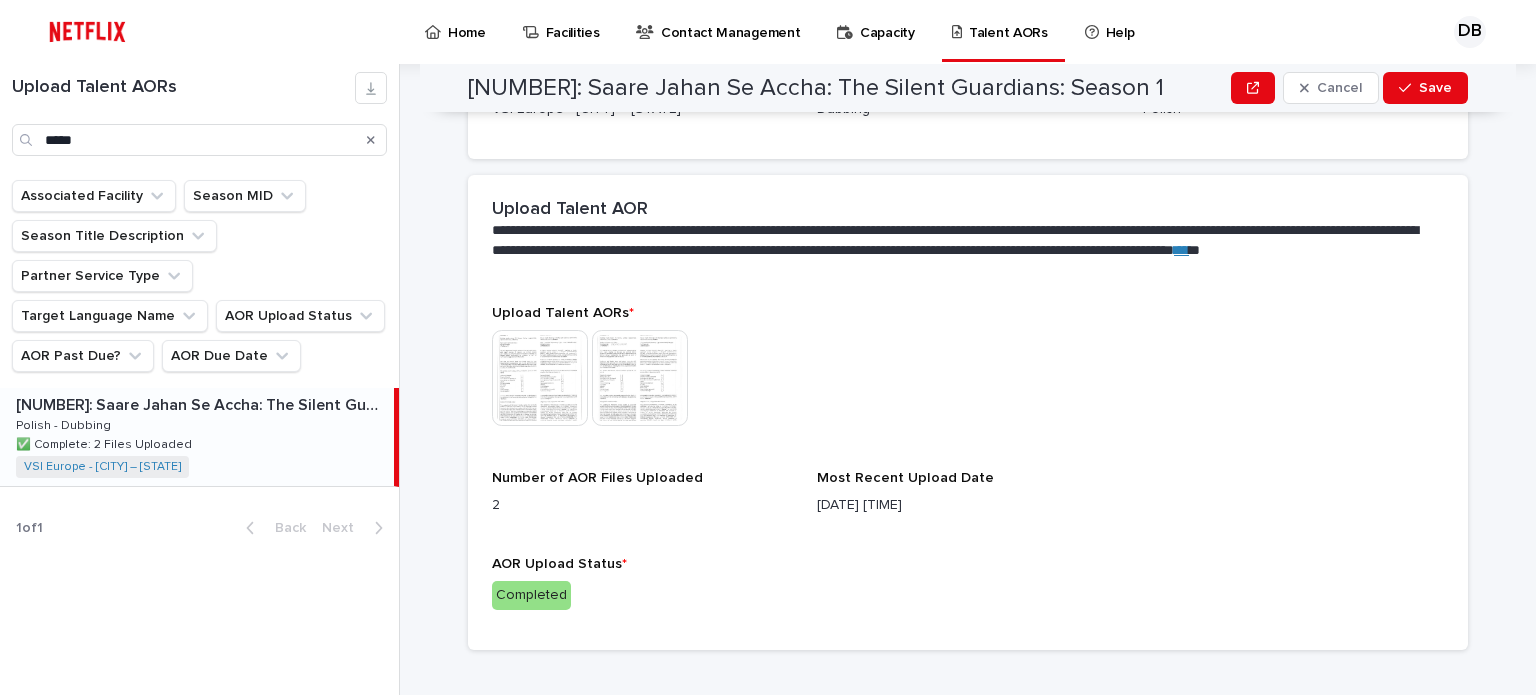click at bounding box center (640, 378) 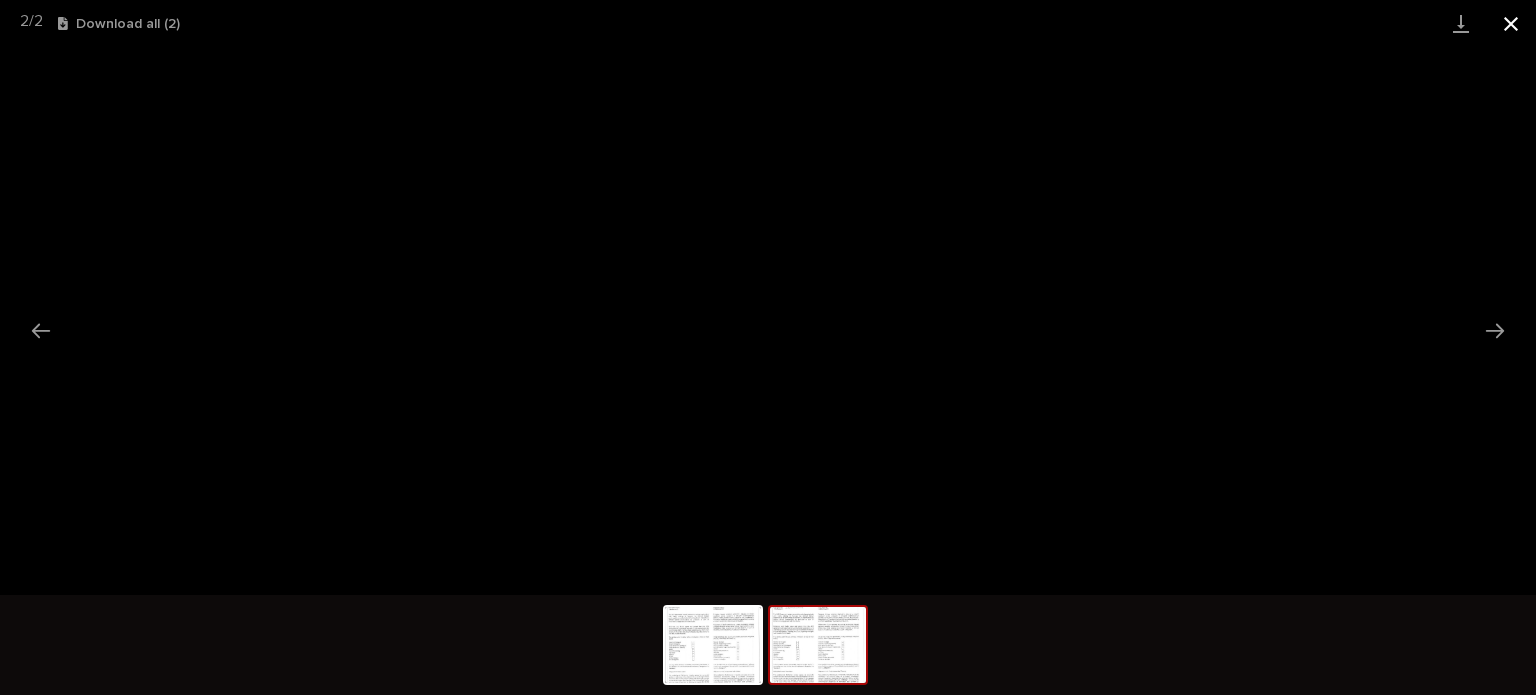 click at bounding box center (1511, 23) 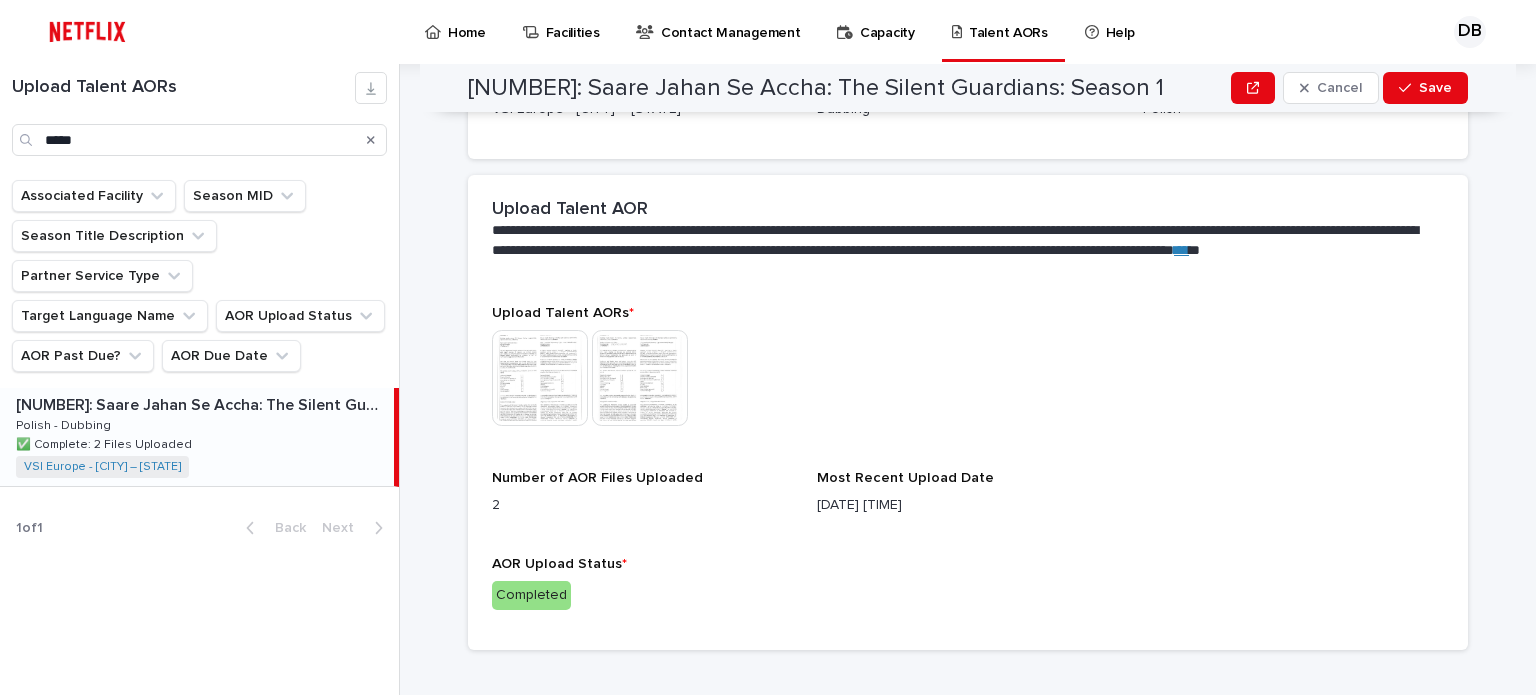 click 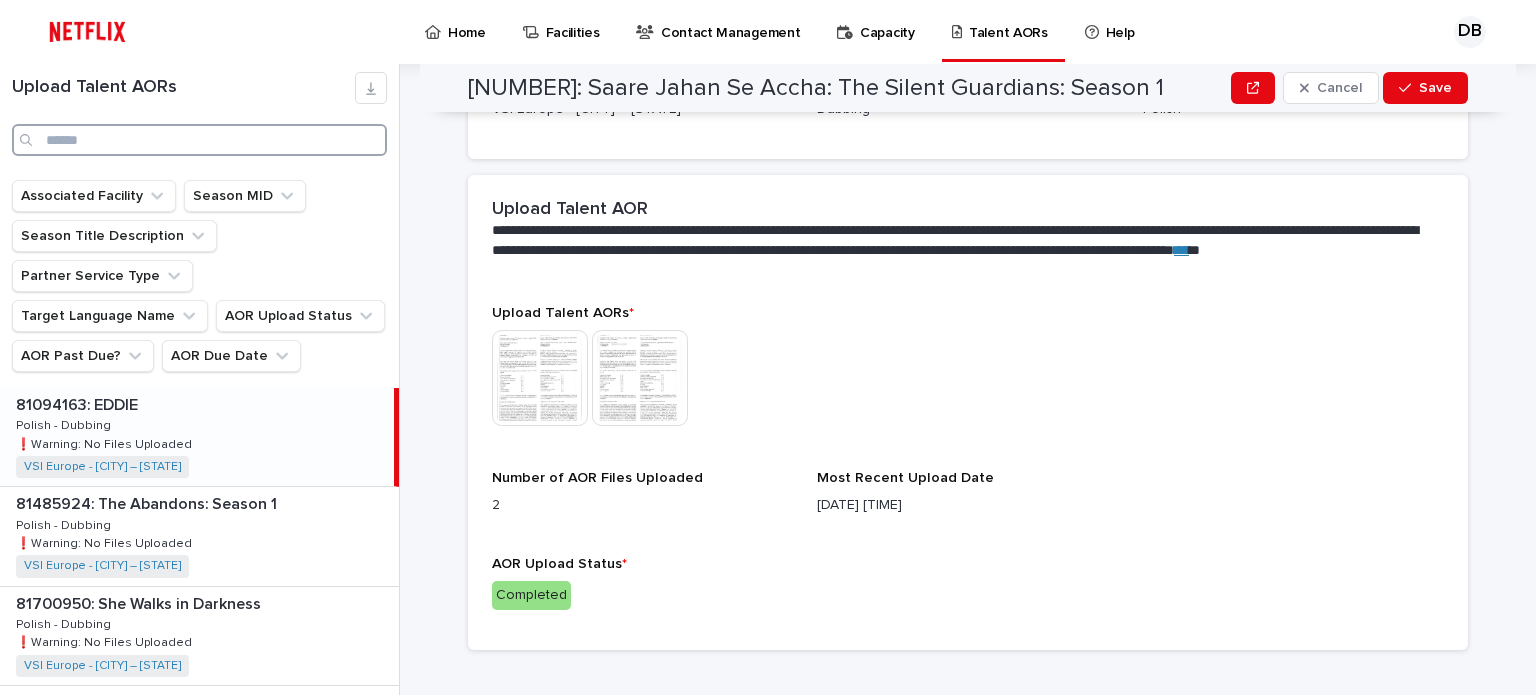 click at bounding box center [199, 140] 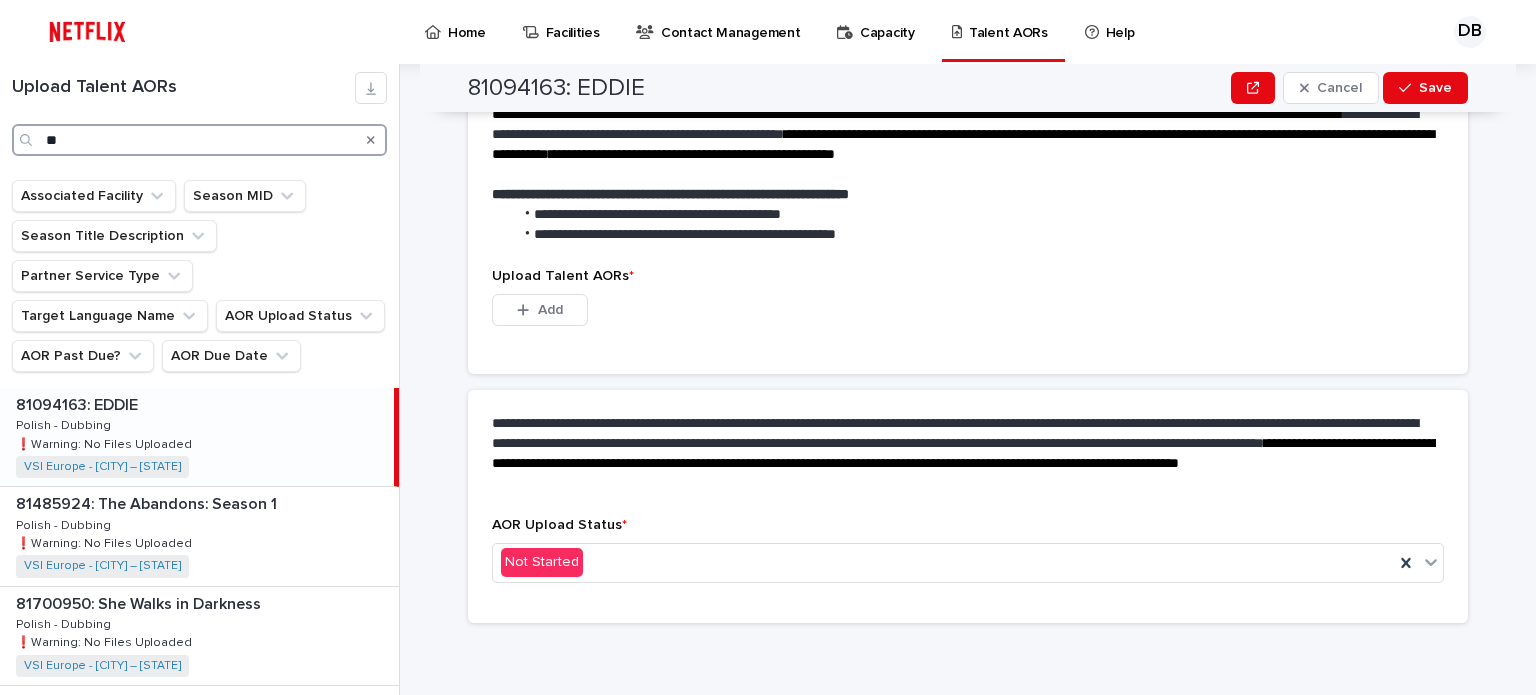 scroll, scrollTop: 503, scrollLeft: 0, axis: vertical 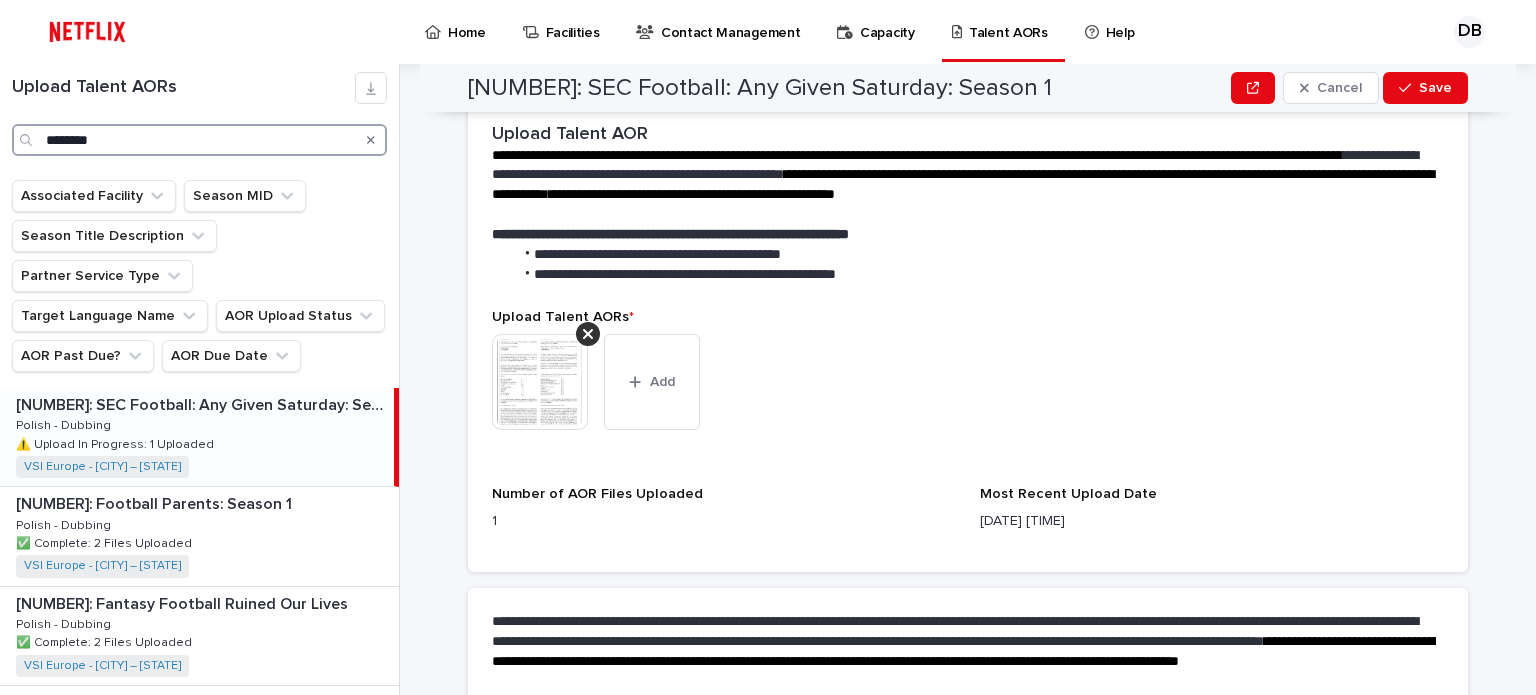 type on "********" 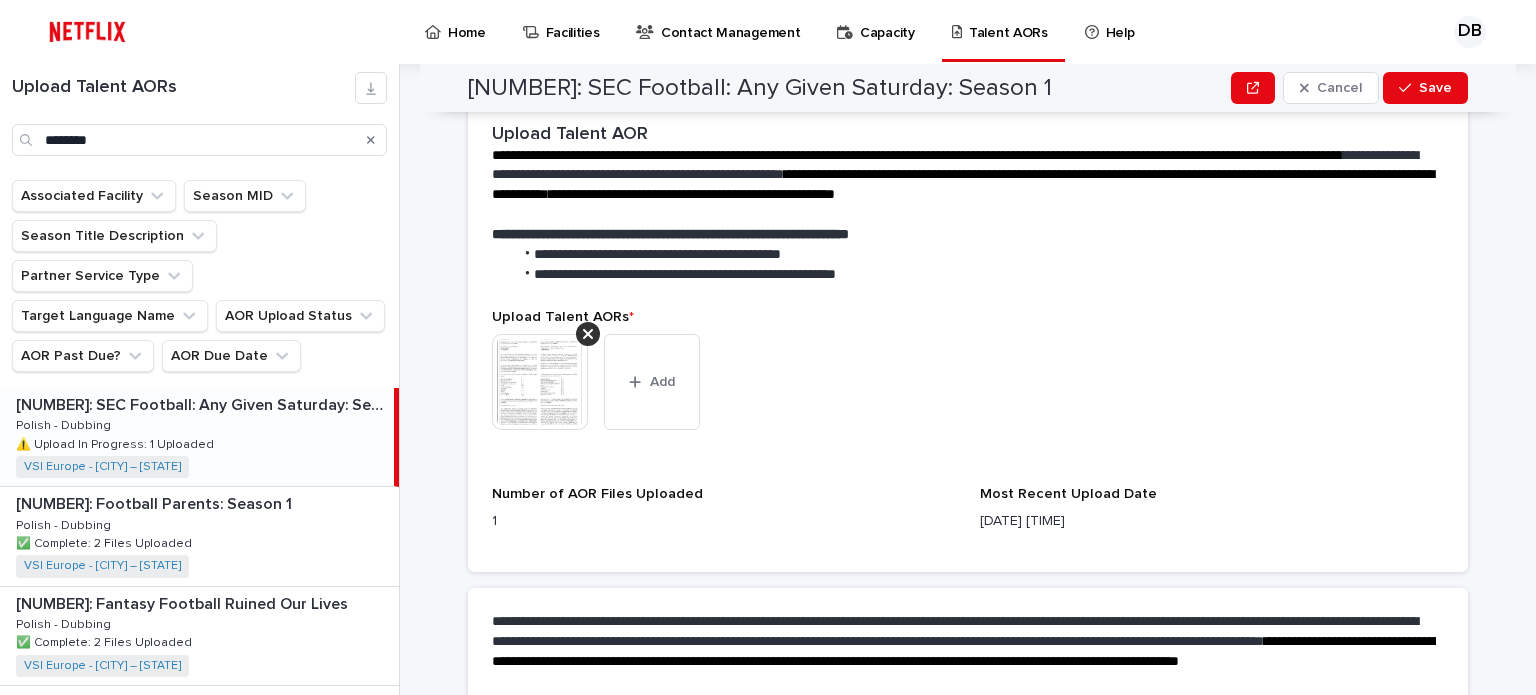 click on "81901692: SEC Football: Any Given Saturday: Season 1 81901692: SEC Football: Any Given Saturday: Season 1   Polish - Dubbing Polish - Dubbing   ⚠️ Upload In Progress: 1 Uploaded ⚠️ Upload In Progress: 1 Uploaded   VSI Europe - Warsaw – Poland   + 0" at bounding box center (197, 437) 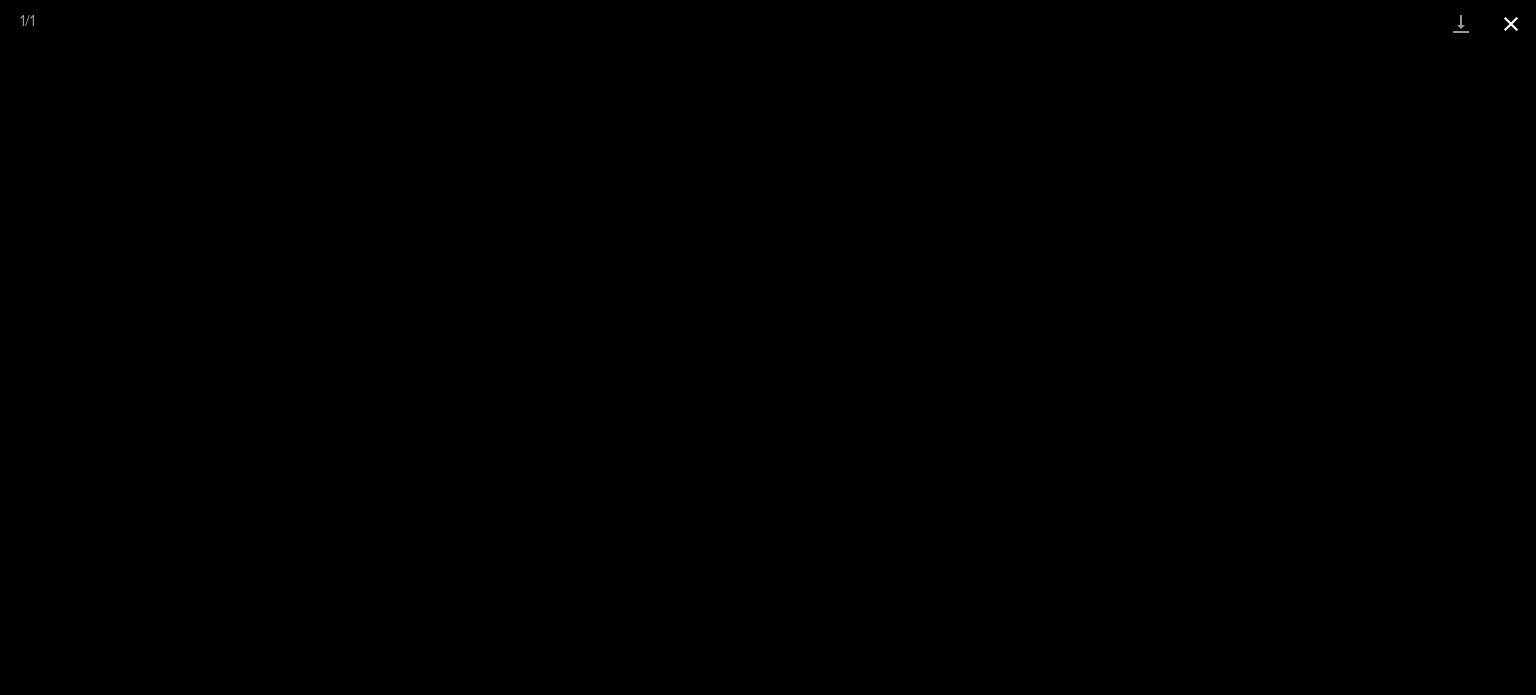 click at bounding box center [1511, 23] 